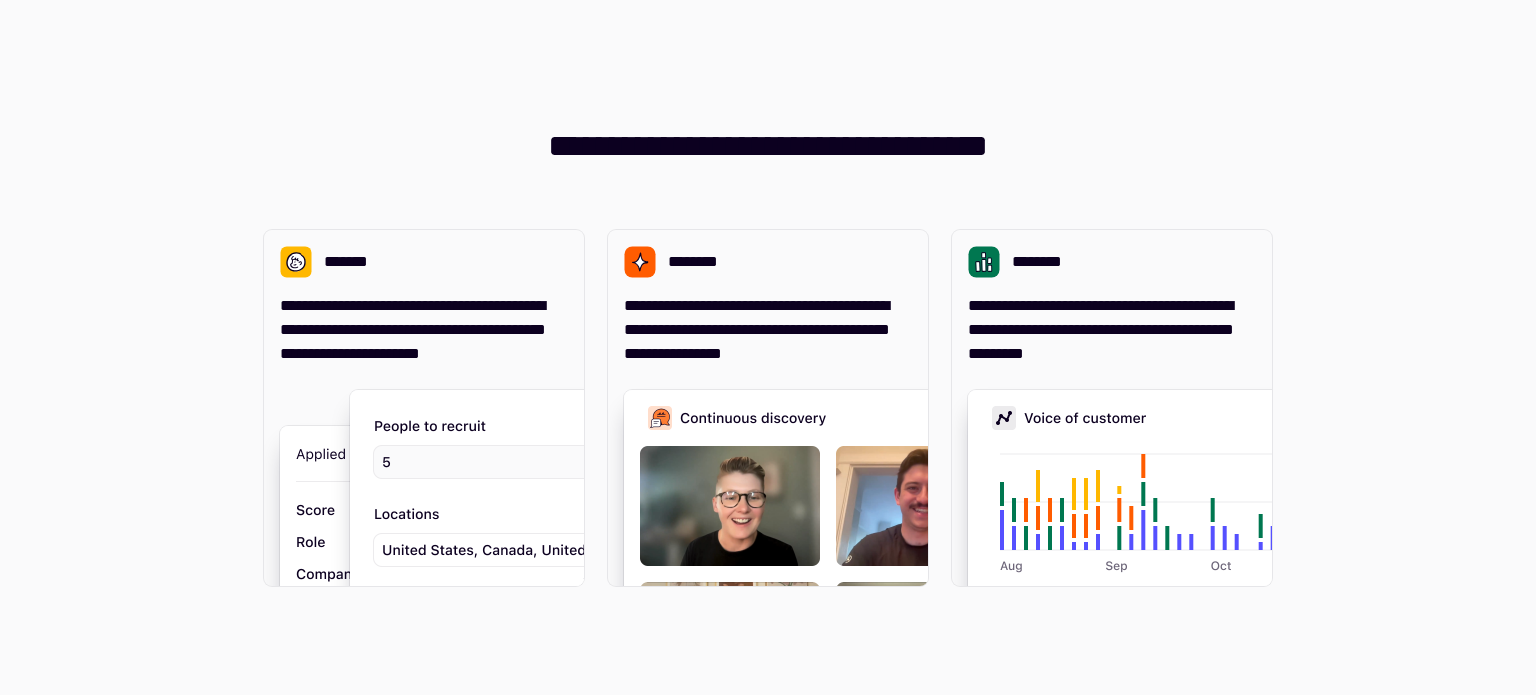 scroll, scrollTop: 0, scrollLeft: 0, axis: both 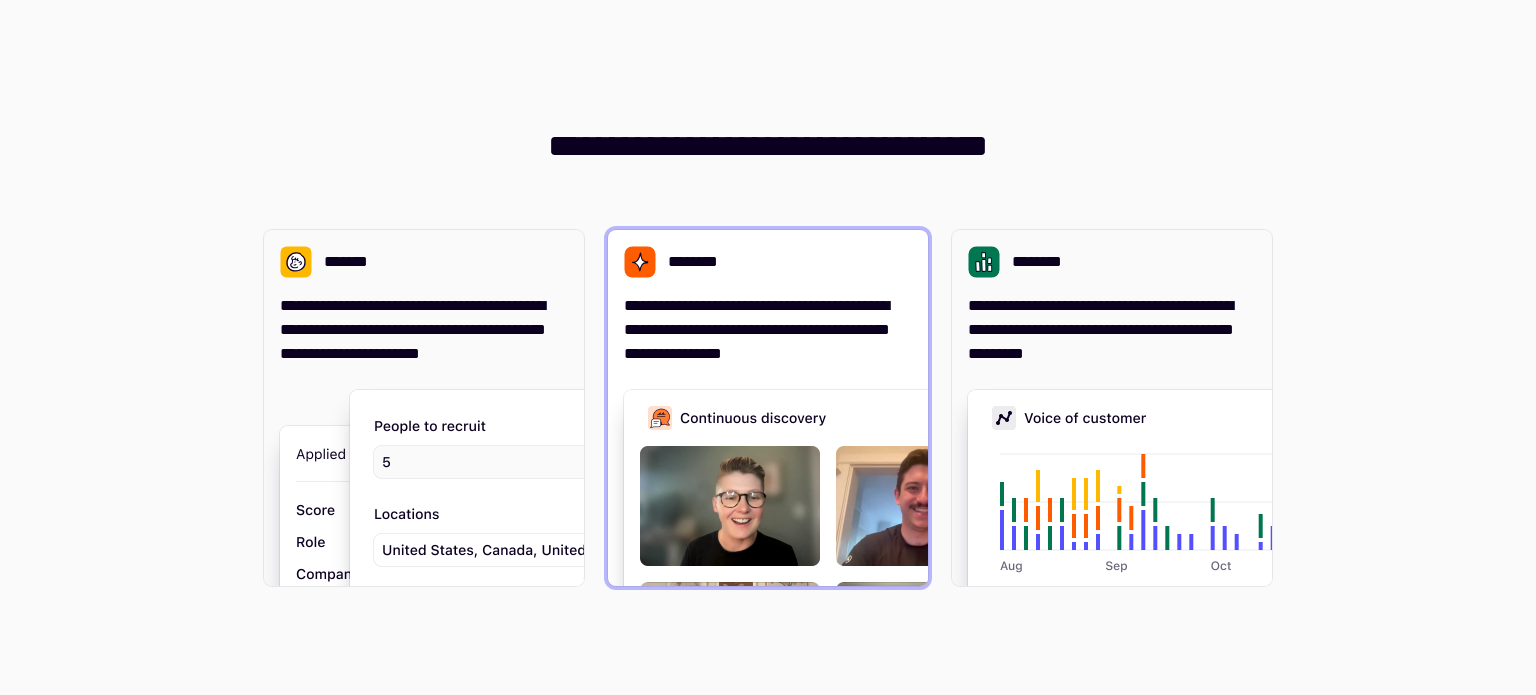 click on "**********" at bounding box center (768, 408) 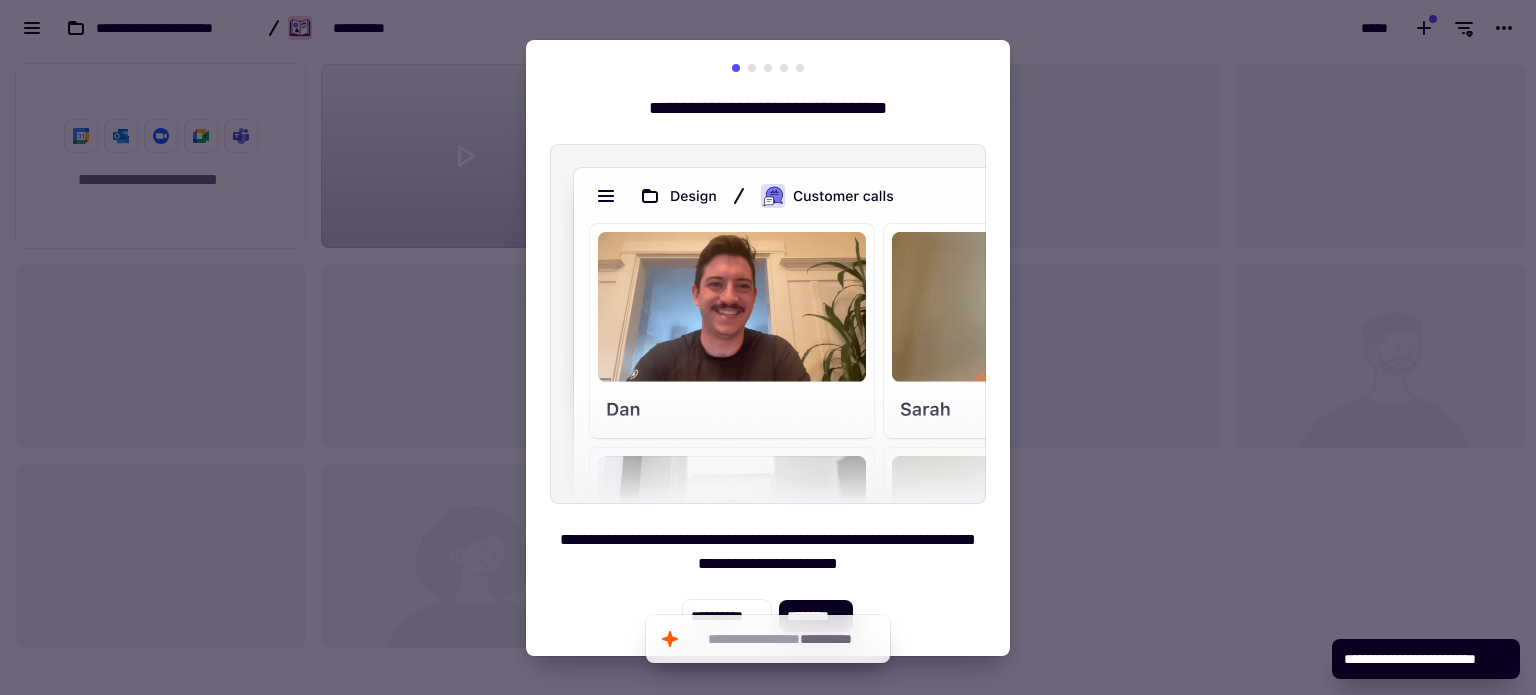 scroll, scrollTop: 16, scrollLeft: 16, axis: both 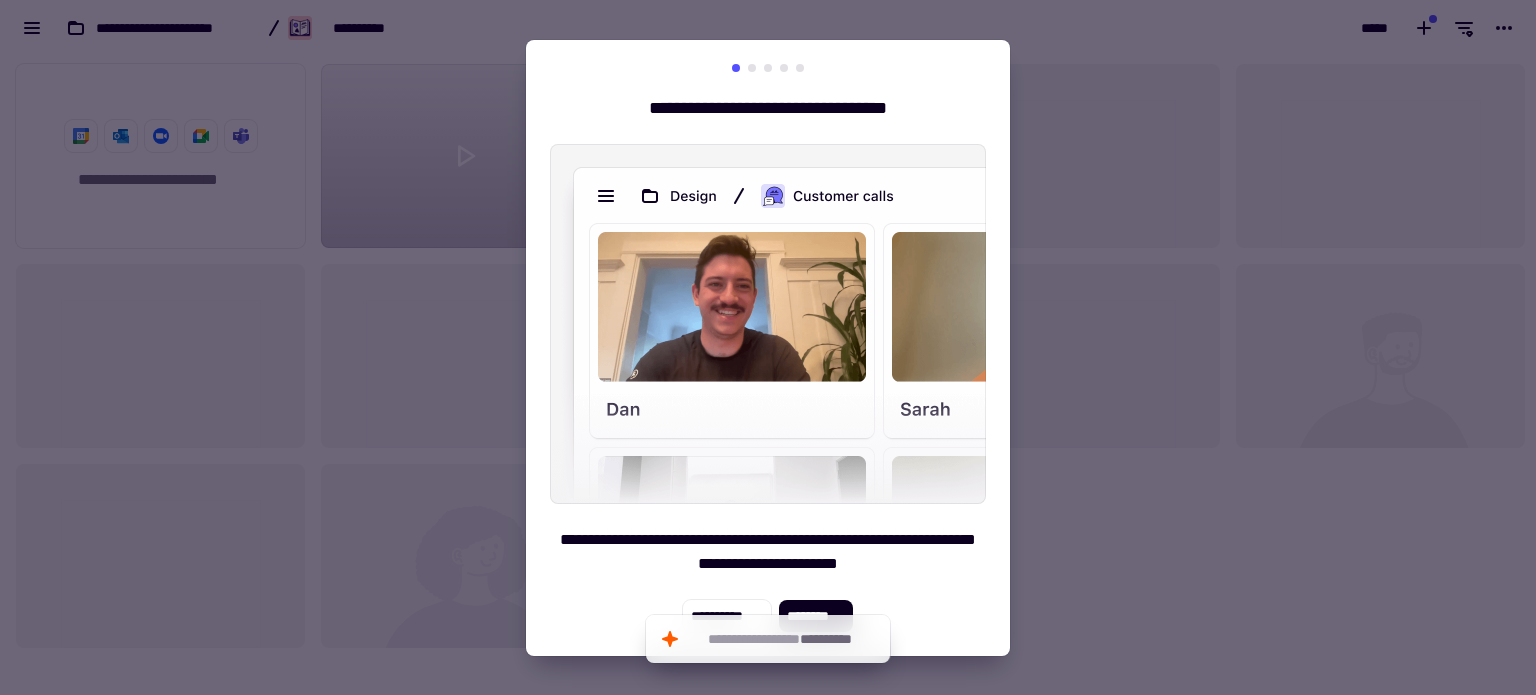 click on "**********" at bounding box center [768, 108] 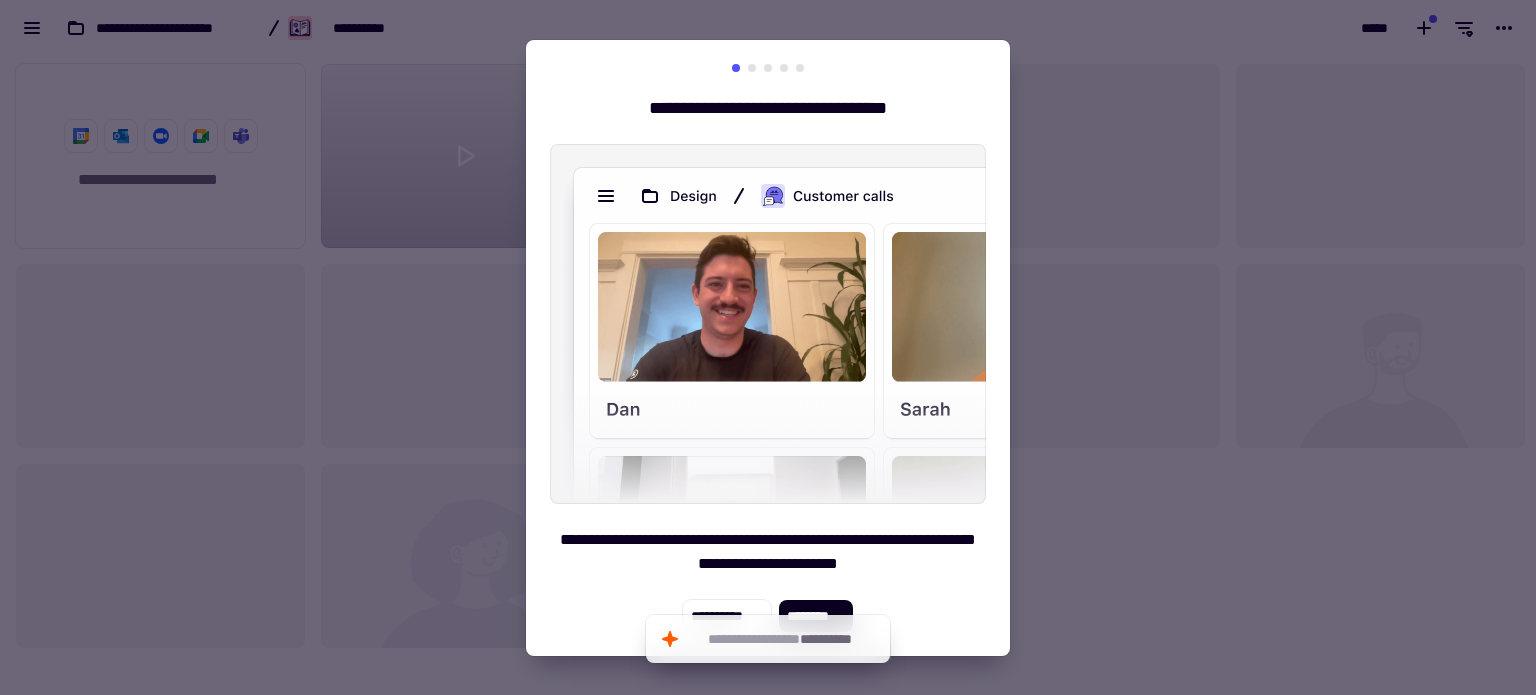 click at bounding box center [768, 347] 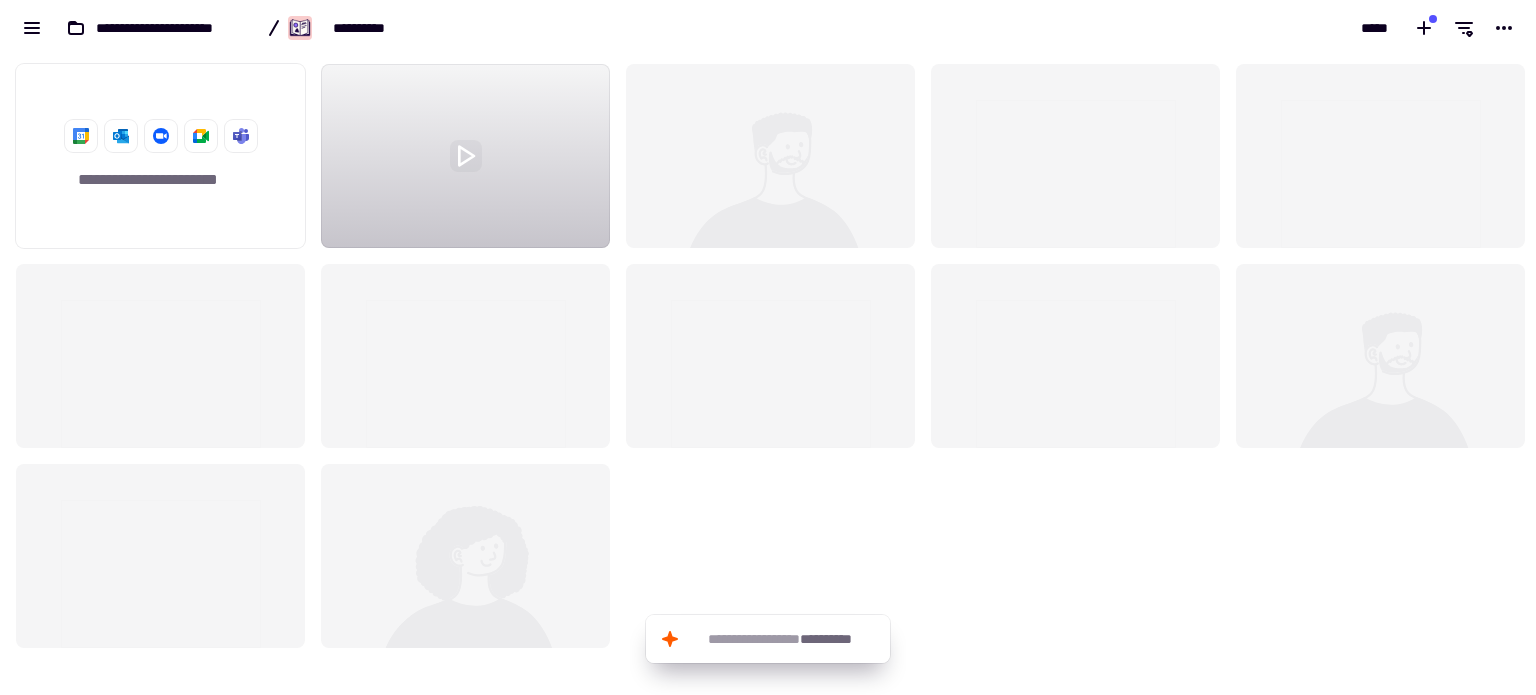 click 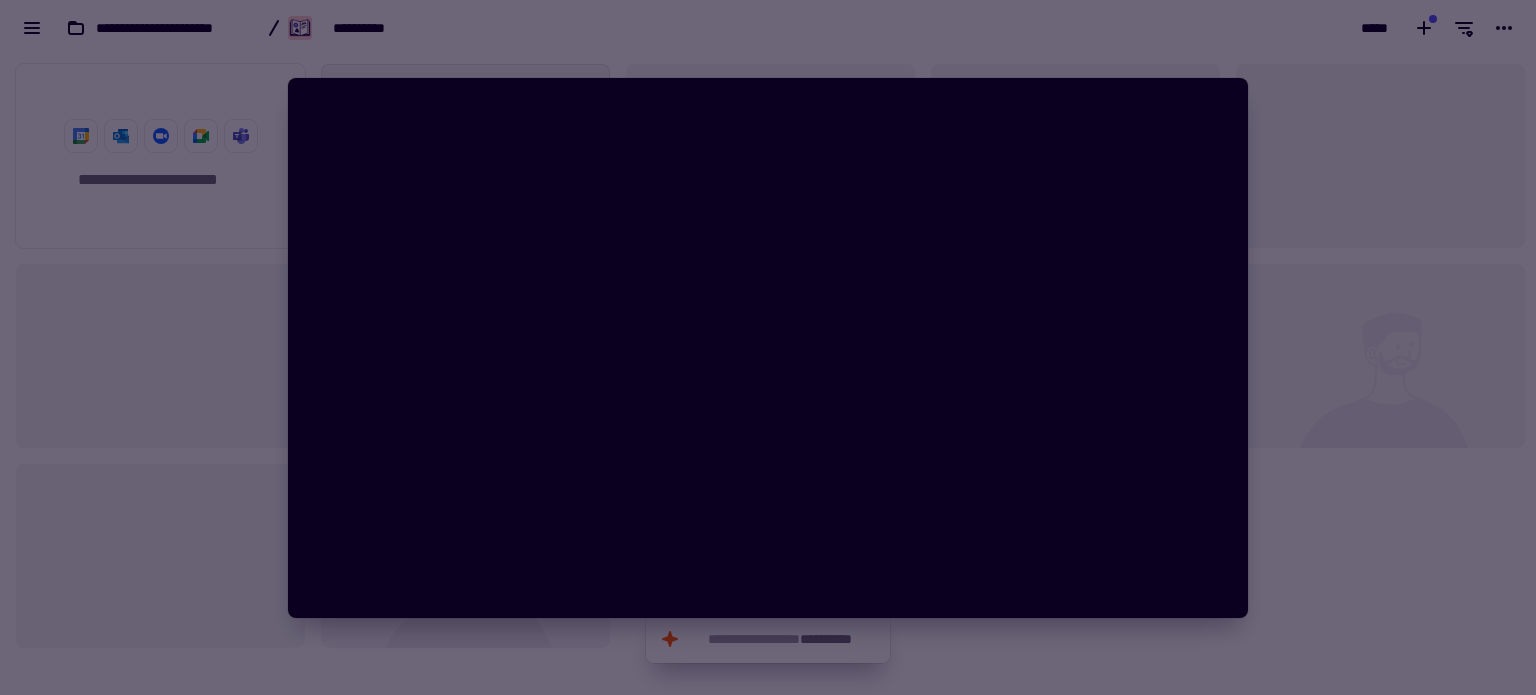 type 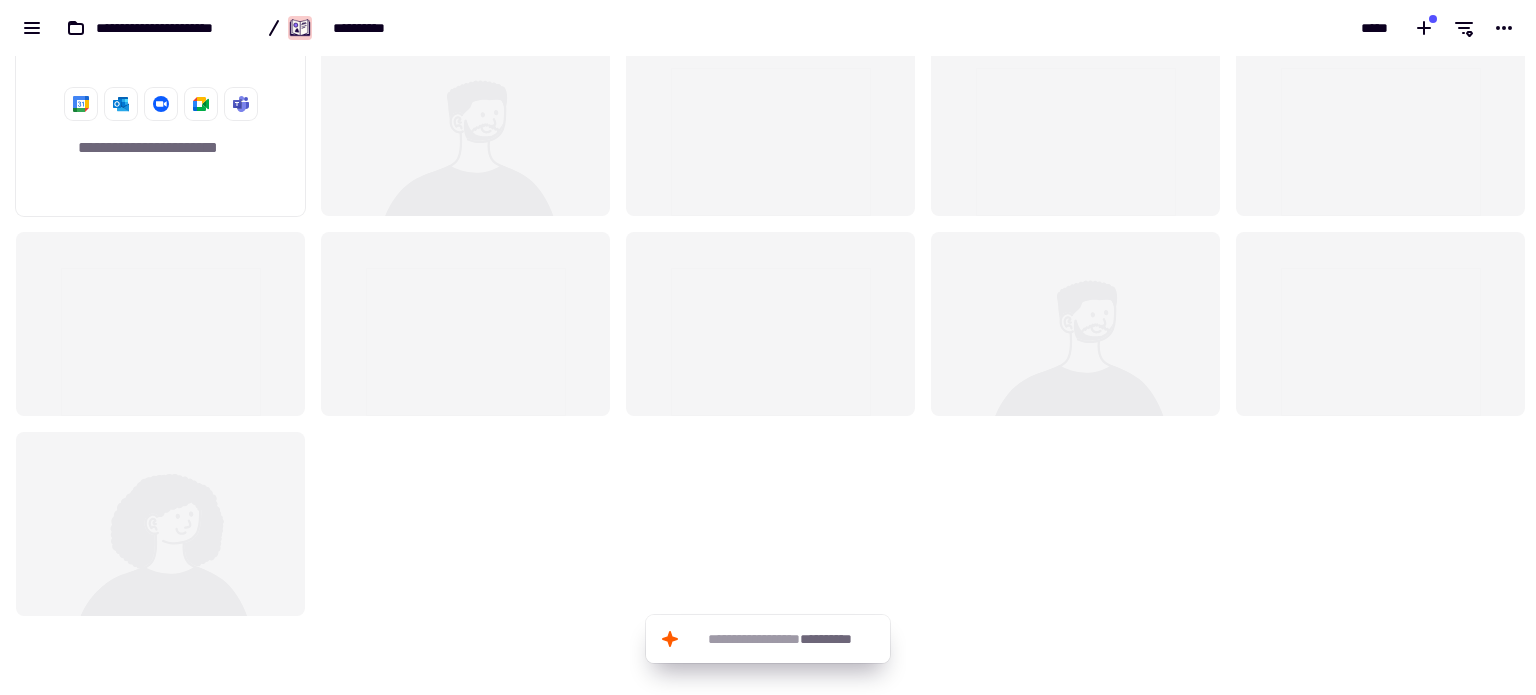 scroll, scrollTop: 0, scrollLeft: 0, axis: both 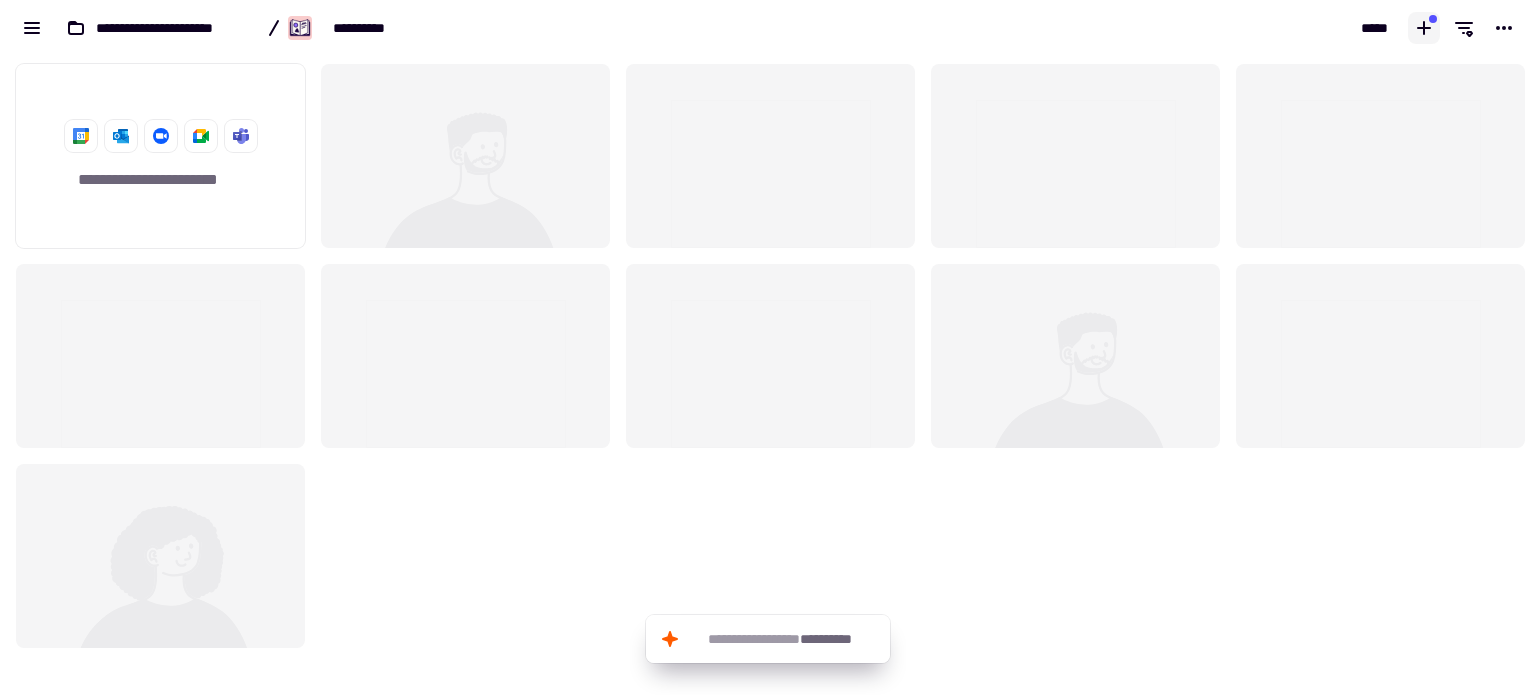 click 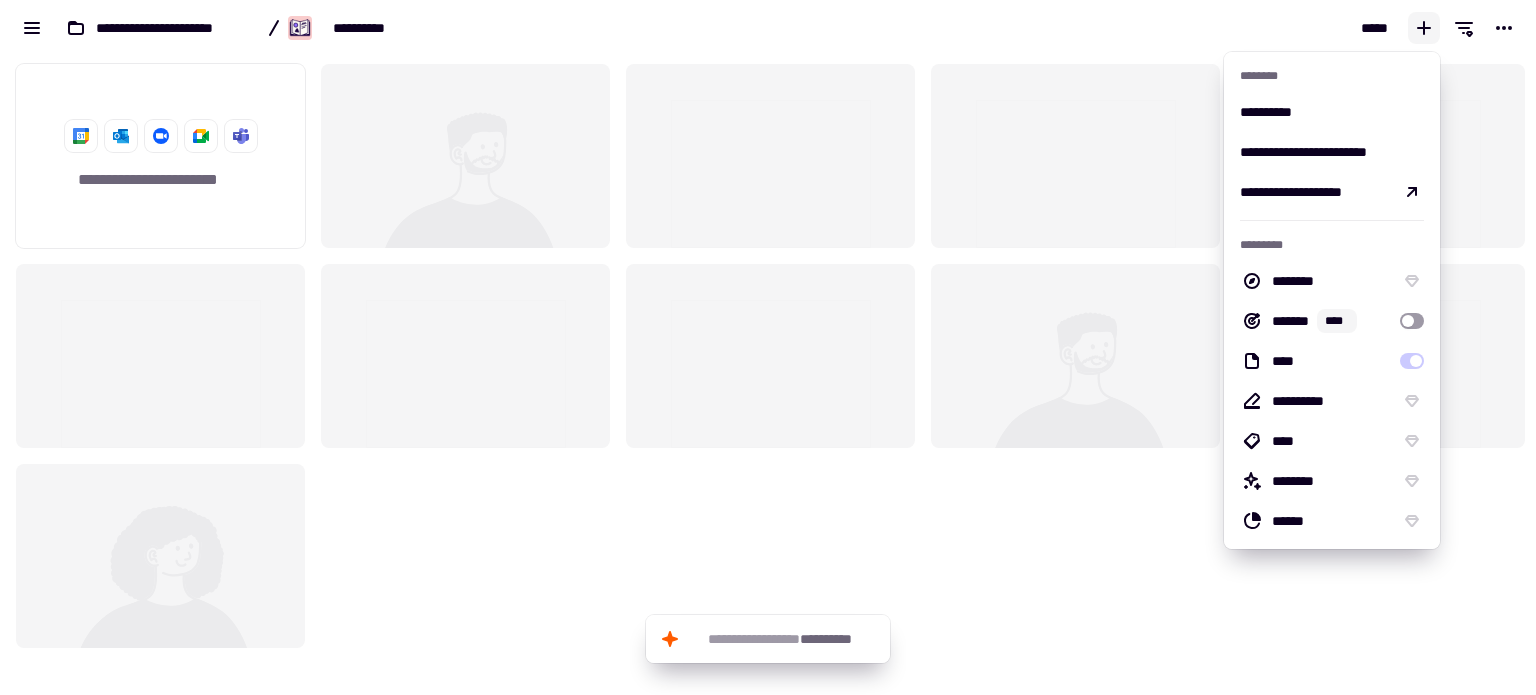 click 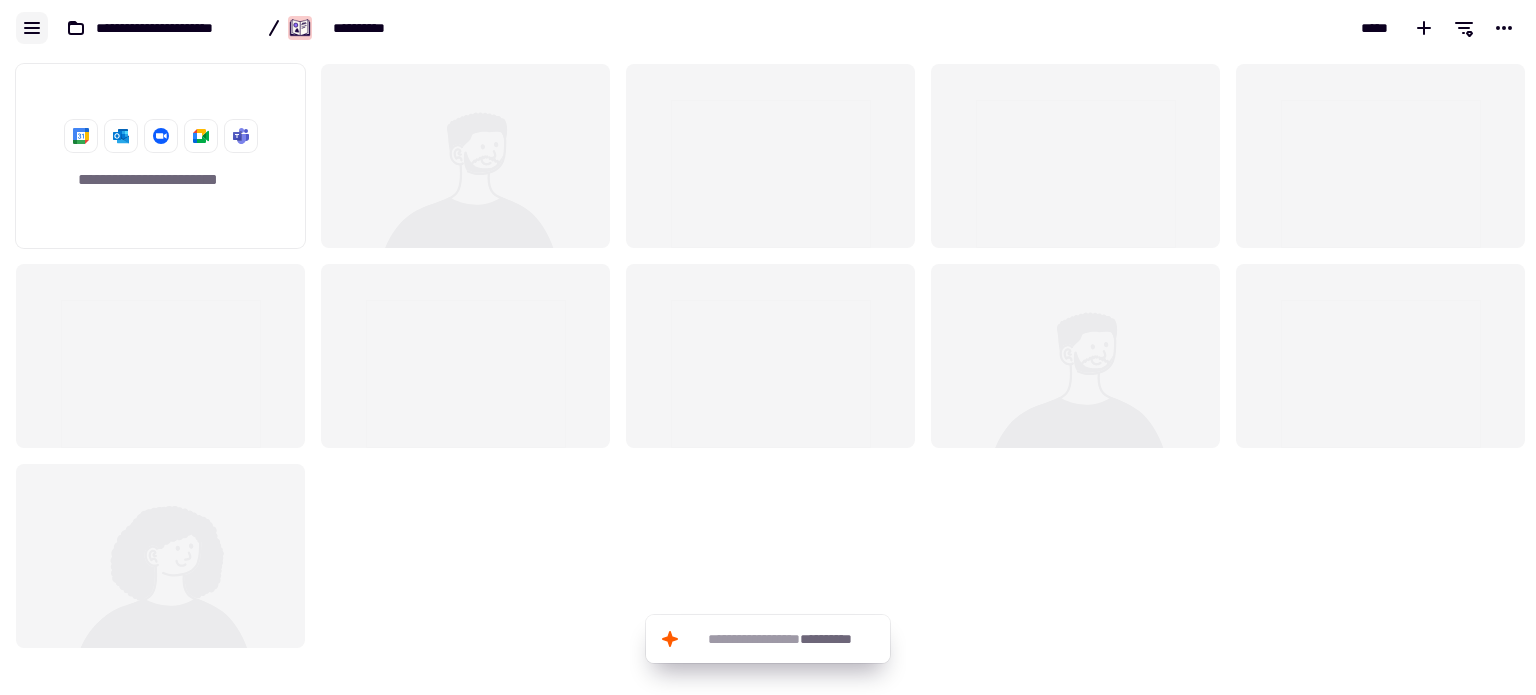 click 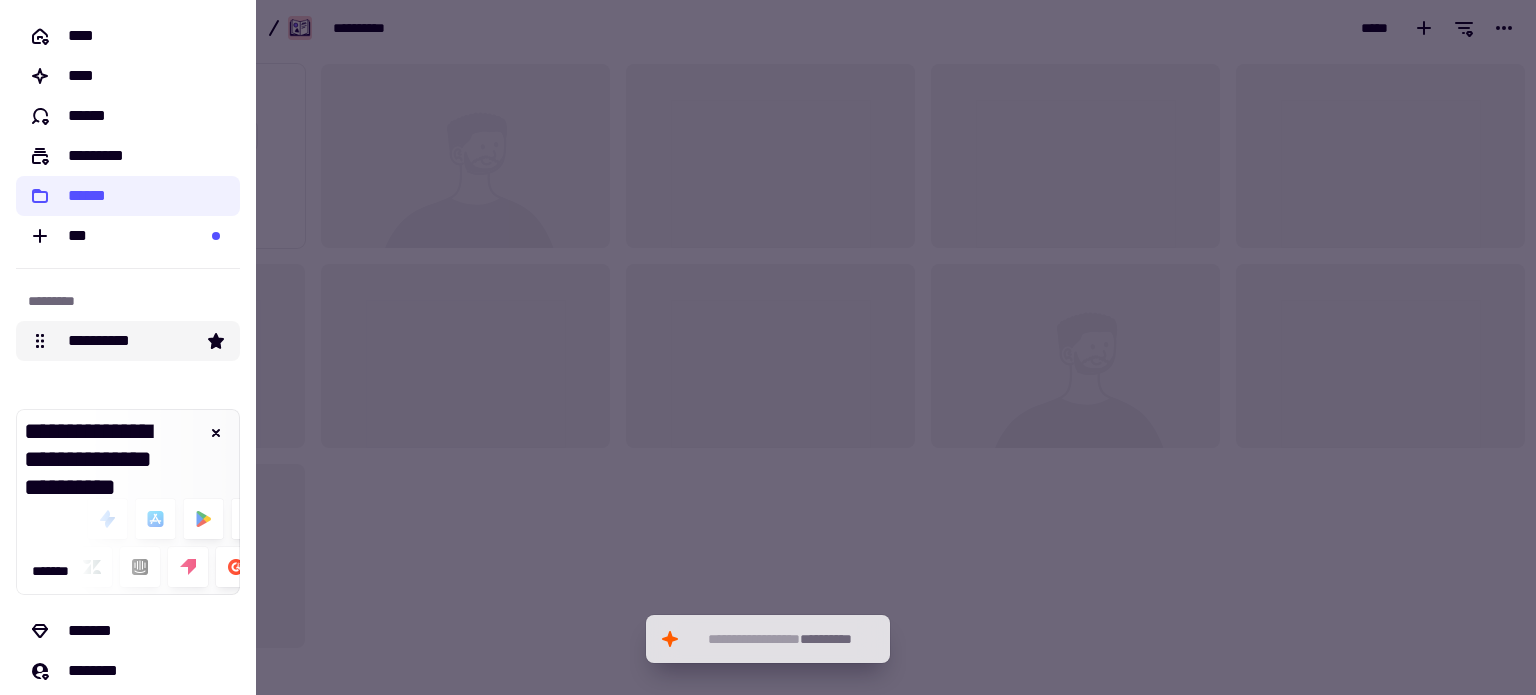 click on "**********" 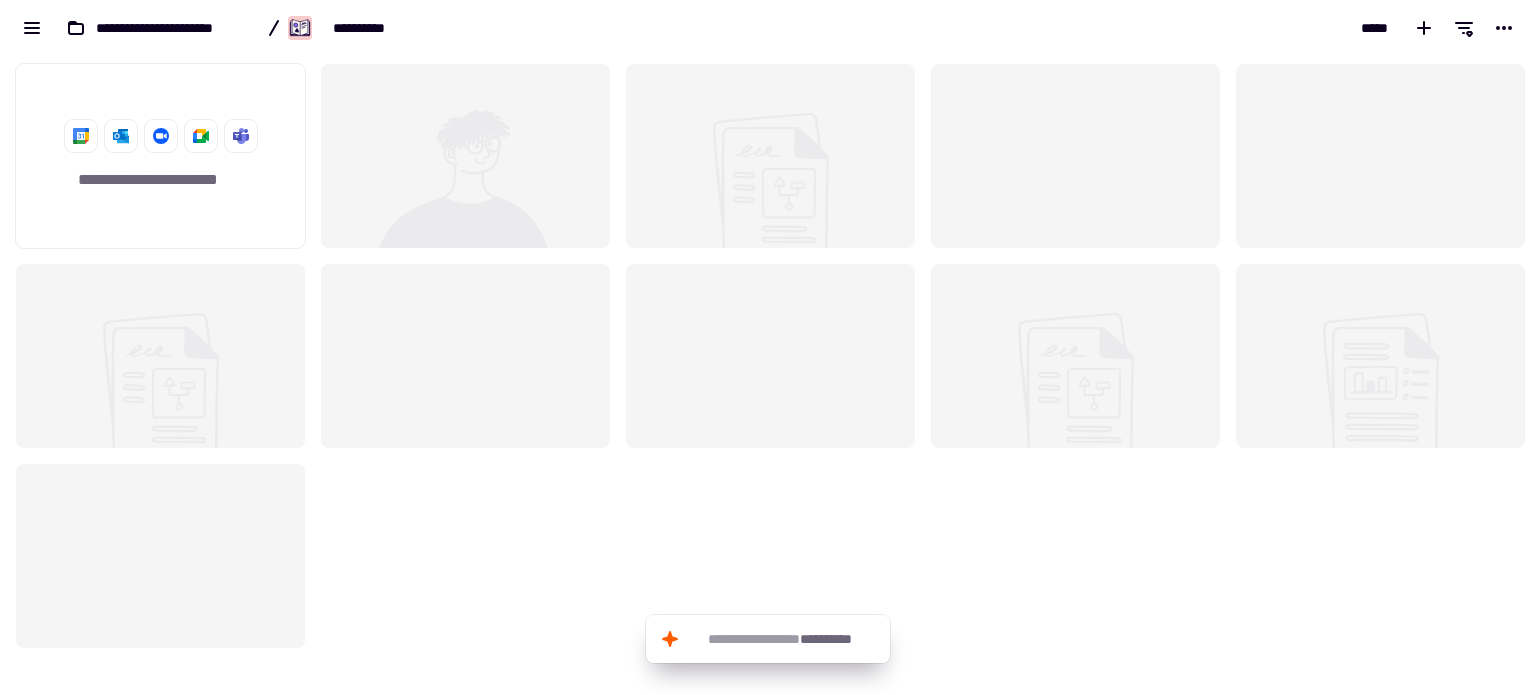 scroll, scrollTop: 16, scrollLeft: 16, axis: both 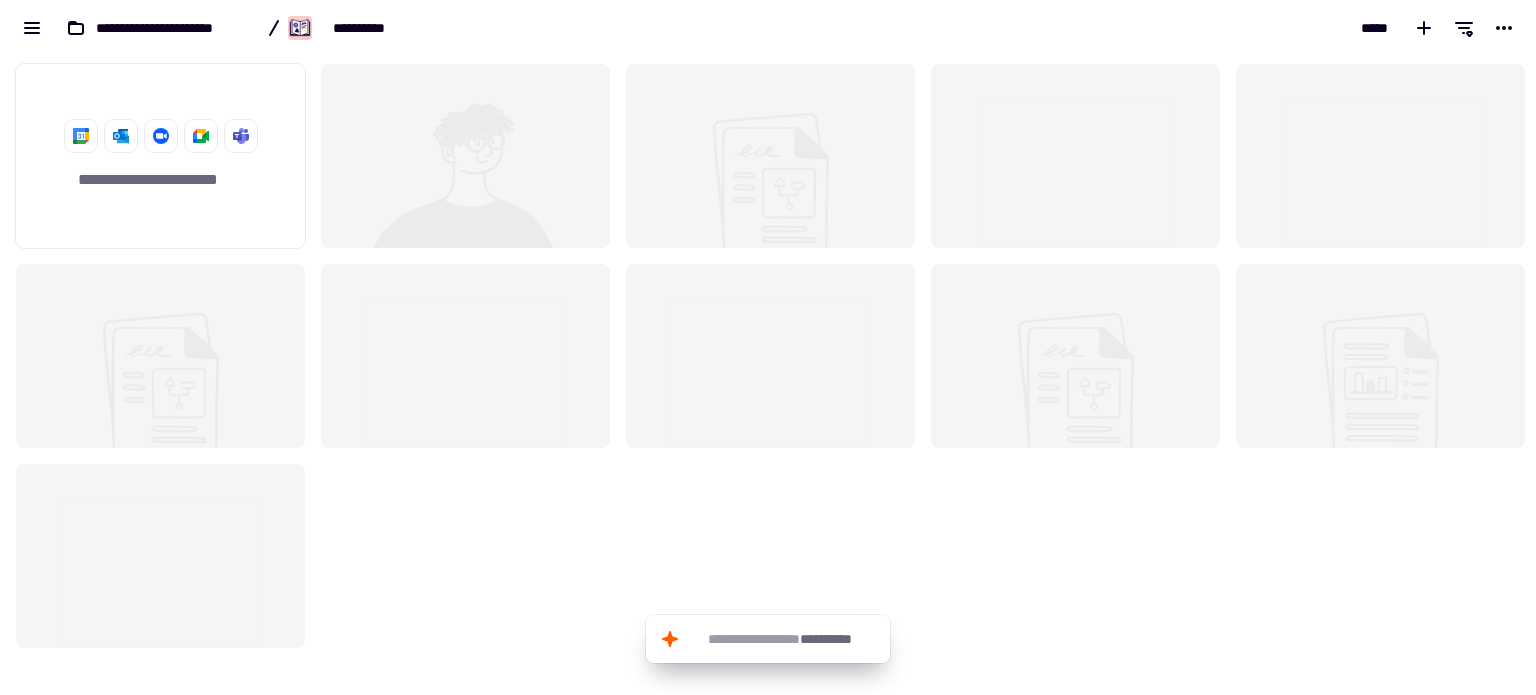 click 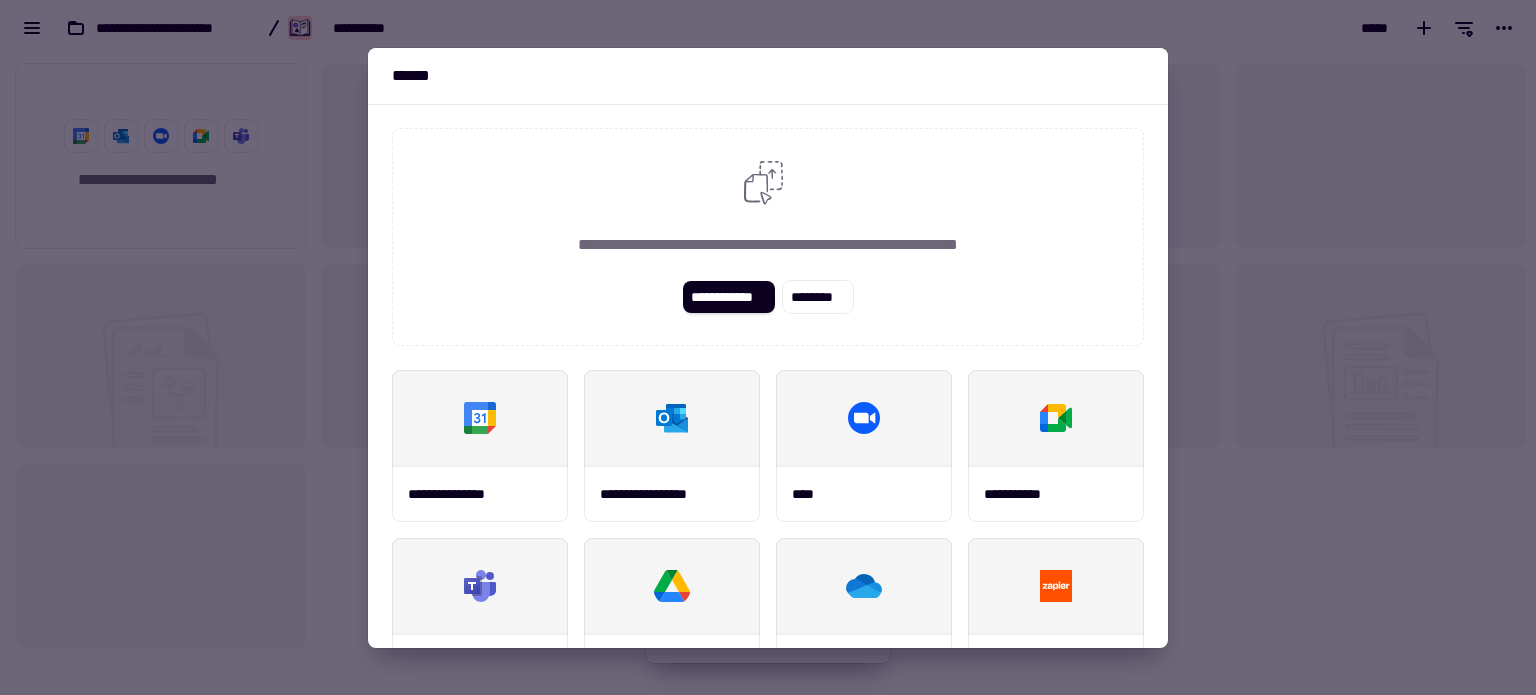click at bounding box center (768, 347) 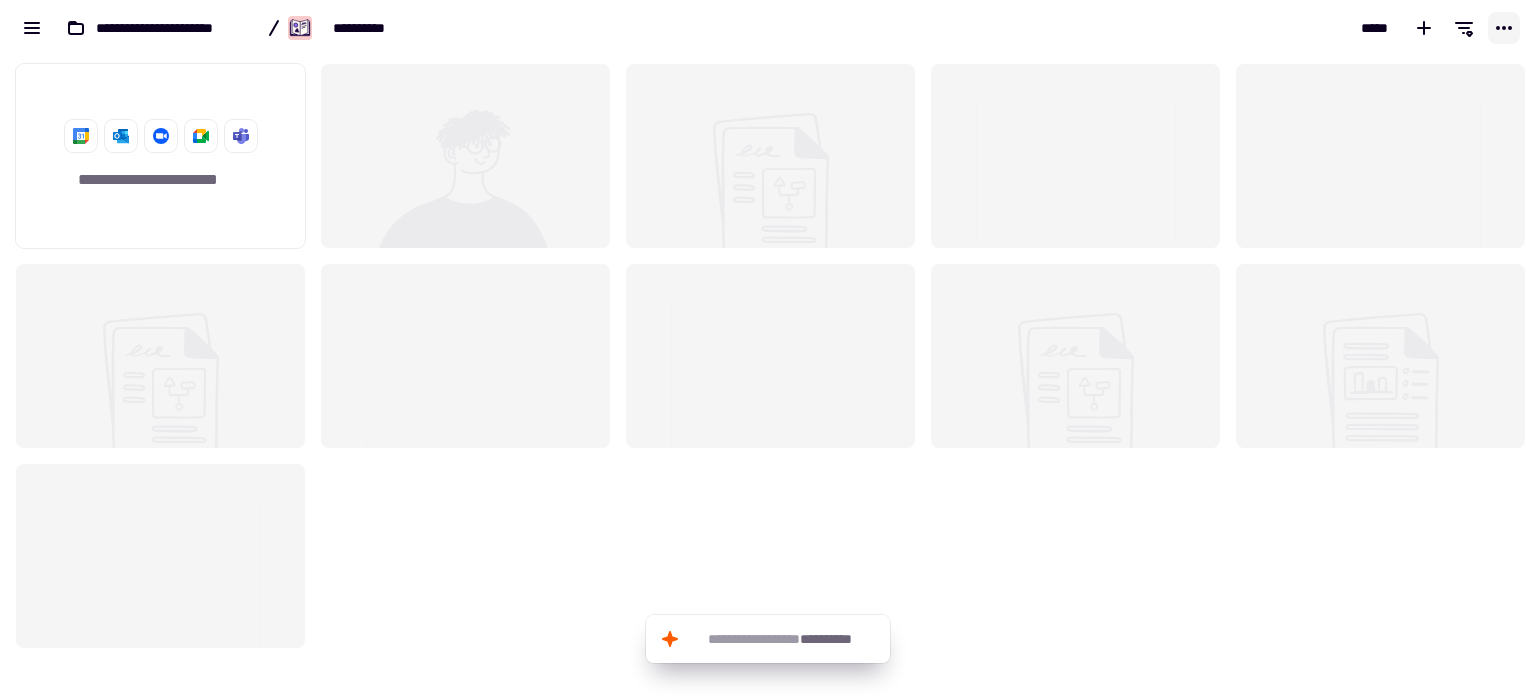 click 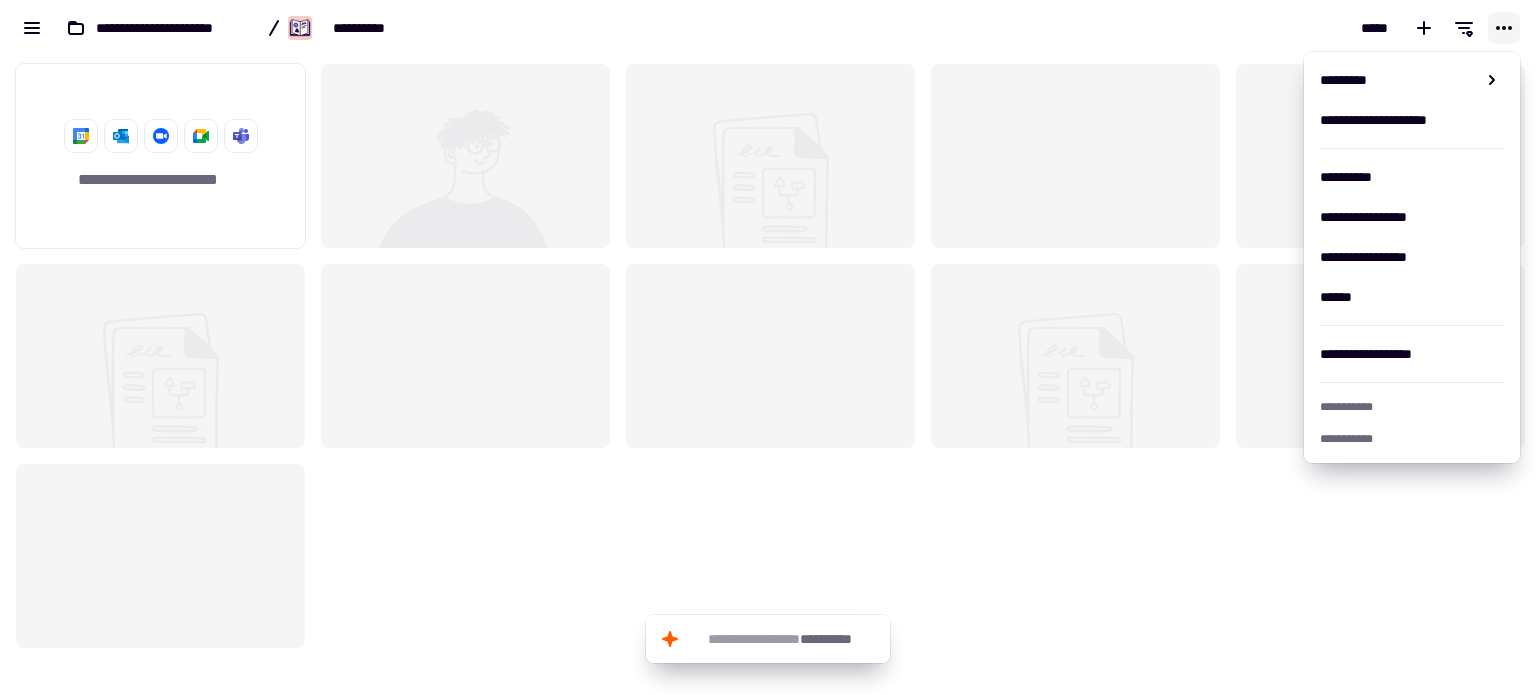 click 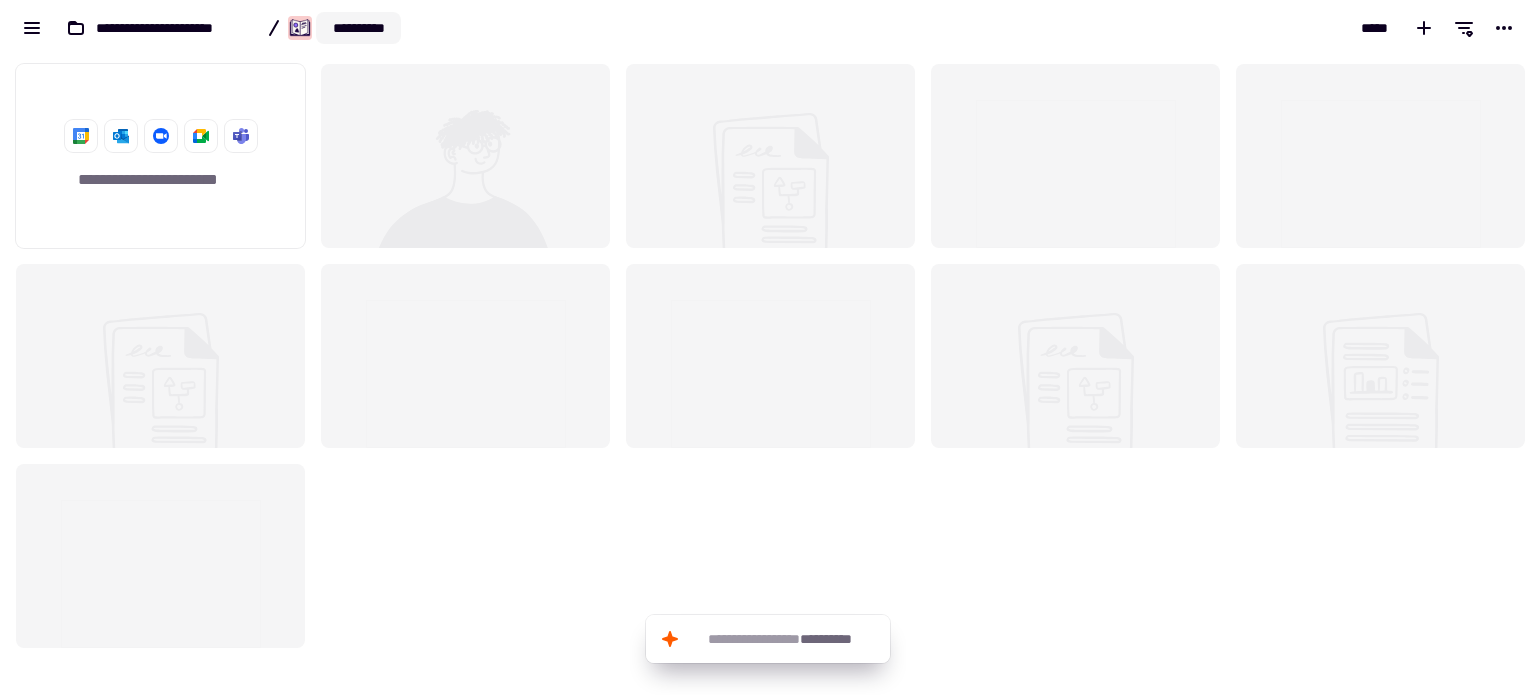 click on "**********" 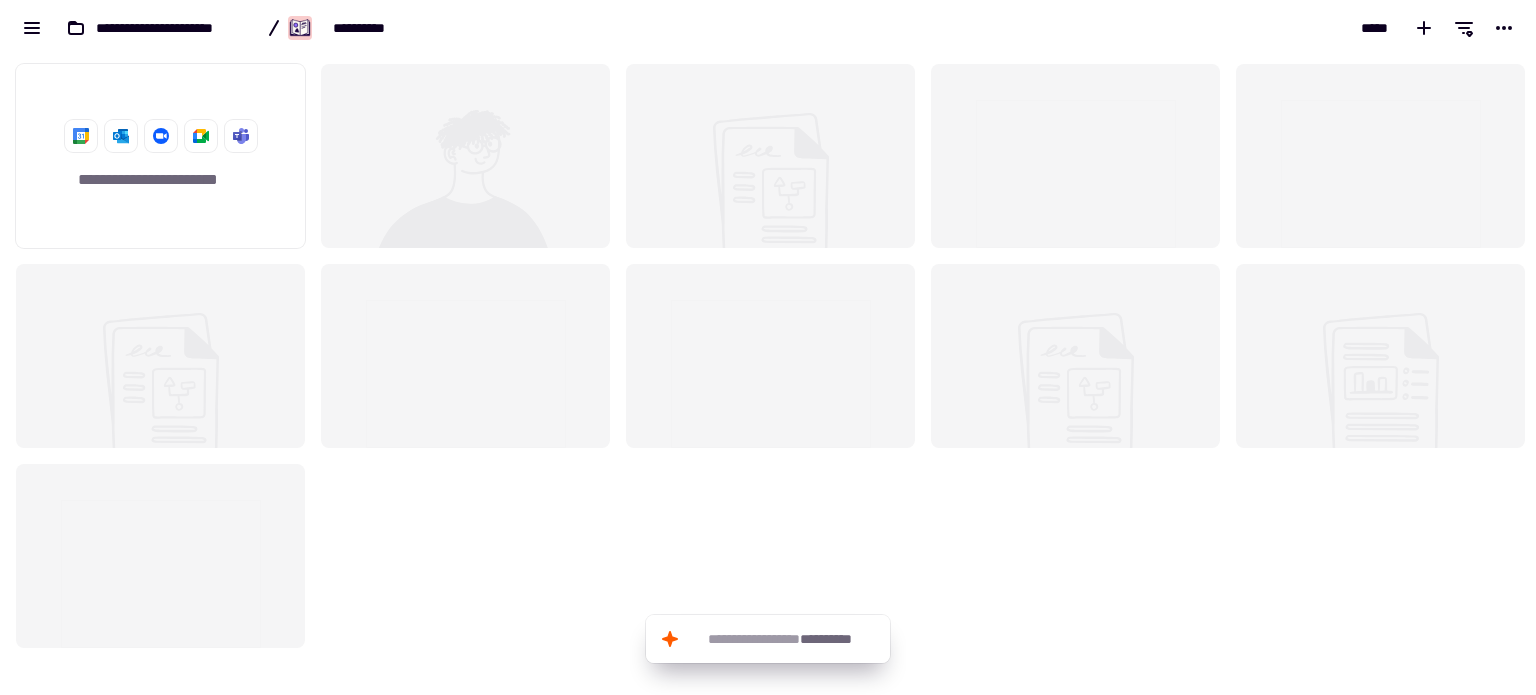 click on "[FIRST] [LAST] [PHONE] [EMAIL] [ADDRESS] [CITY] [STATE] [POSTAL_CODE] [COUNTRY] [CREDIT_CARD] [EXPIRY_DATE] [CVV] [NAME_ON_CARD] [BILLING_ADDRESS] [ZIP_CODE]" at bounding box center [384, 28] 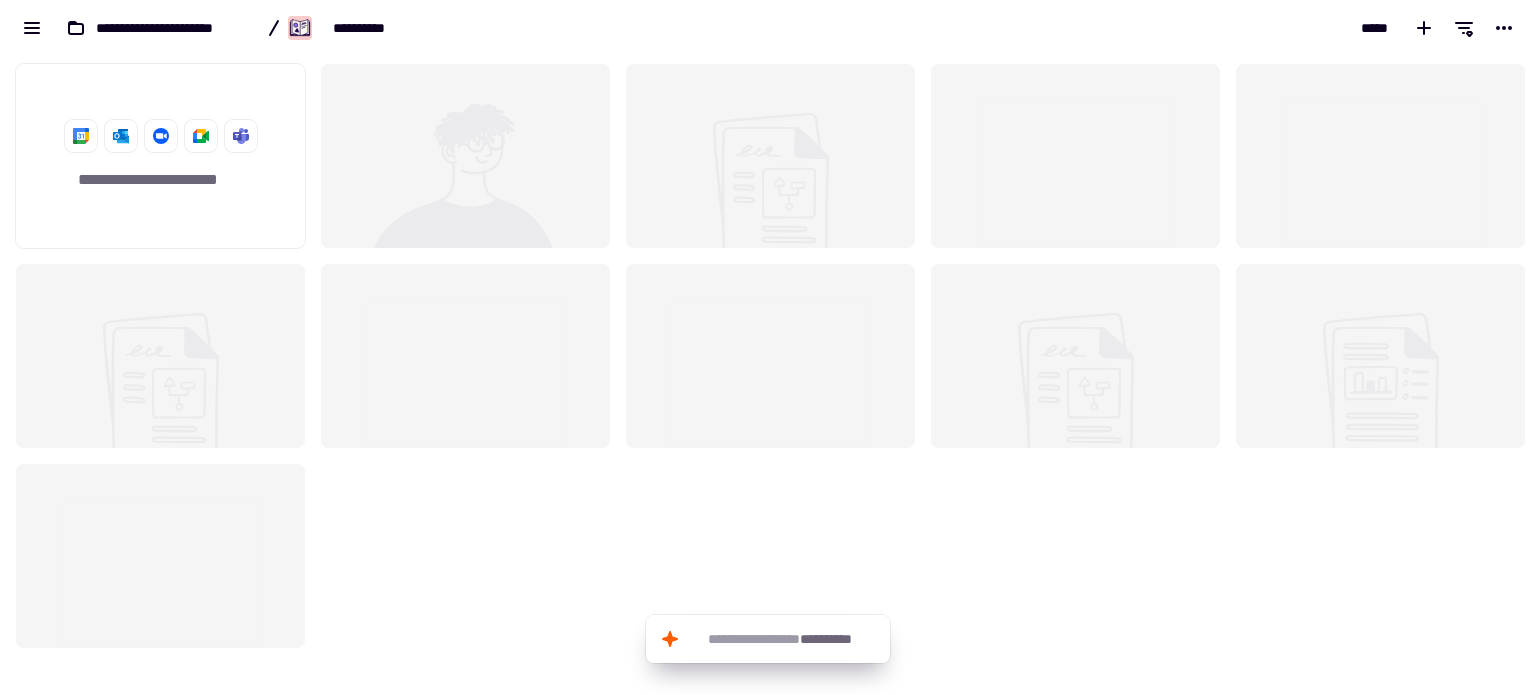 click 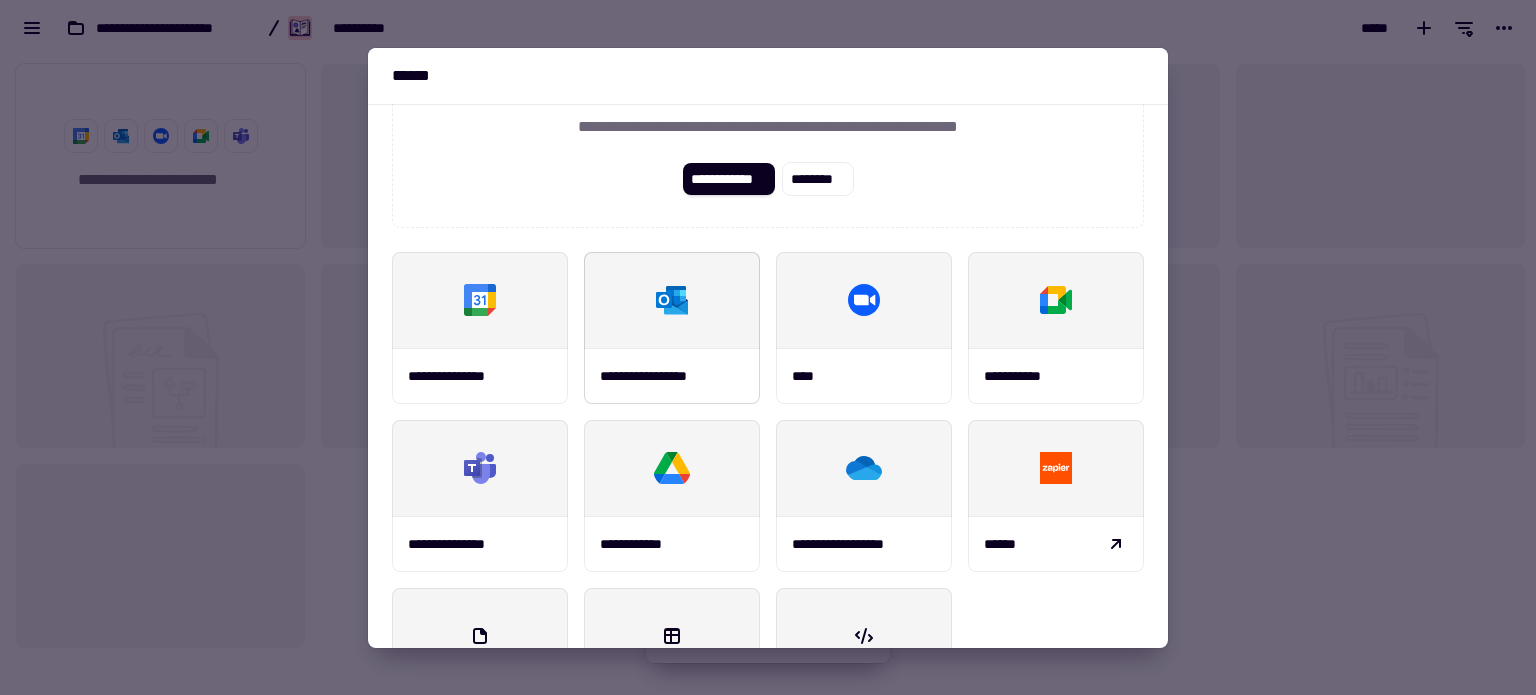 scroll, scrollTop: 233, scrollLeft: 0, axis: vertical 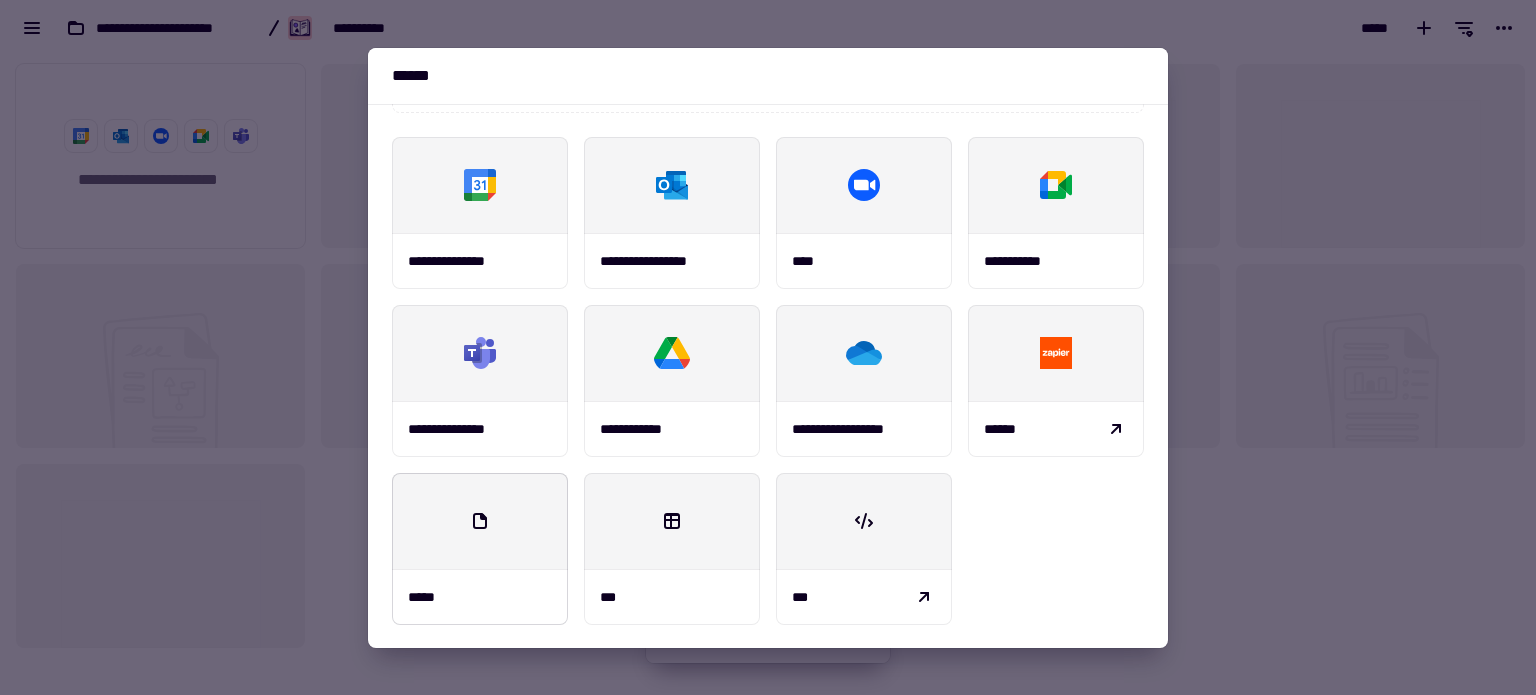 click at bounding box center [480, 521] 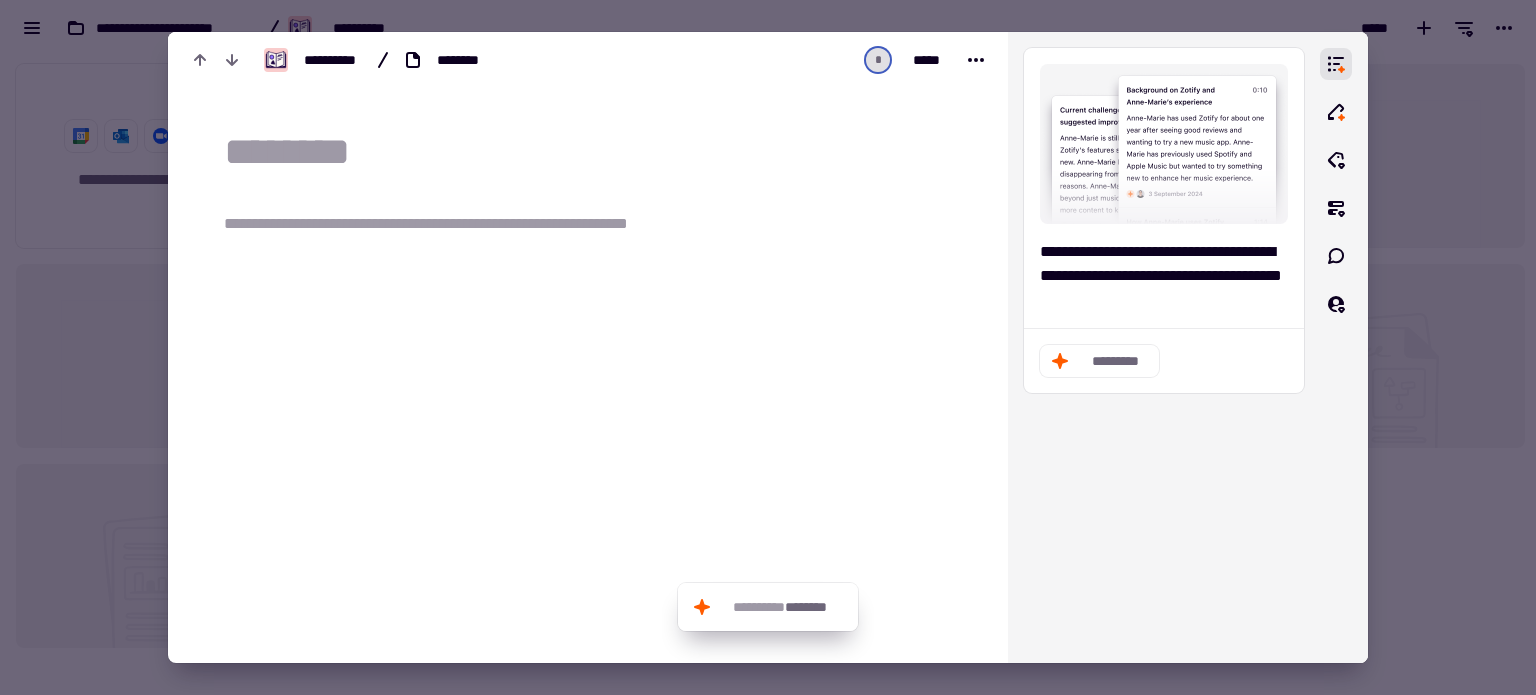 click on "**********" at bounding box center (600, 224) 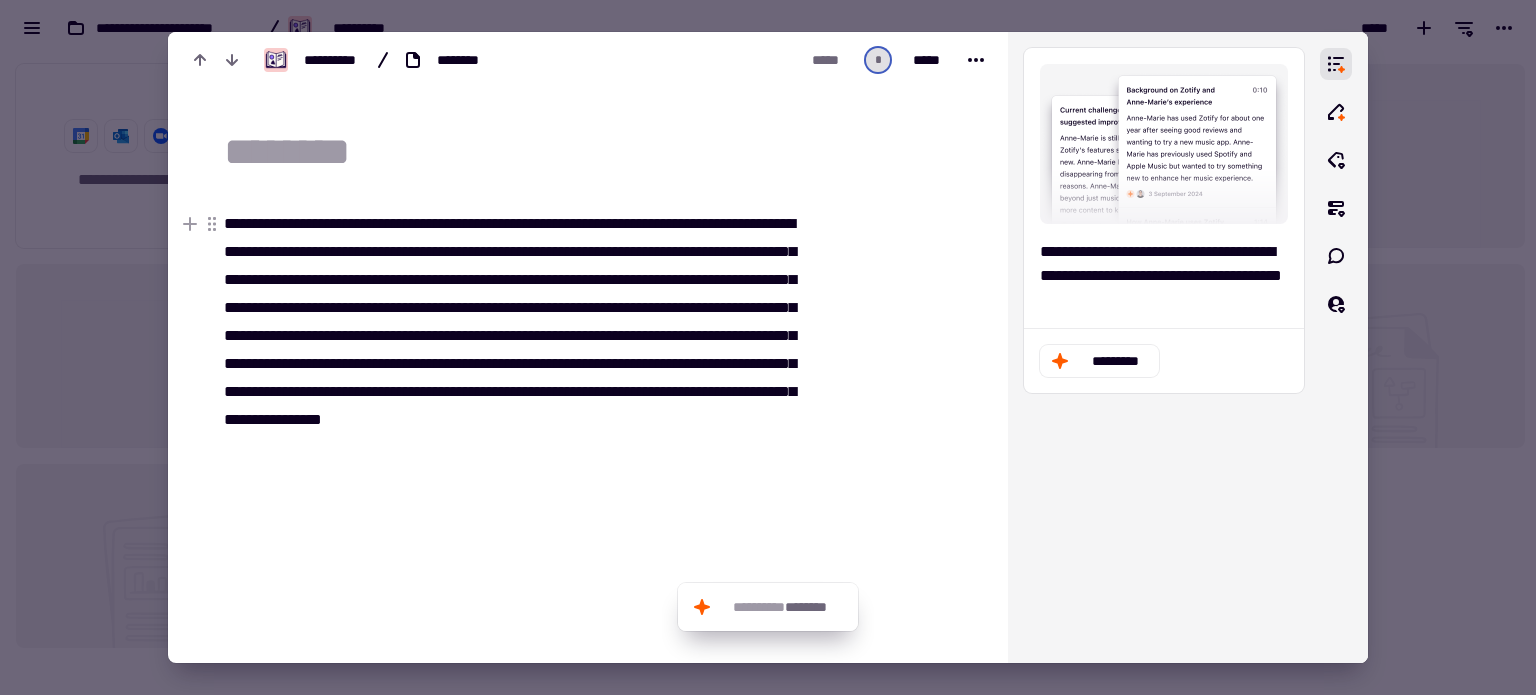 click on "[FIRST] [LAST] [EMAIL] [ADDRESS] [CITY] [STATE] [POSTAL_CODE] [COUNTRY] [CREDIT_CARD] [EXPIRY_DATE] [CVV] [NAME_ON_CARD] [BILLING_ADDRESS] [ZIP_CODE] [PHONE] [DATE_OF_BIRTH] [AGE] [PASSPORT_NUMBER]" at bounding box center [507, 336] 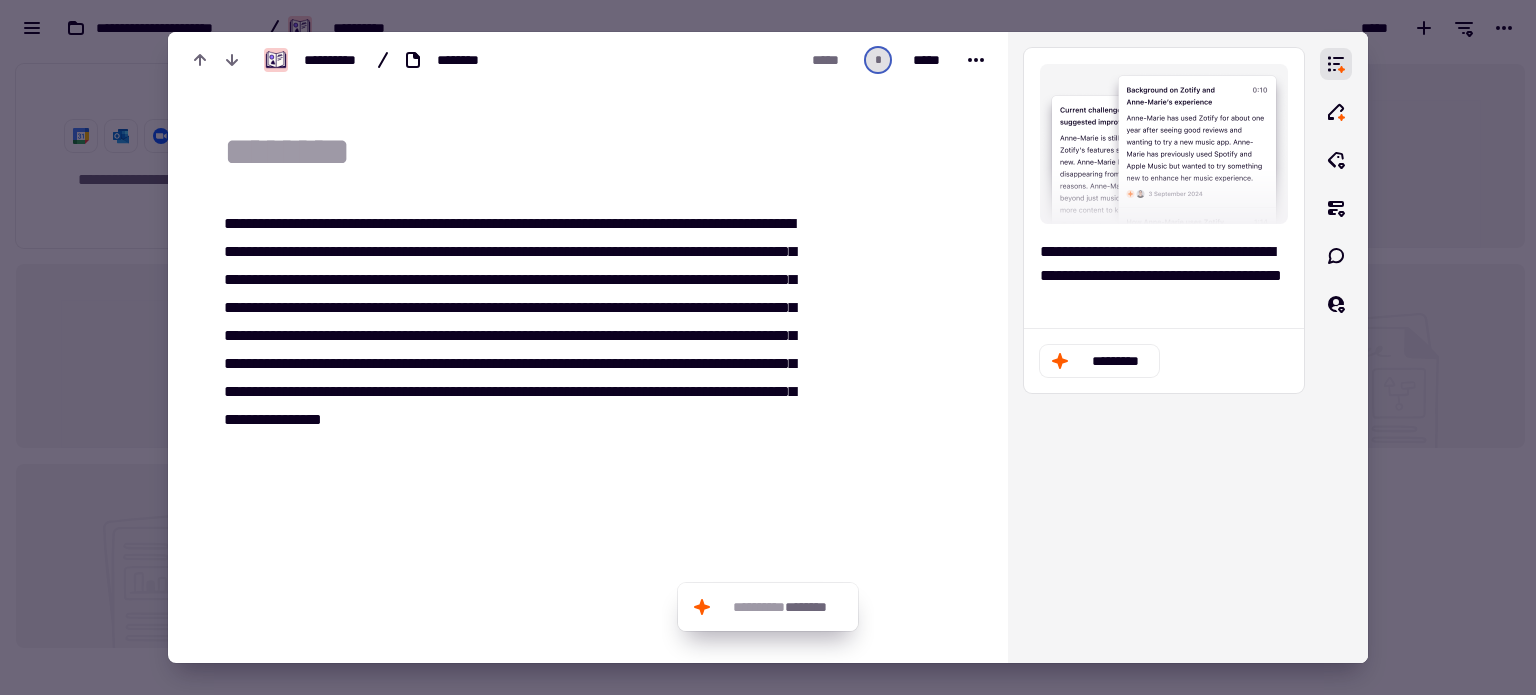 click on "**********" at bounding box center [410, 60] 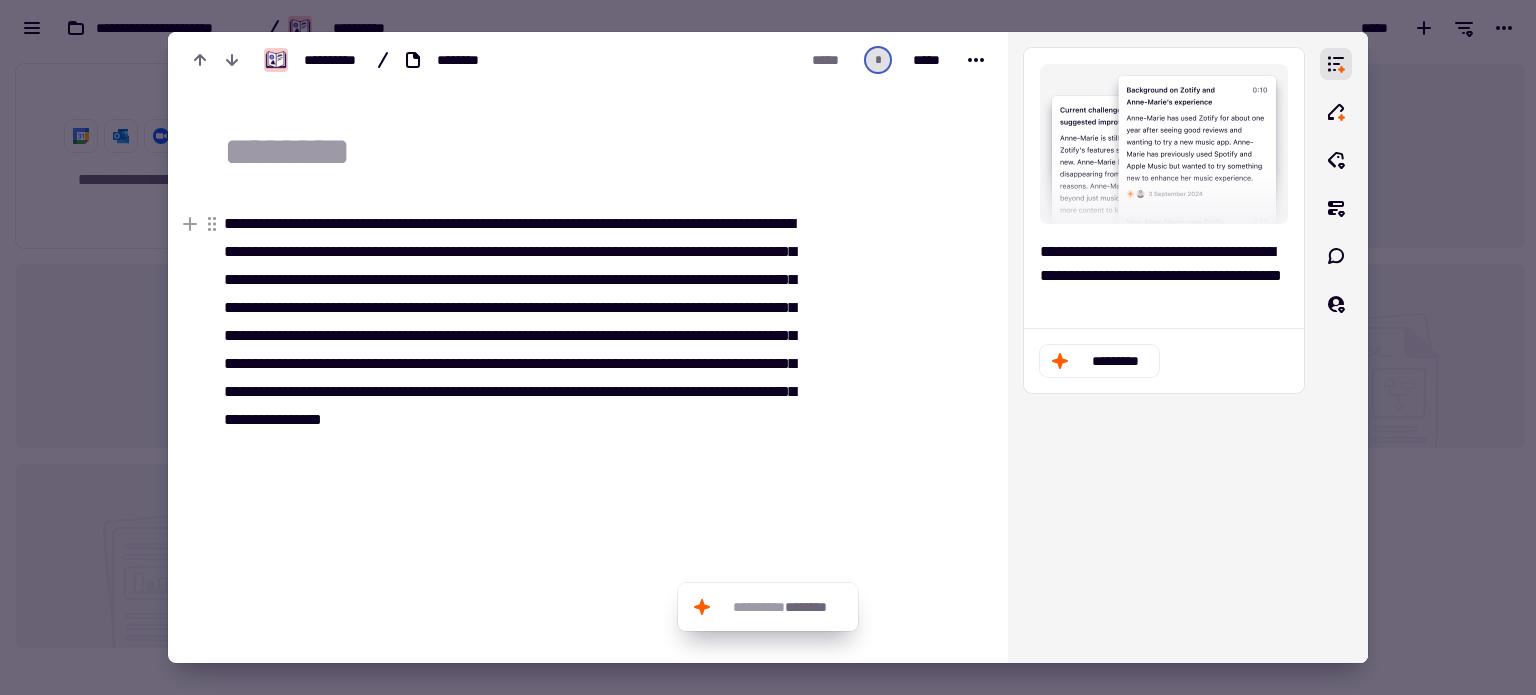 click on "[FIRST] [LAST] [EMAIL] [ADDRESS] [CITY] [STATE] [POSTAL_CODE] [COUNTRY] [CREDIT_CARD] [EXPIRY_DATE] [CVV] [NAME_ON_CARD] [BILLING_ADDRESS] [ZIP_CODE] [PHONE] [DATE_OF_BIRTH] [AGE] [PASSPORT_NUMBER]" at bounding box center (507, 336) 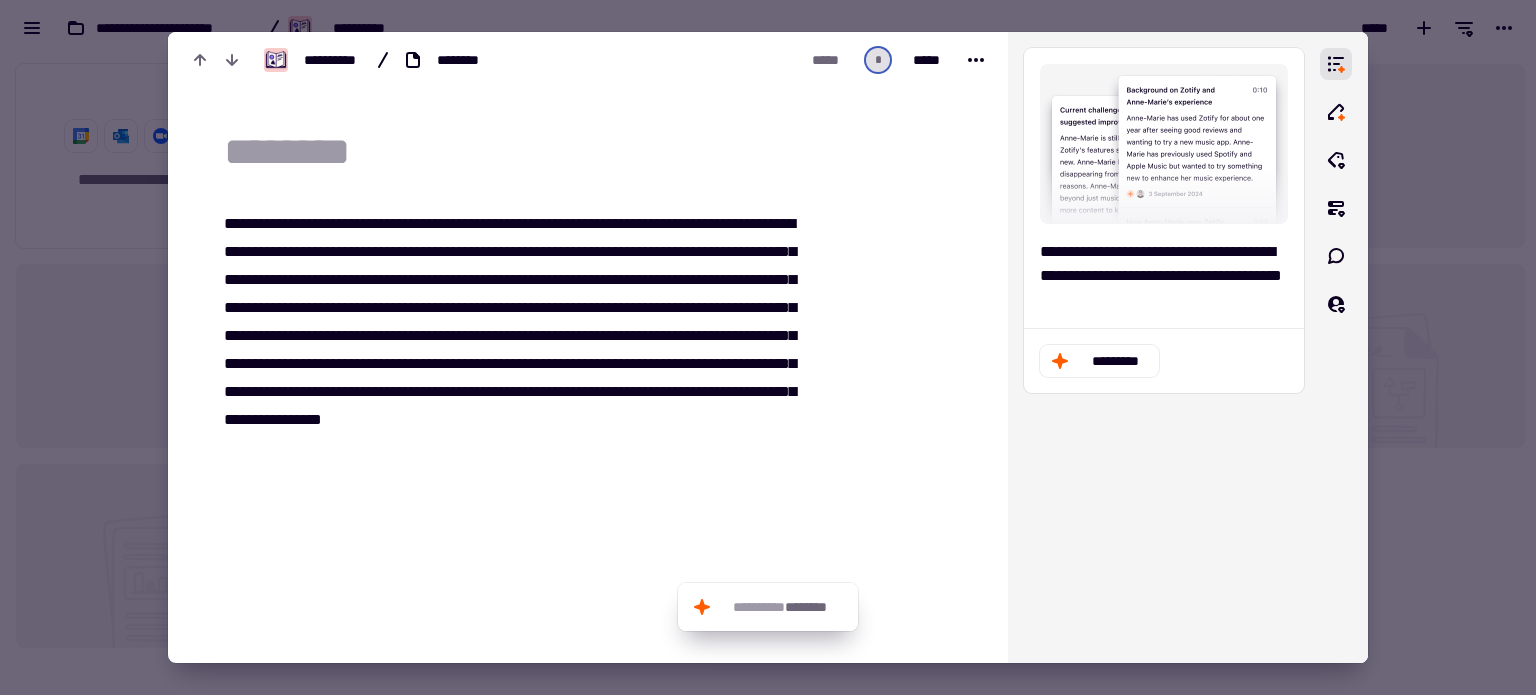 click at bounding box center (600, 153) 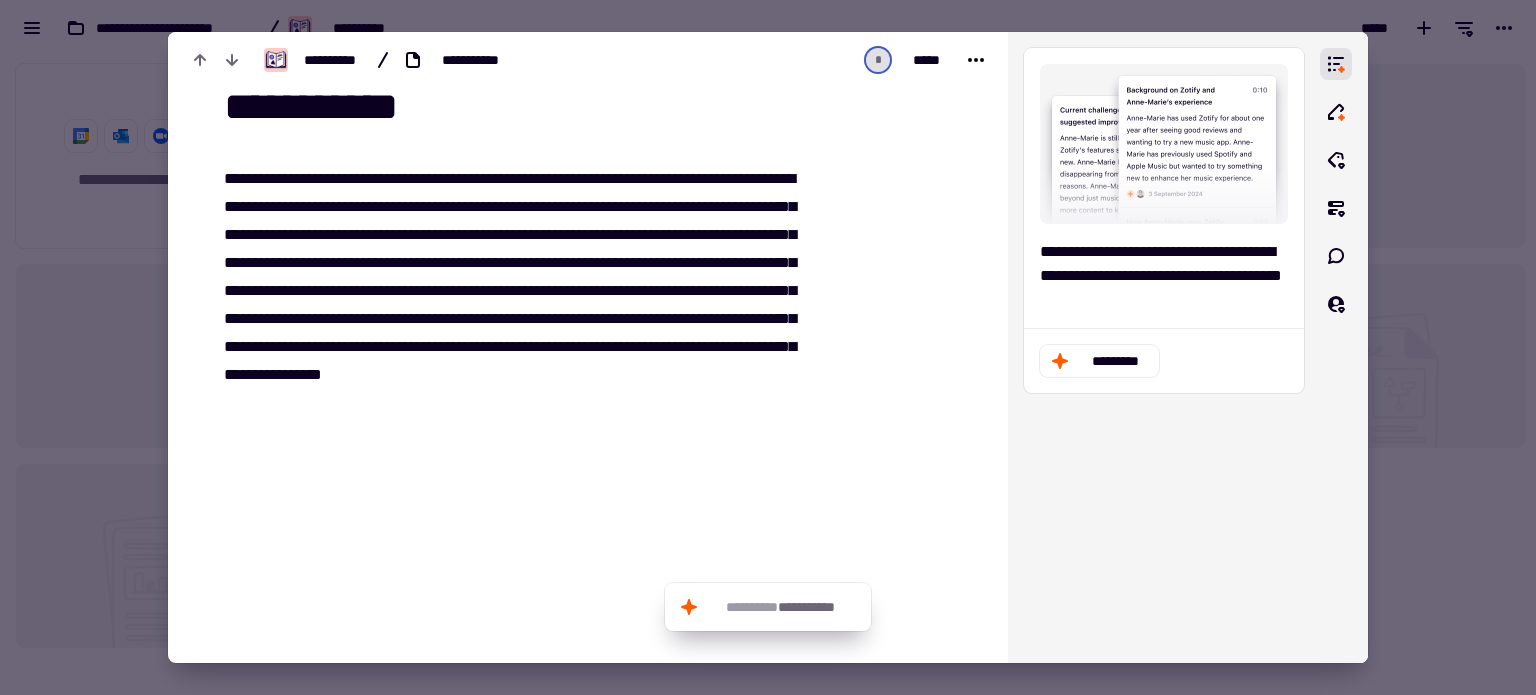 scroll, scrollTop: 0, scrollLeft: 0, axis: both 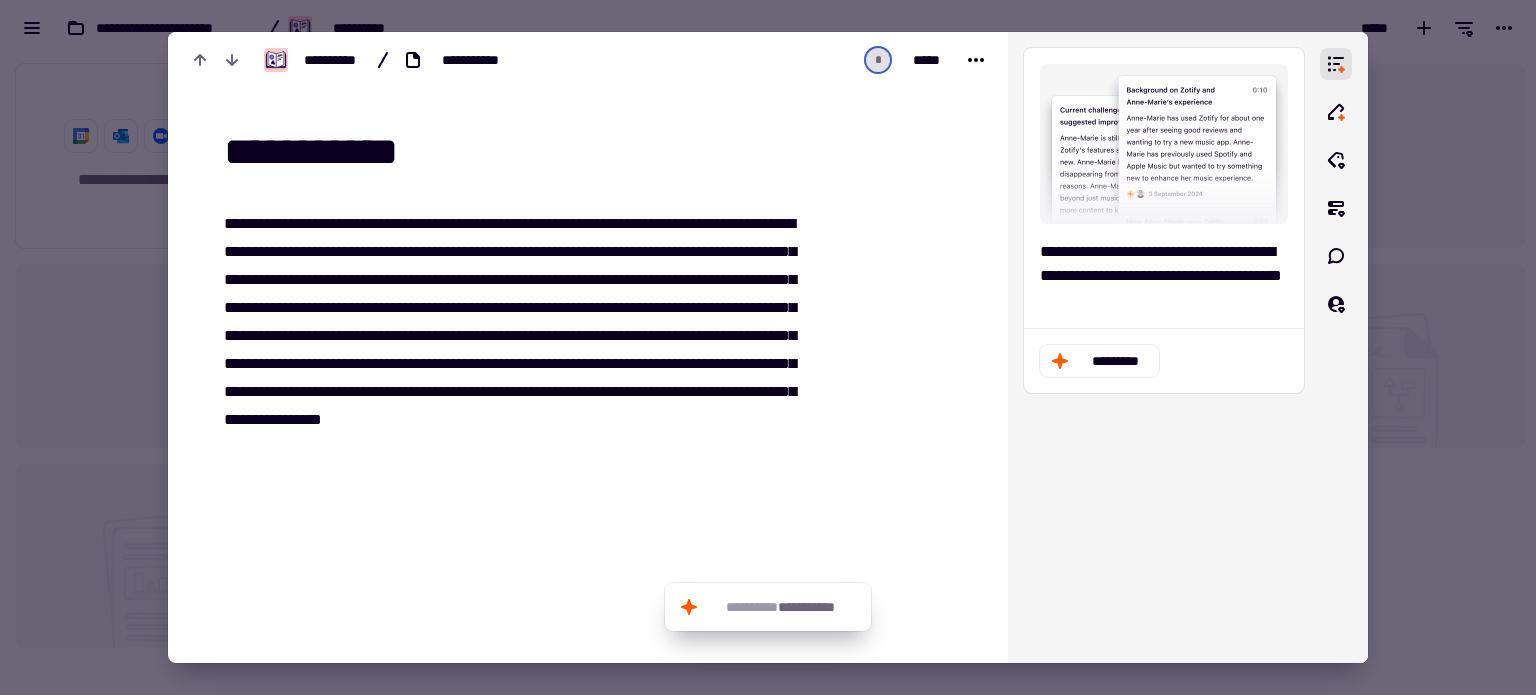 type on "**********" 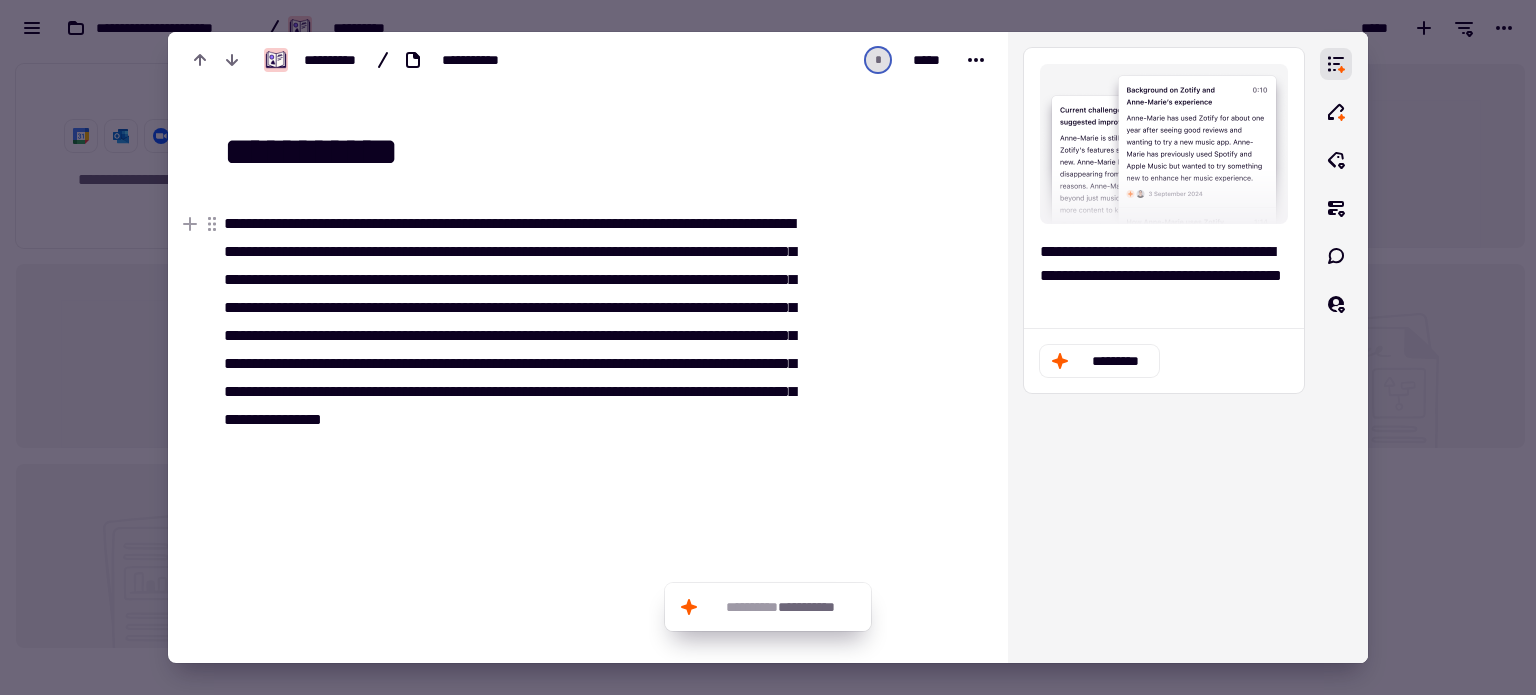 click at bounding box center (768, 347) 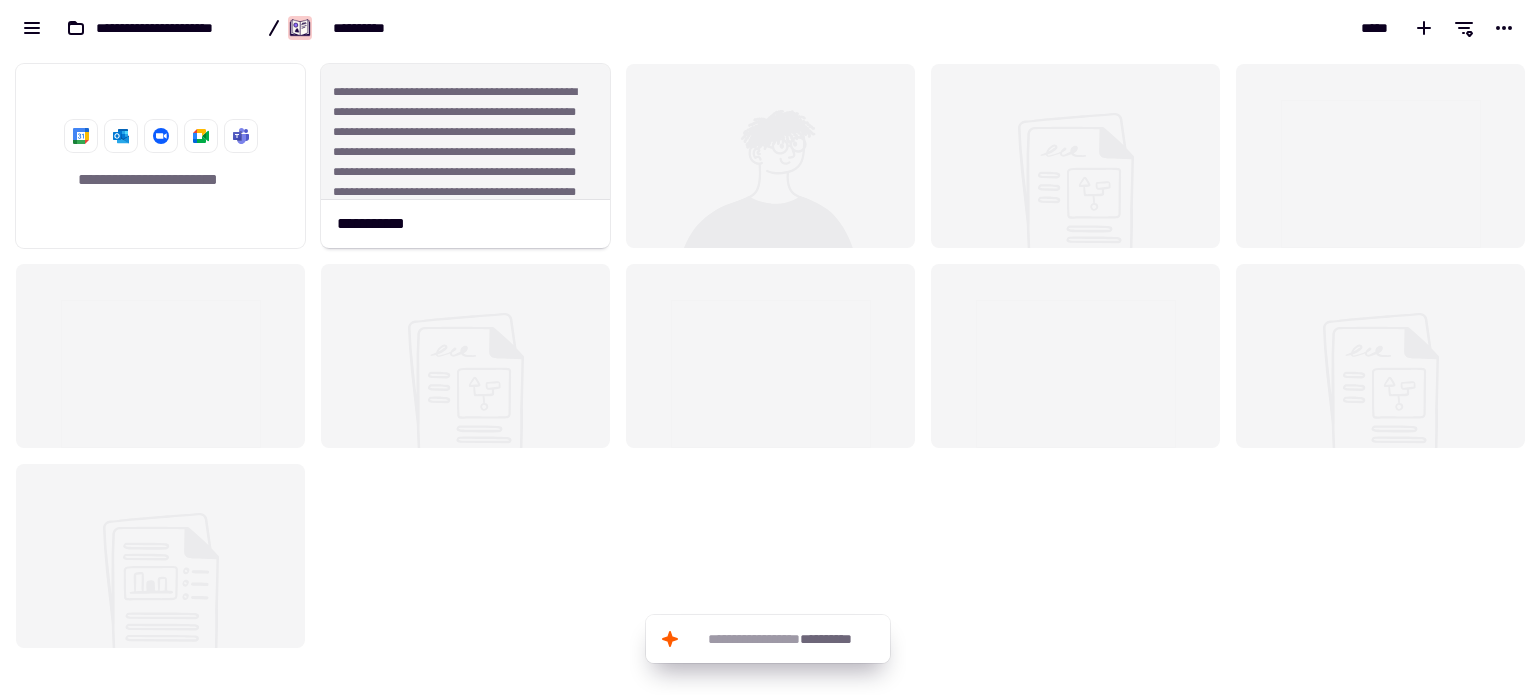 click on "**********" 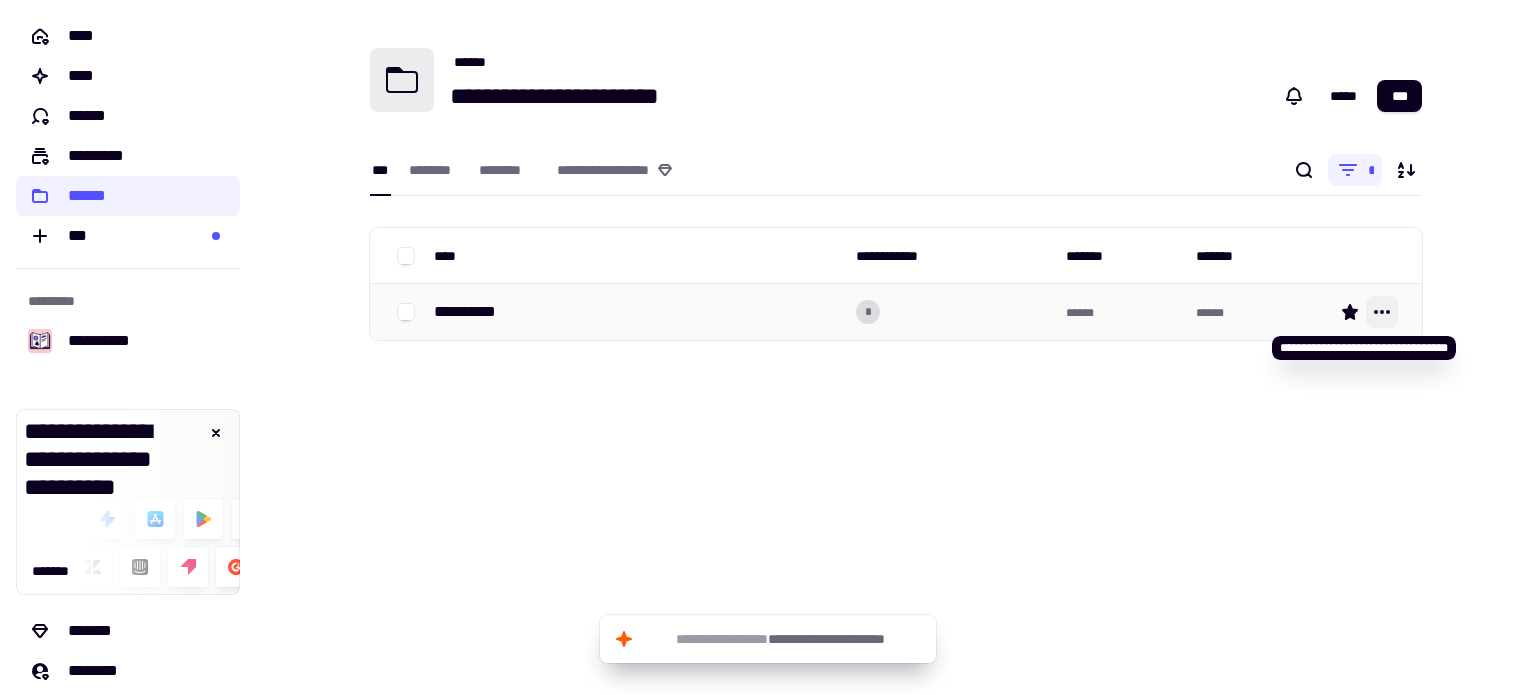 click 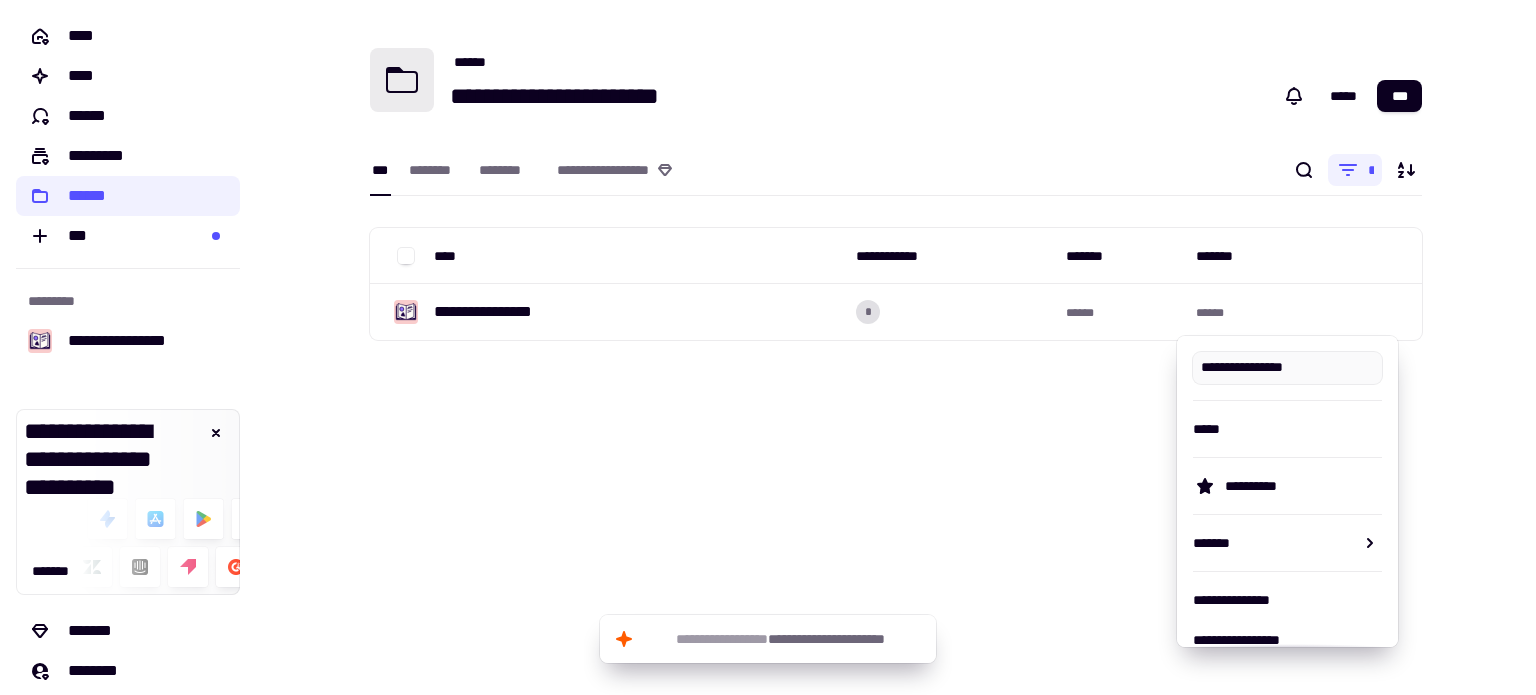 type on "**********" 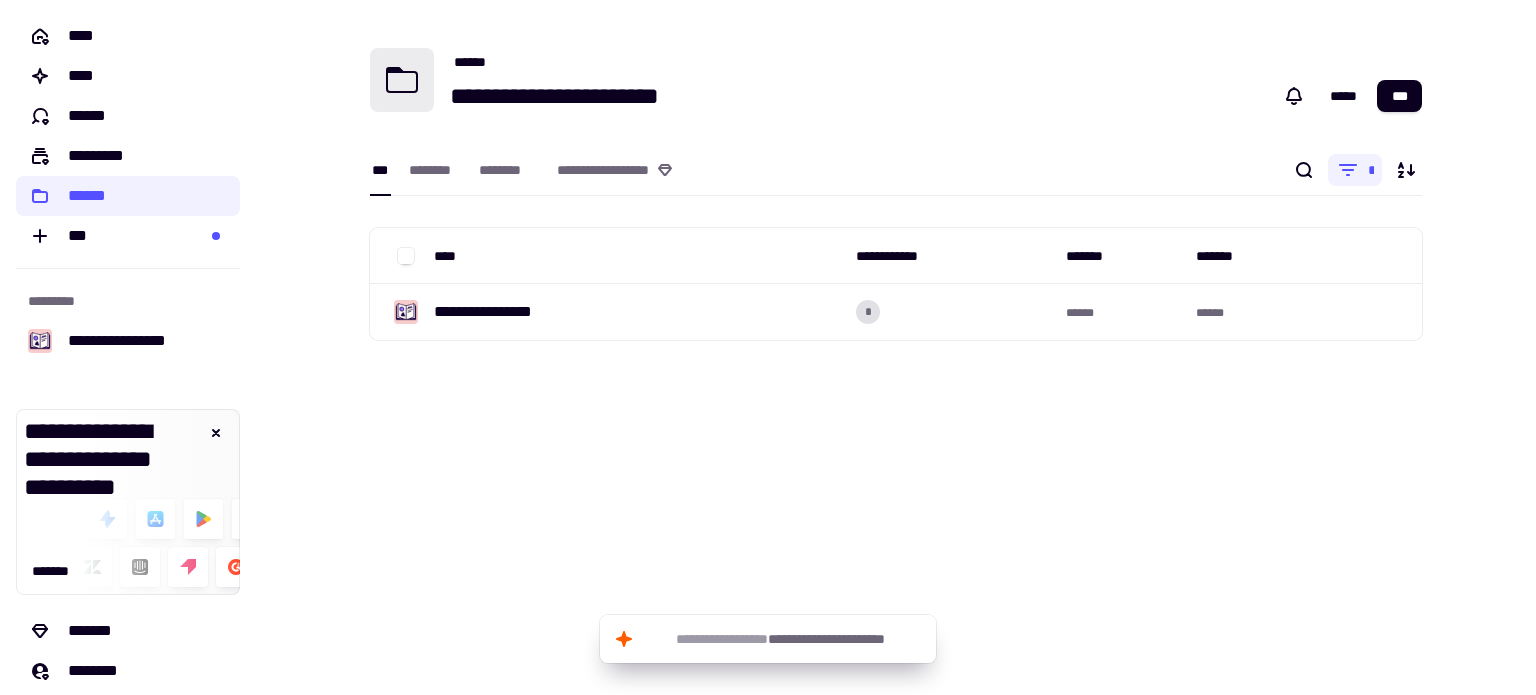 click on "[FIRST] [LAST] [EMAIL] [ADDRESS] [CITY] [STATE] [POSTAL_CODE] [COUNTRY] [CREDIT_CARD] [EXPIRY_DATE] [CVV] [NAME_ON_CARD] [BILLING_ADDRESS] [ZIP_CODE] [PHONE] [DATE_OF_BIRTH] [AGE]" at bounding box center (896, 347) 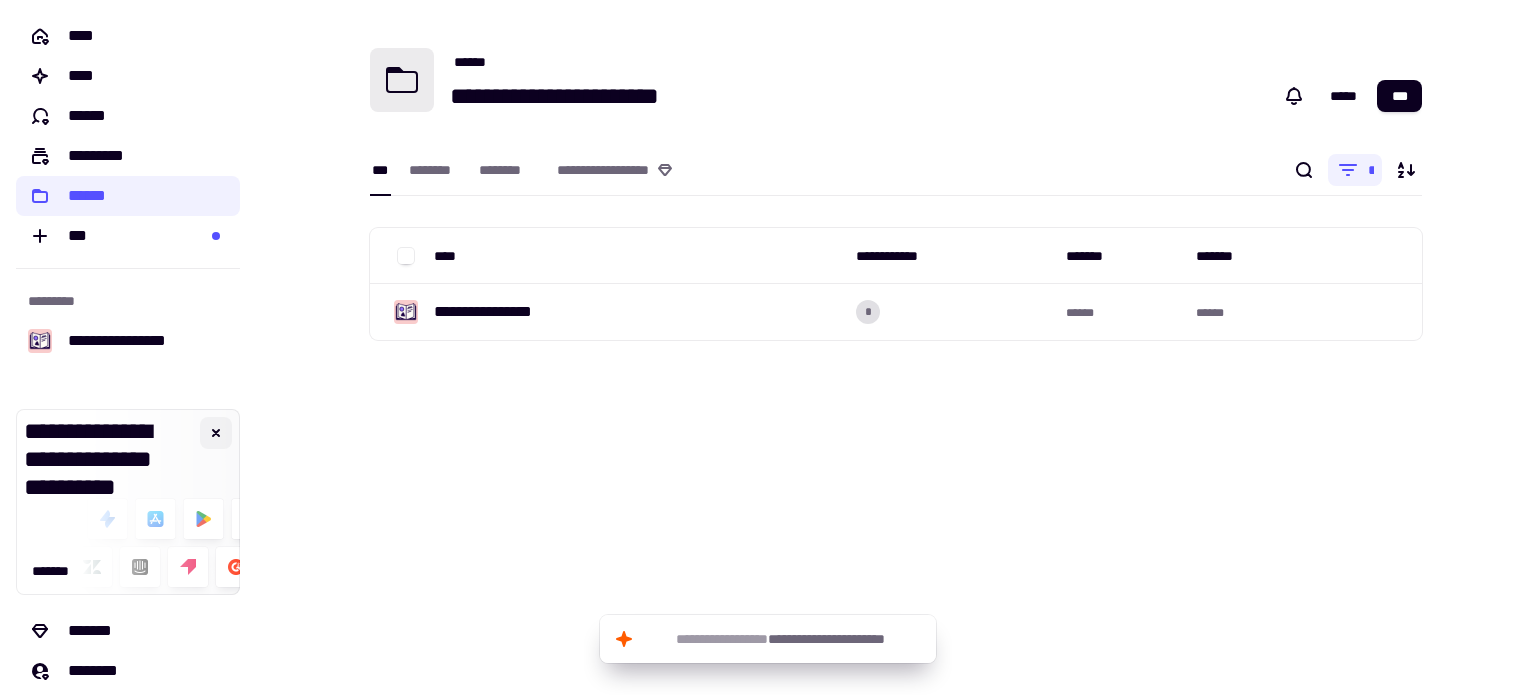 click 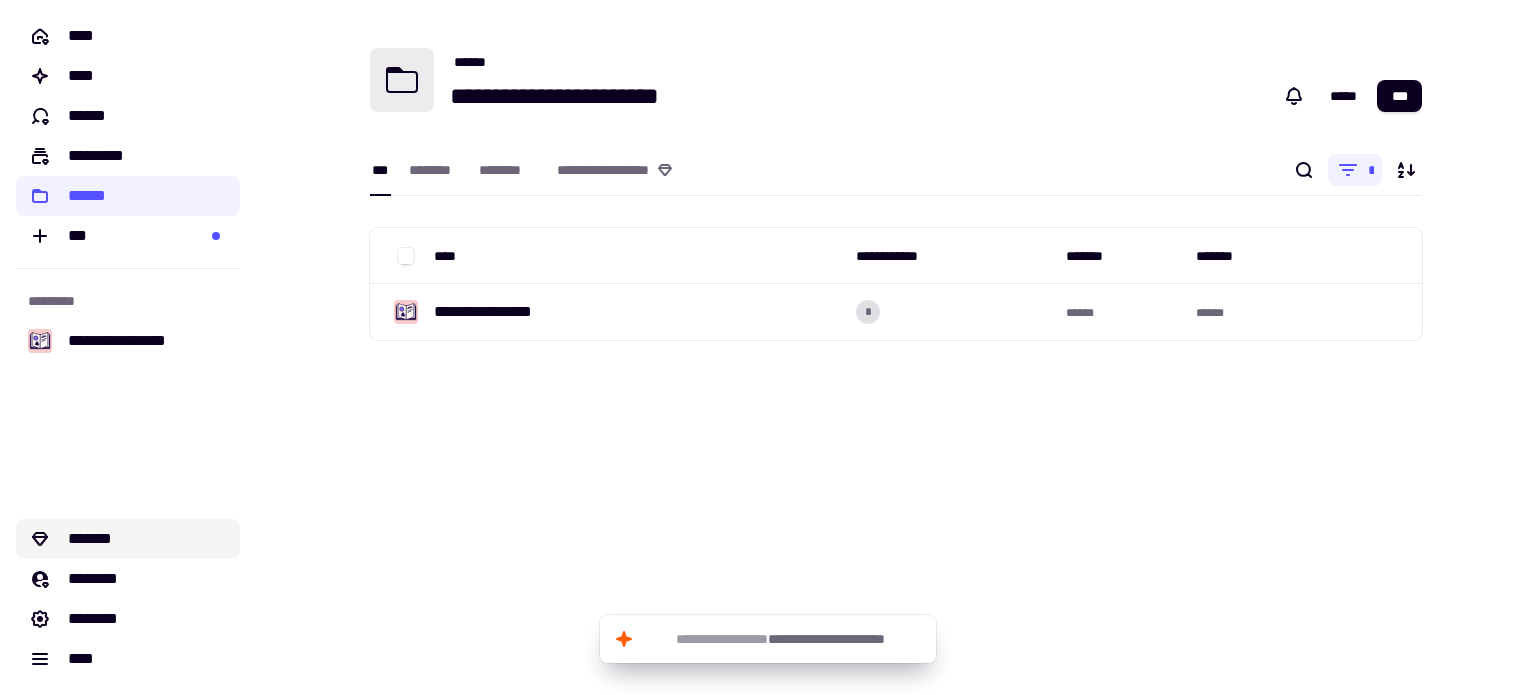 click 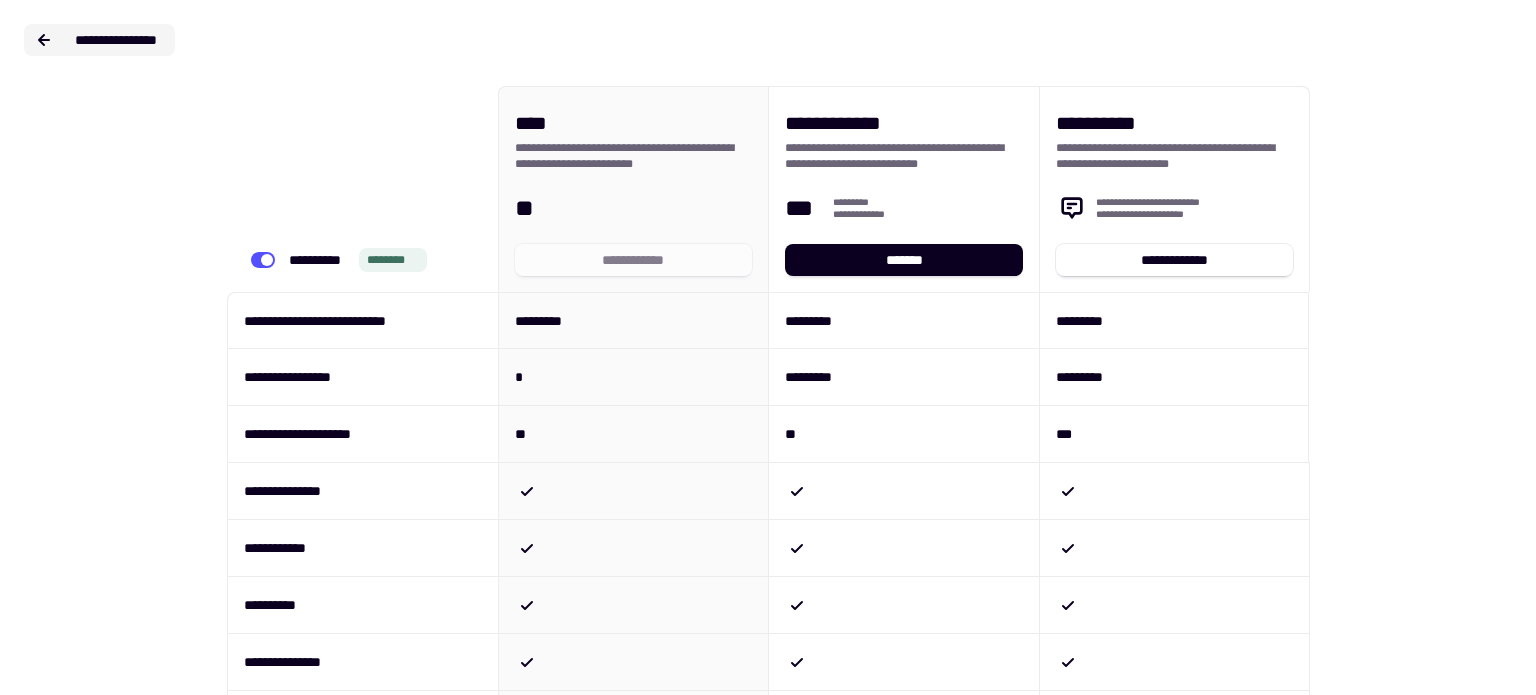 click 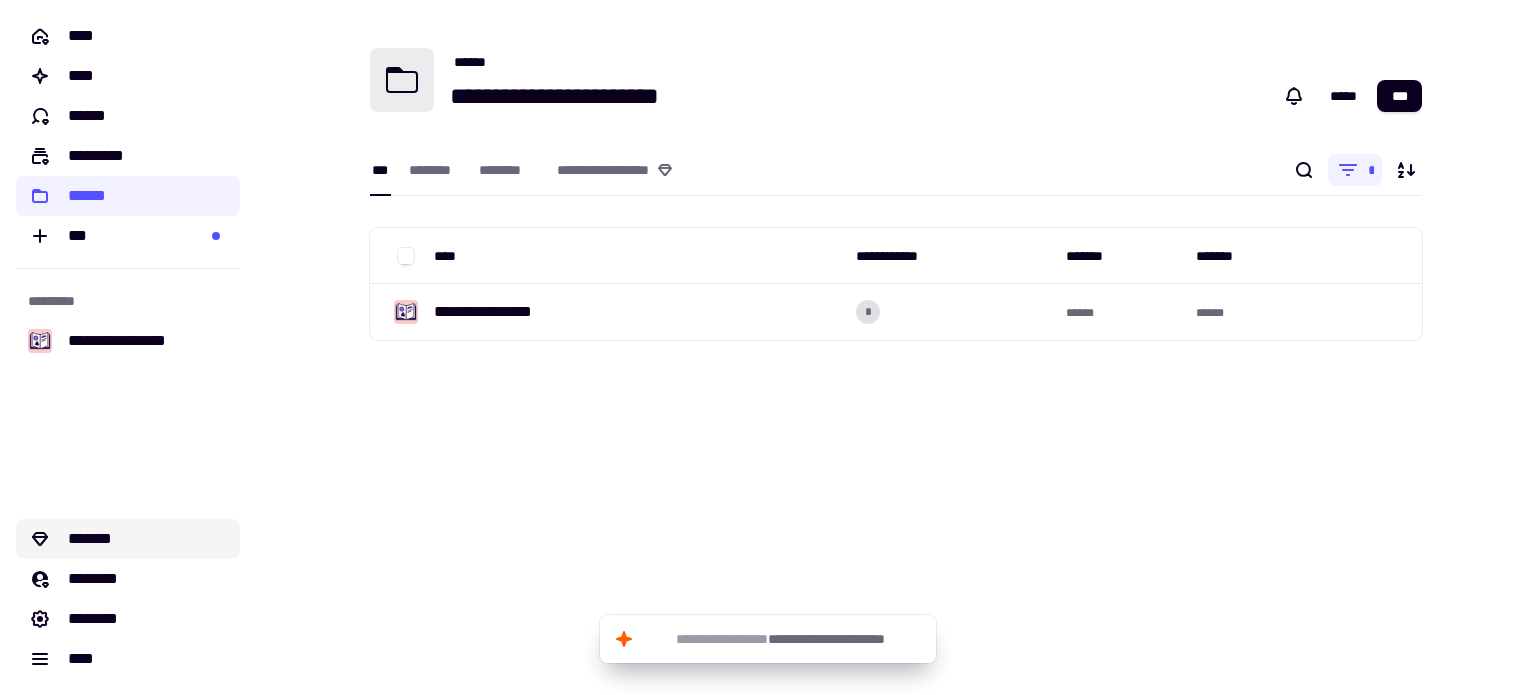 click on "*******" 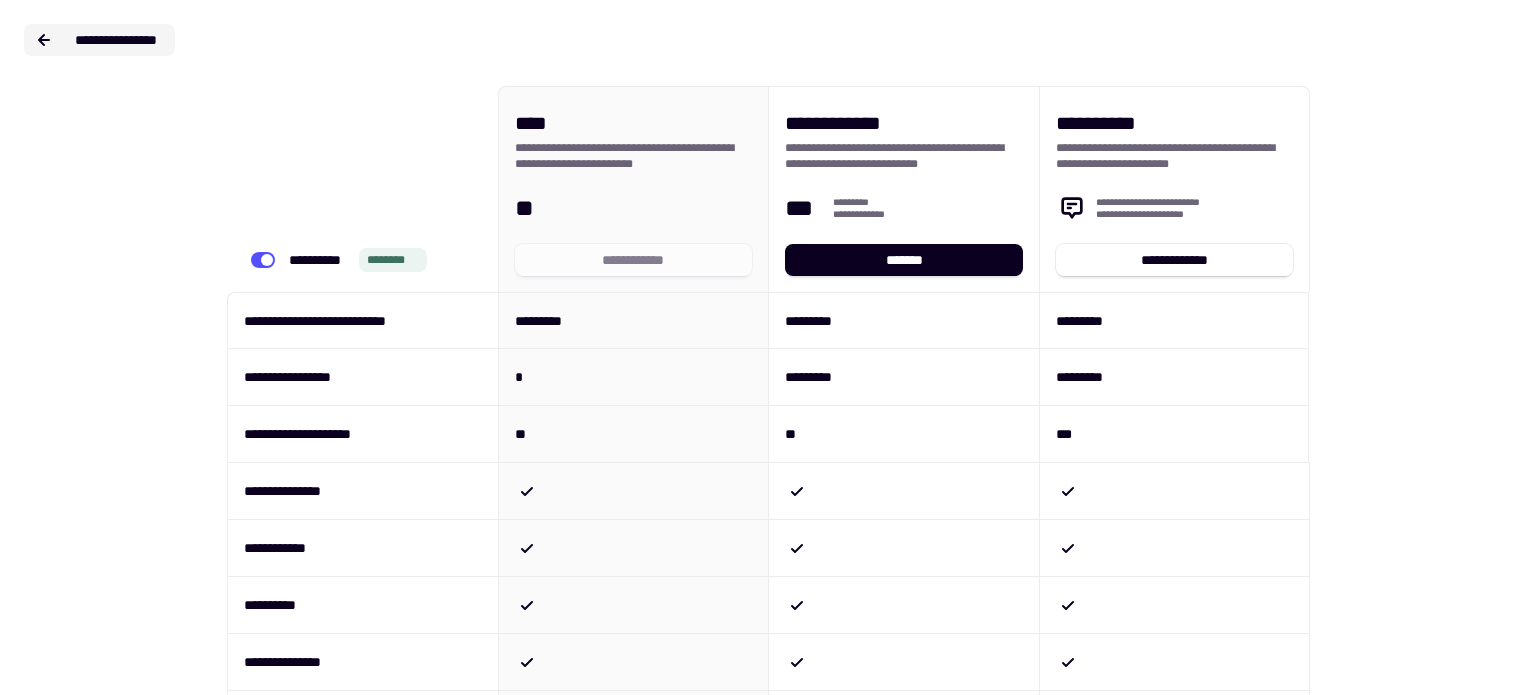 click 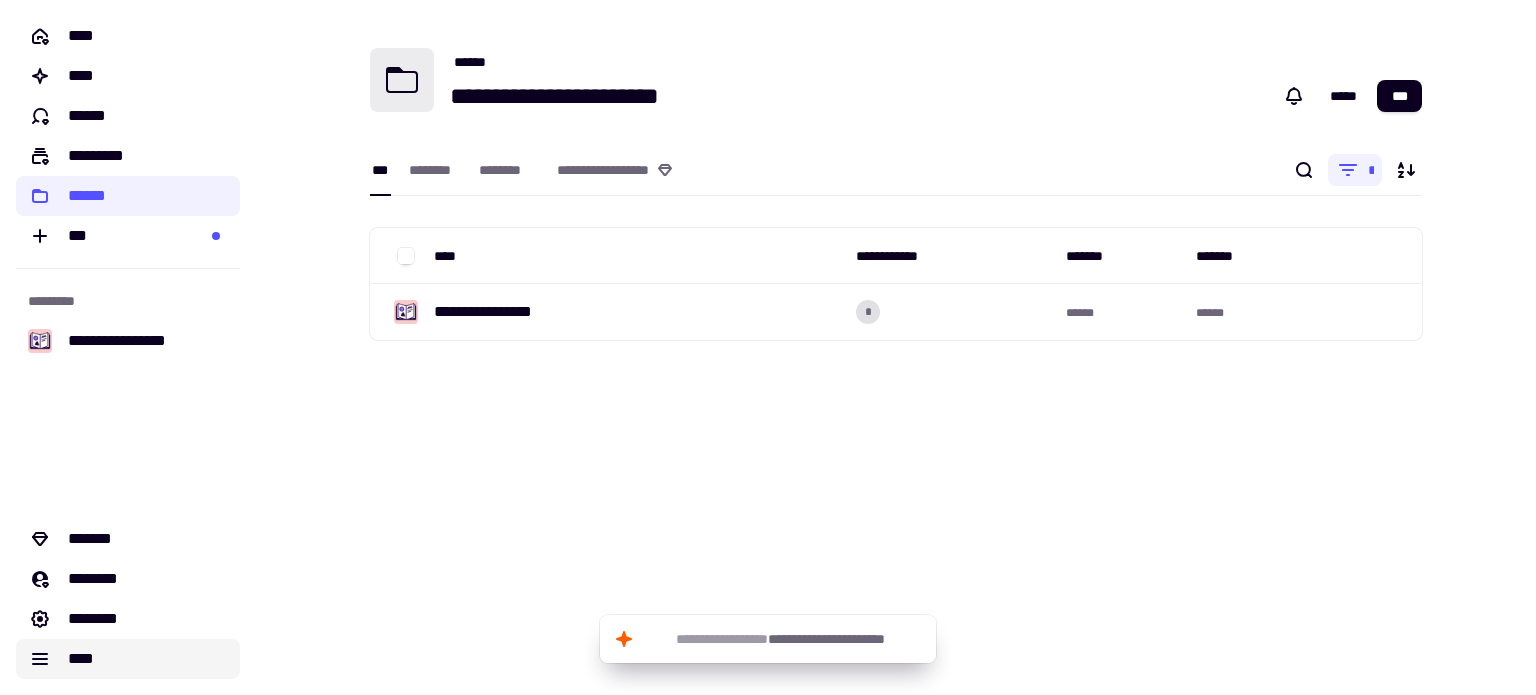 click 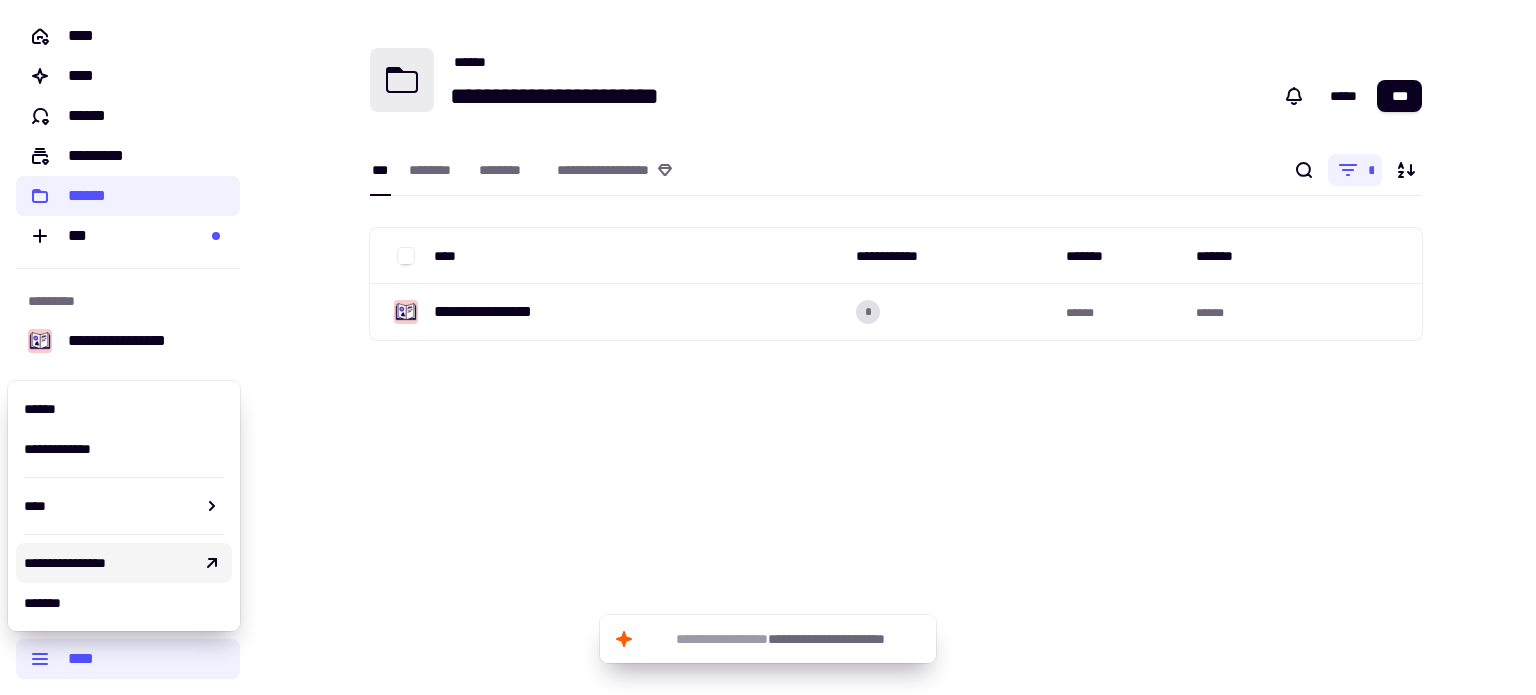 click on "[FIRST] [LAST] [EMAIL] [ADDRESS] [CITY] [STATE] [POSTAL_CODE] [COUNTRY] [CREDIT_CARD] [EXPIRY_DATE] [CVV] [NAME_ON_CARD] [BILLING_ADDRESS] [ZIP_CODE] [PHONE] [DATE_OF_BIRTH] [AGE]" at bounding box center (896, 347) 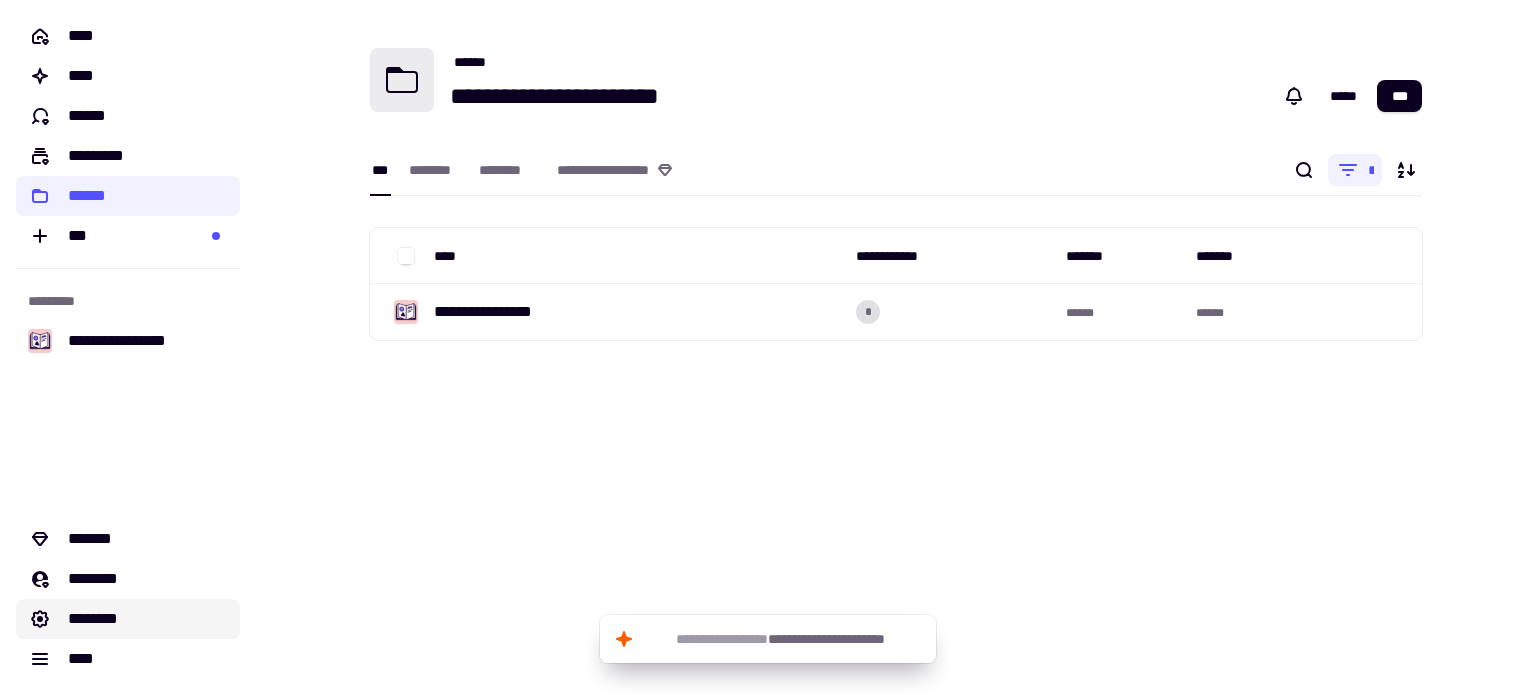 click on "********" 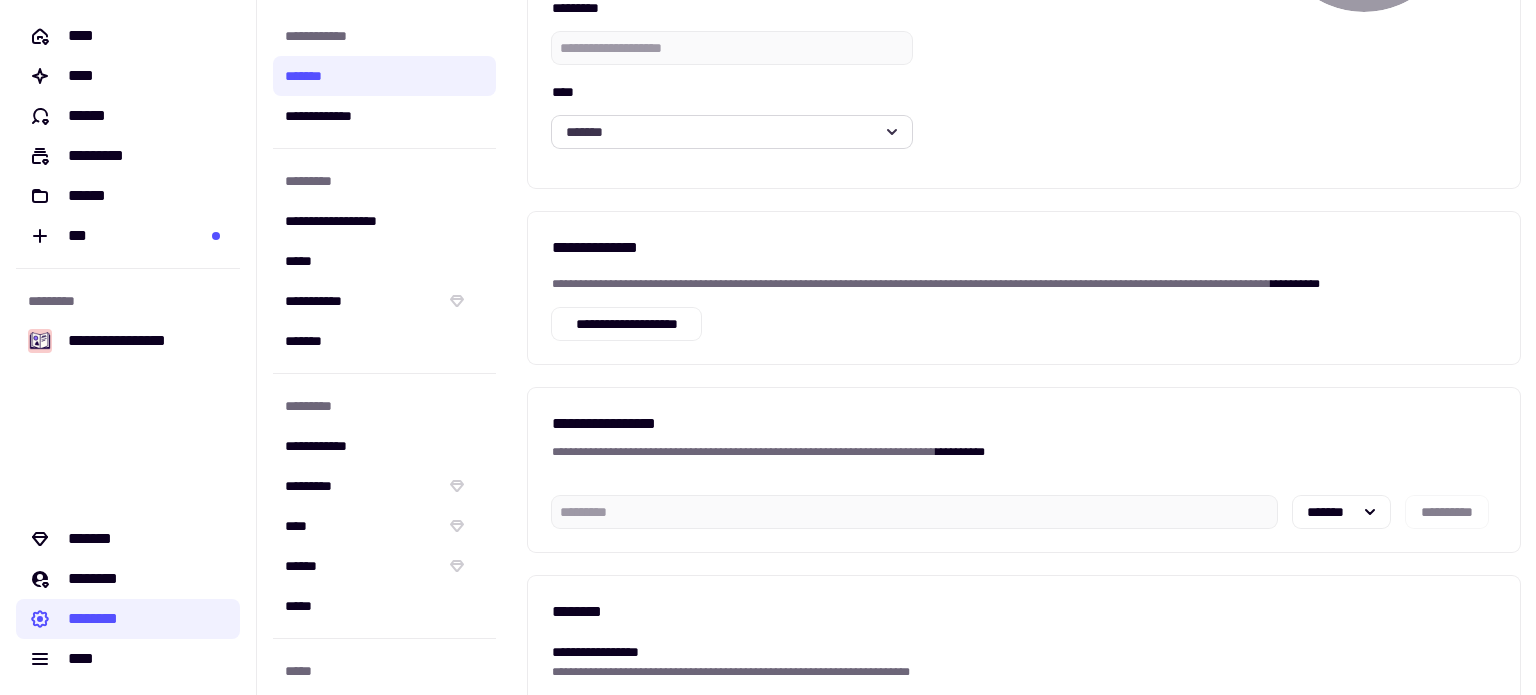scroll, scrollTop: 460, scrollLeft: 0, axis: vertical 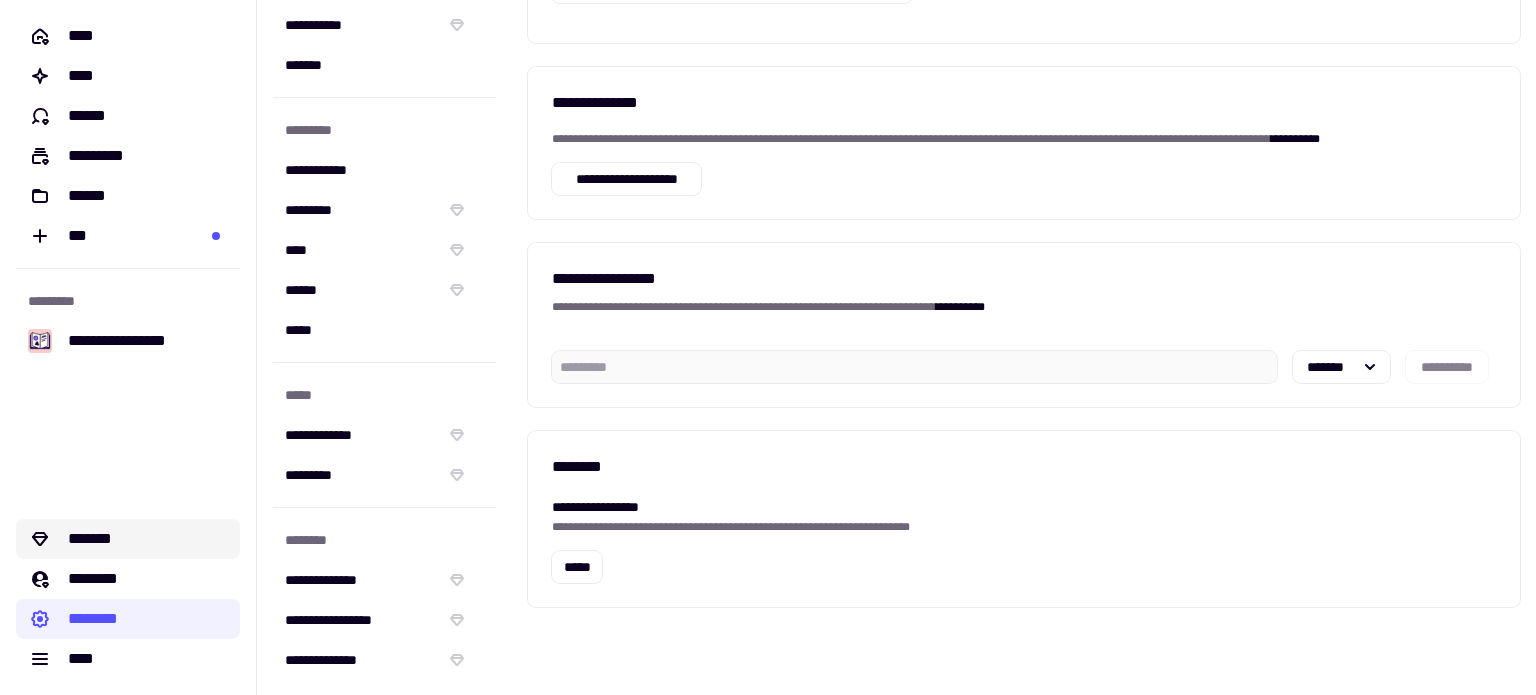 click on "*******" 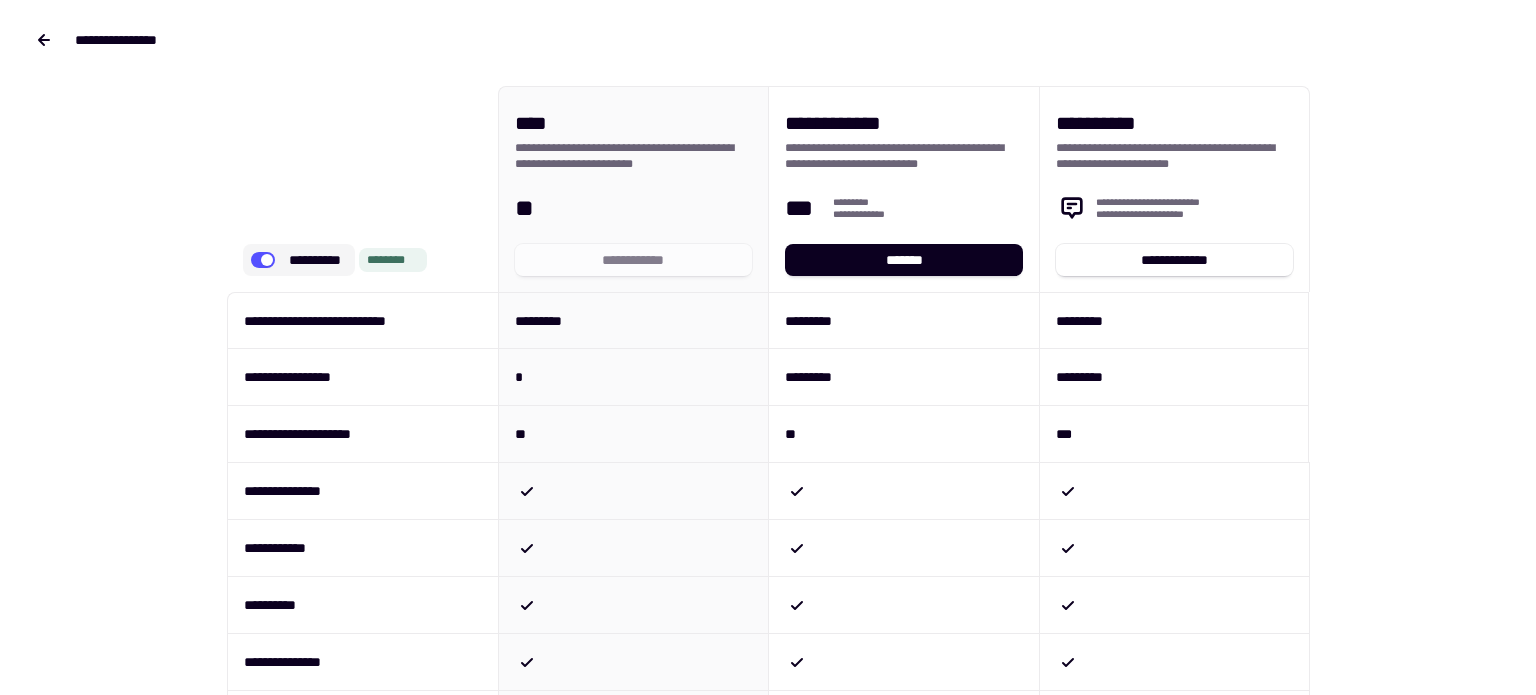 click 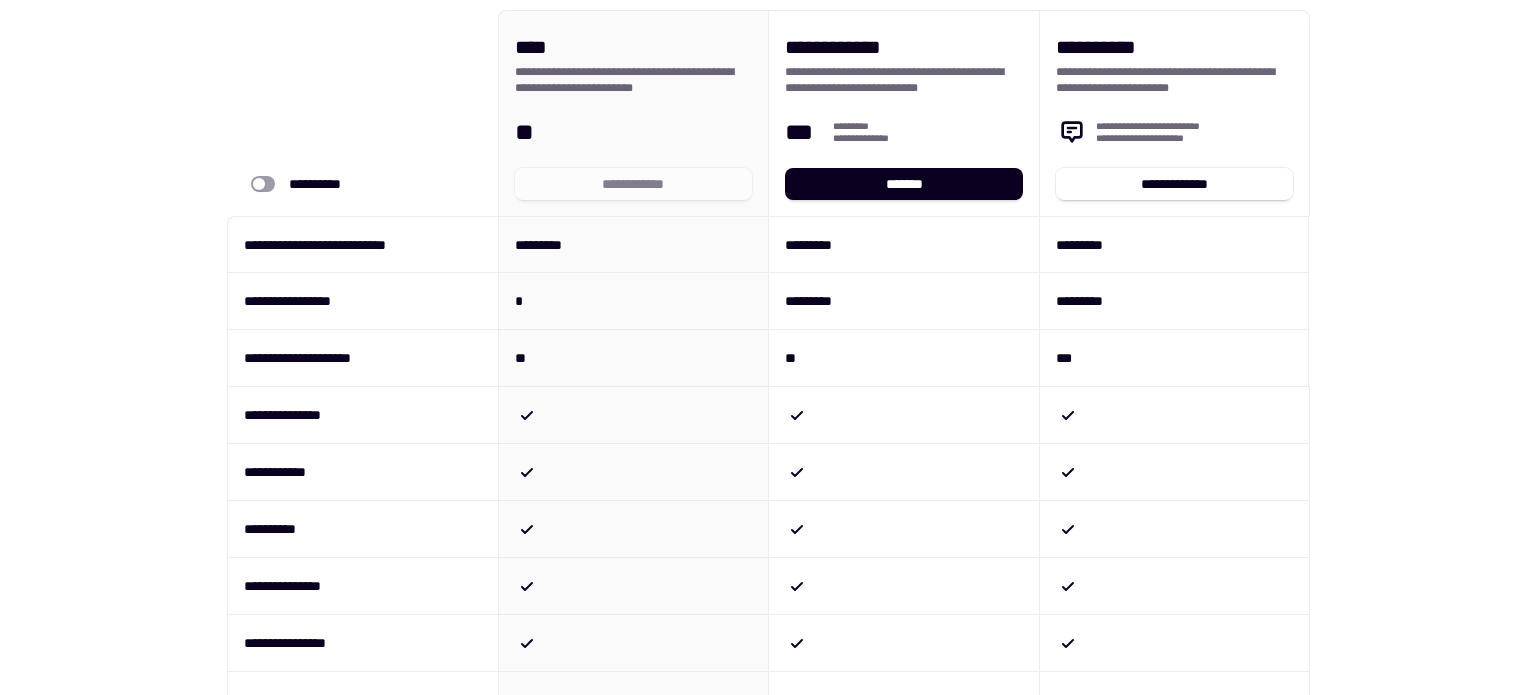 scroll, scrollTop: 0, scrollLeft: 0, axis: both 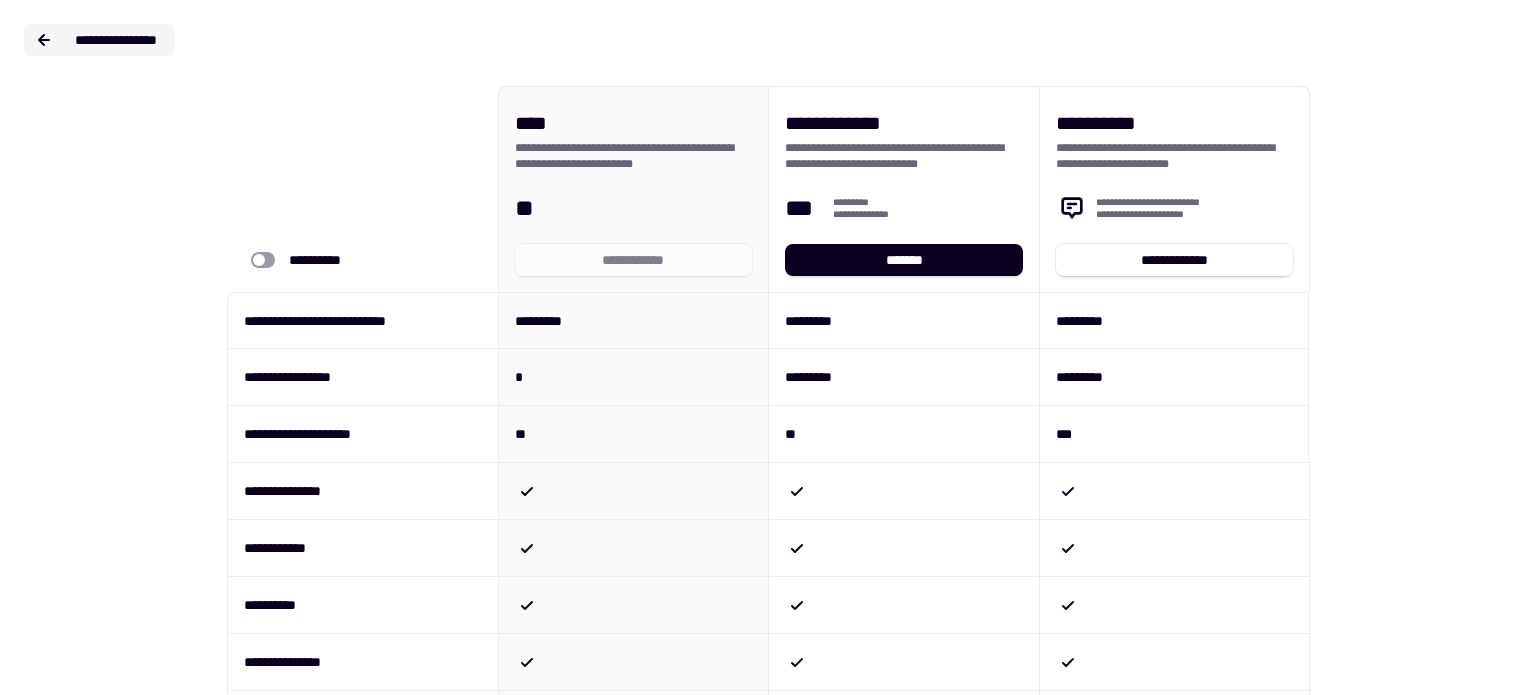 click 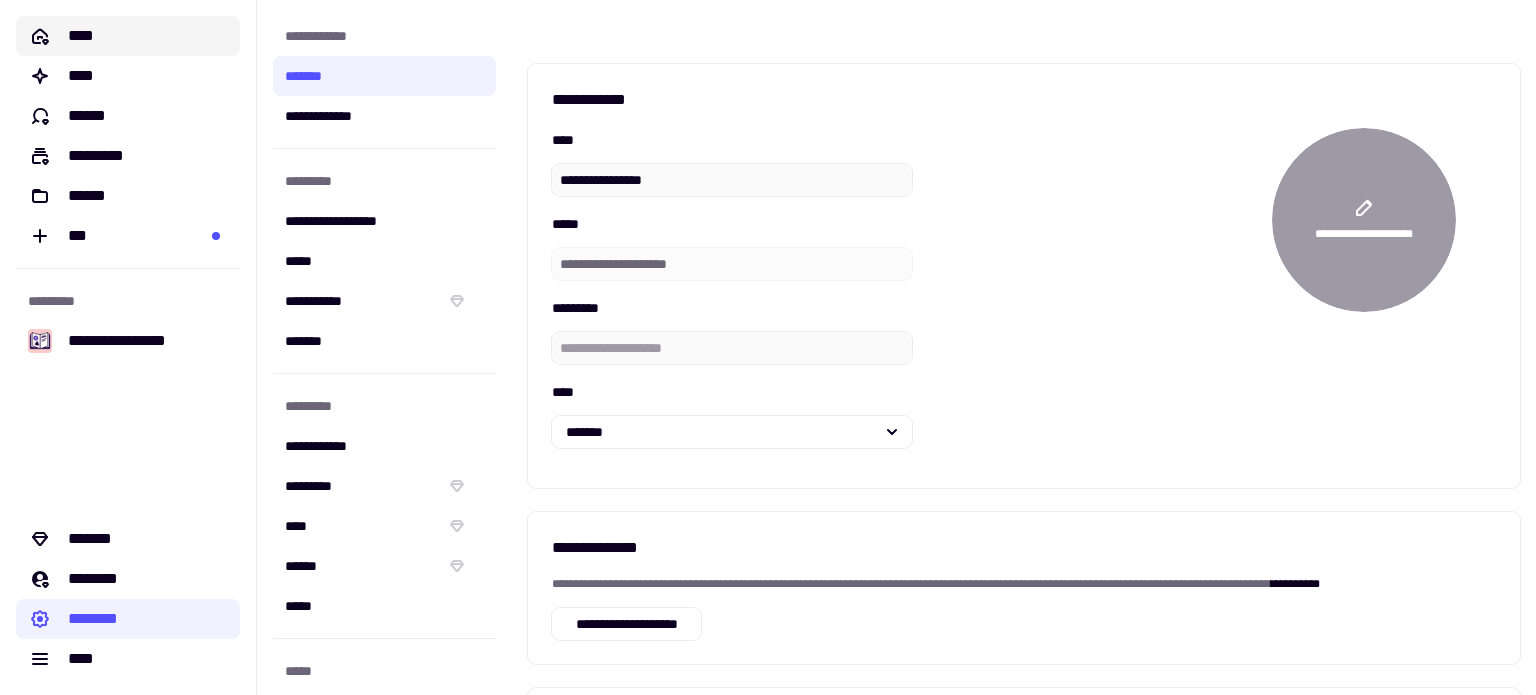 click on "****" 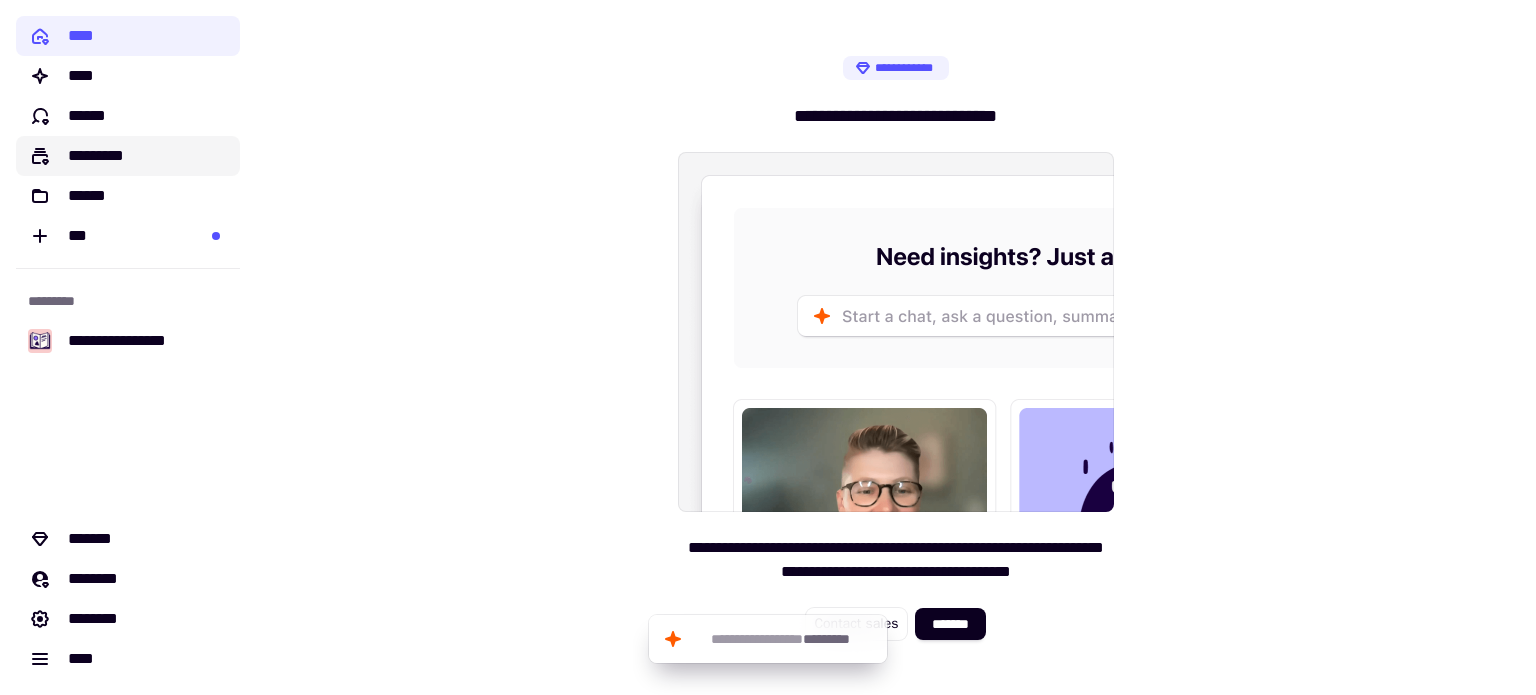 click on "*********" 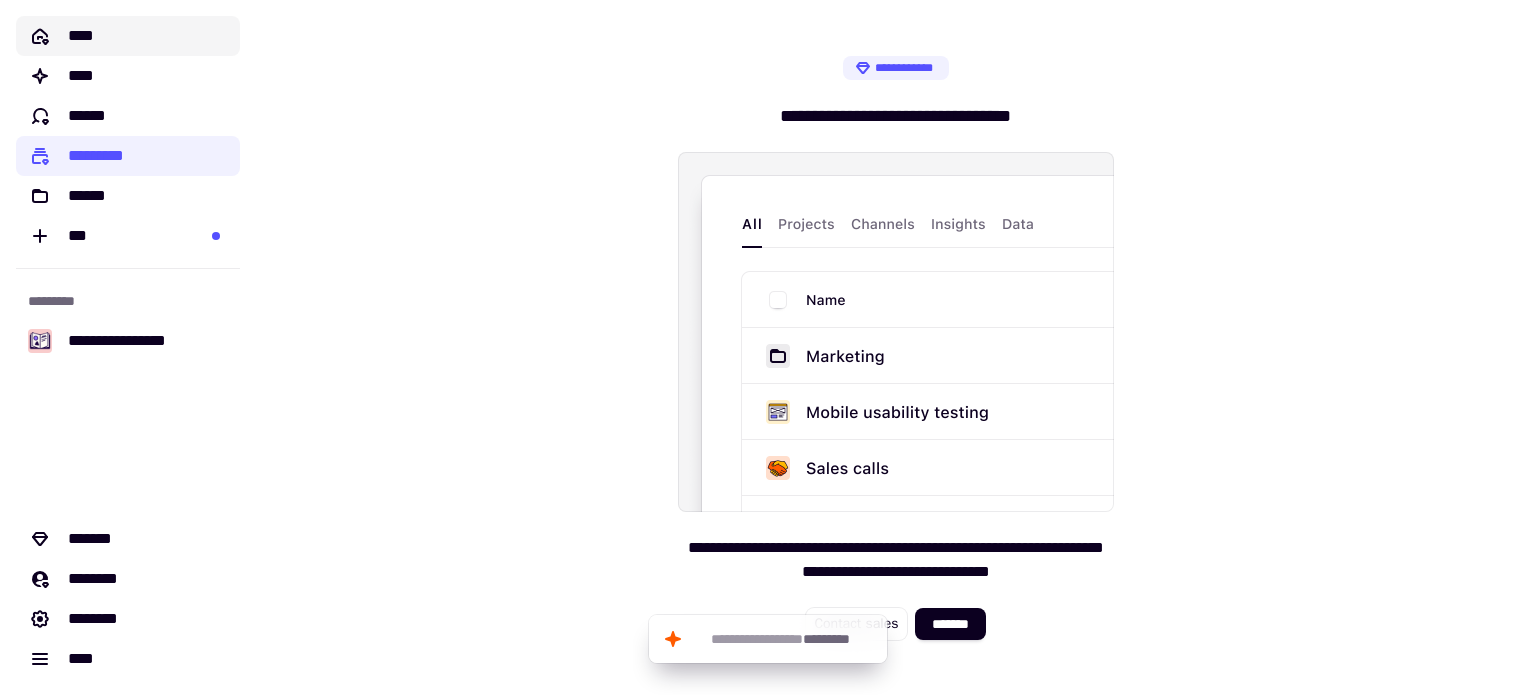 click on "****" 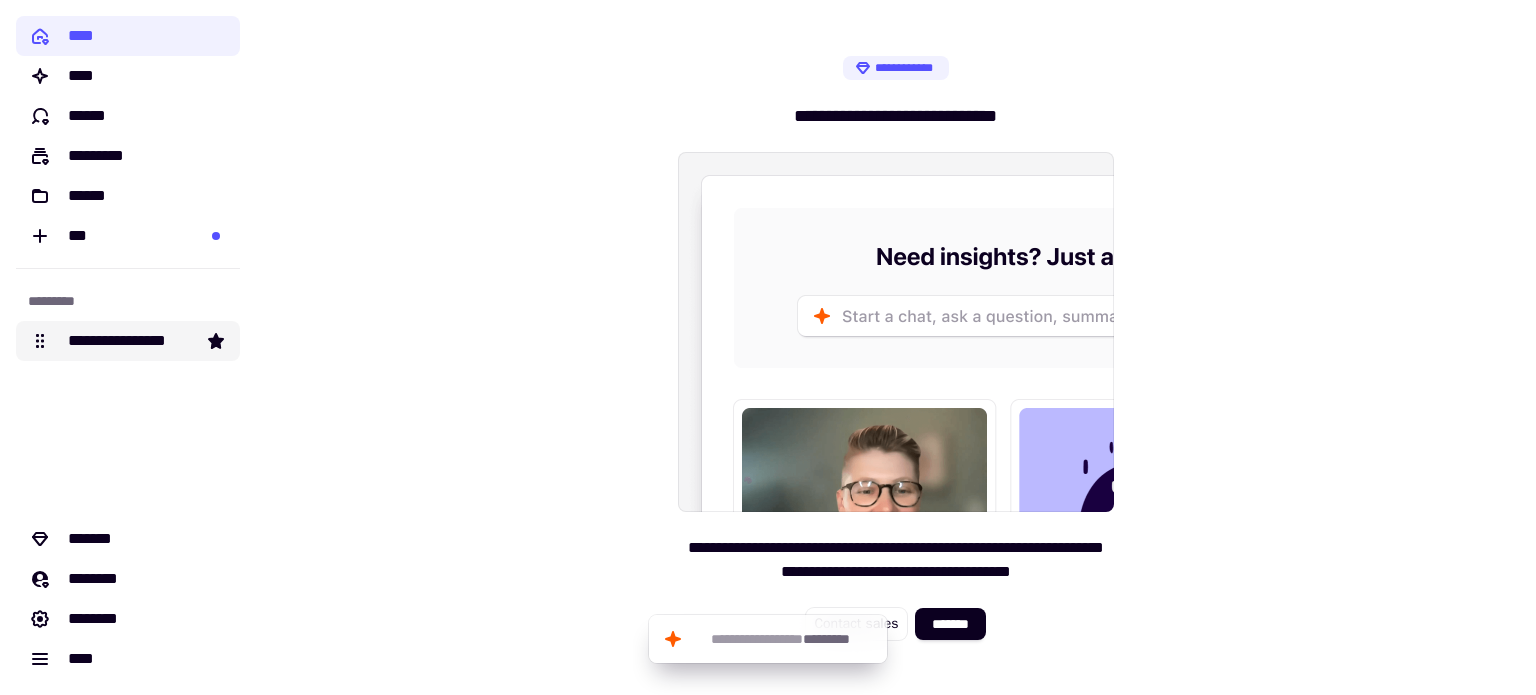 click on "**********" 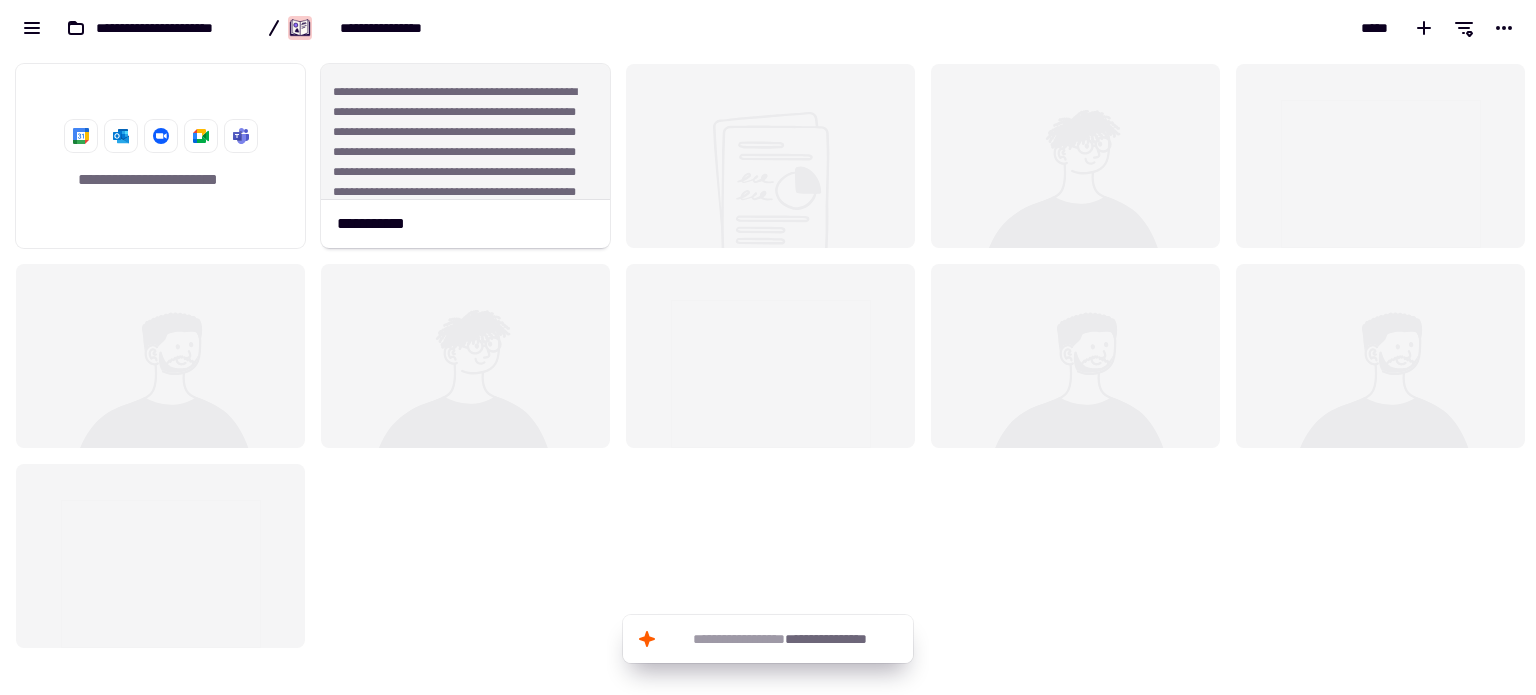 scroll, scrollTop: 16, scrollLeft: 16, axis: both 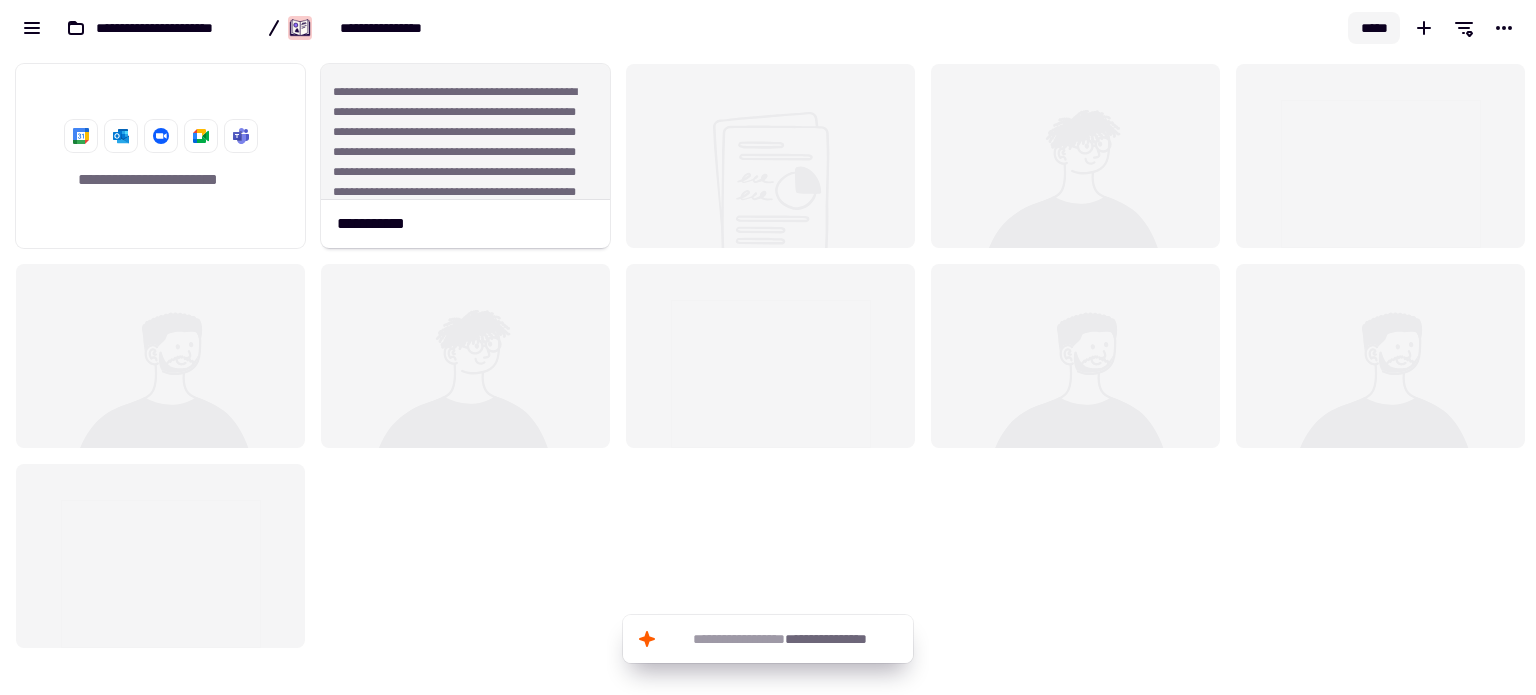 click on "*****" 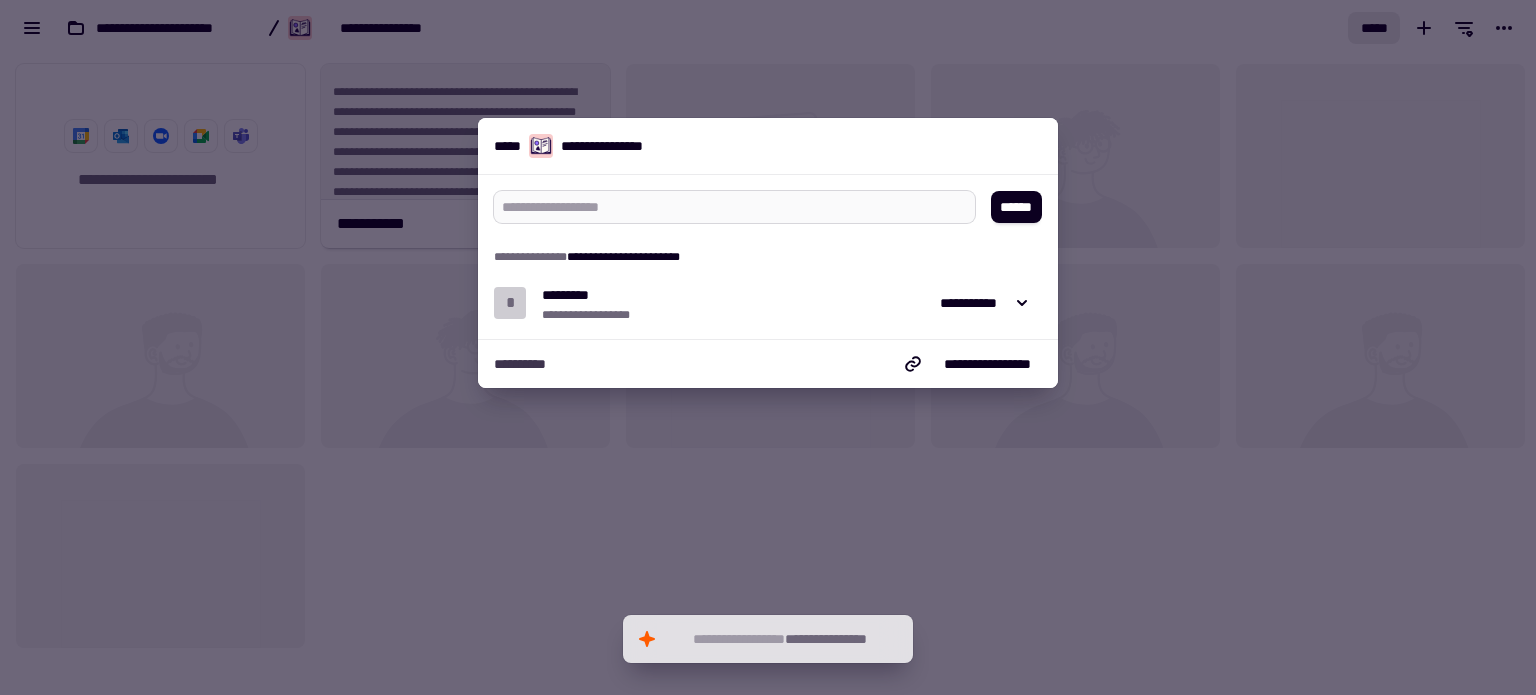 type on "*" 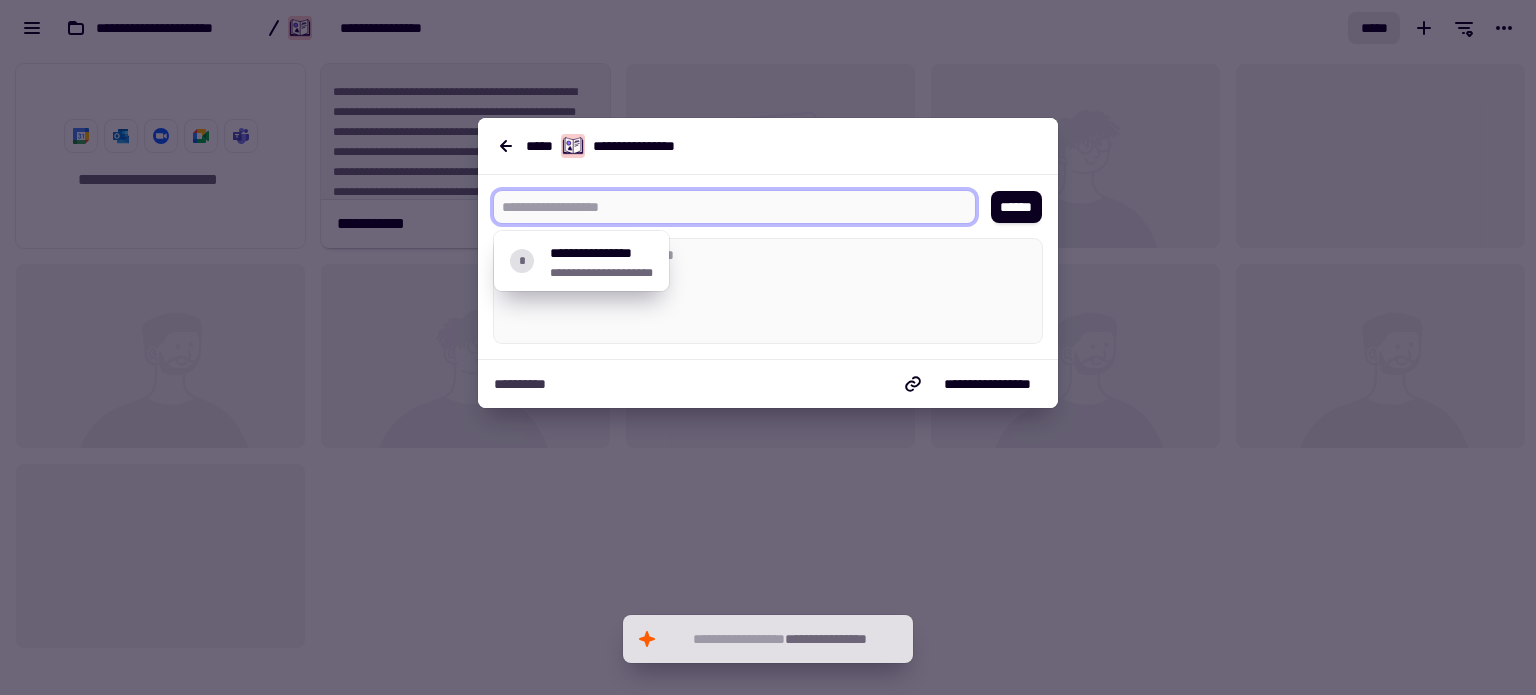 click at bounding box center (726, 207) 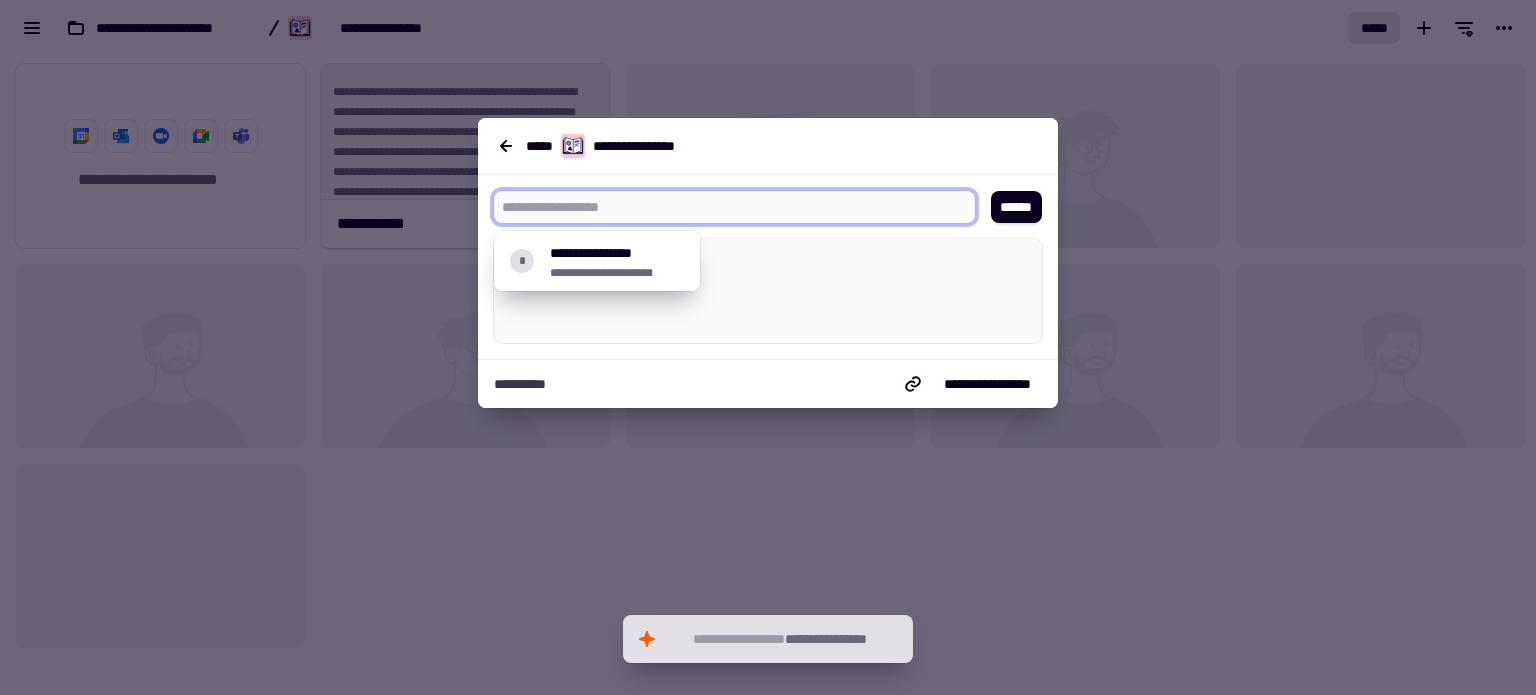 click on "[FIRST] [LAST]" at bounding box center (784, 146) 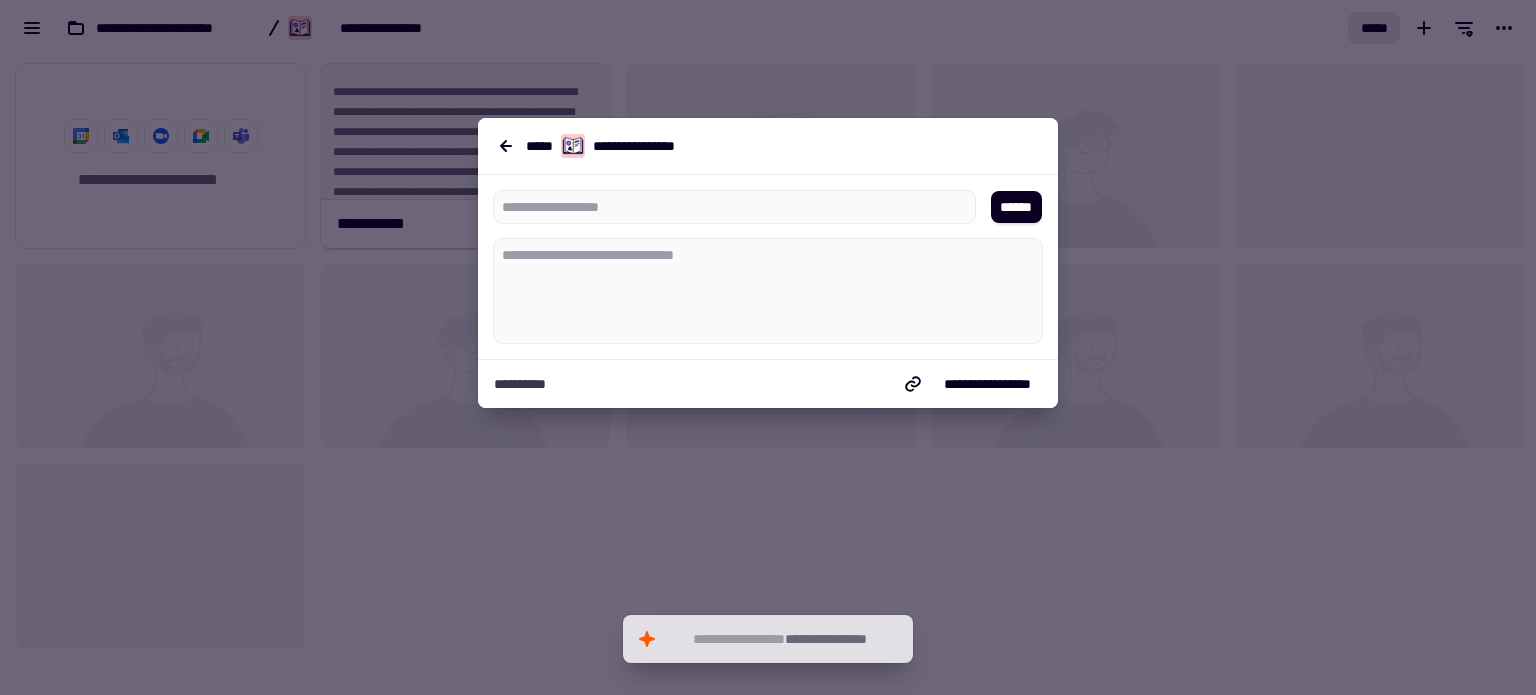 click at bounding box center (768, 347) 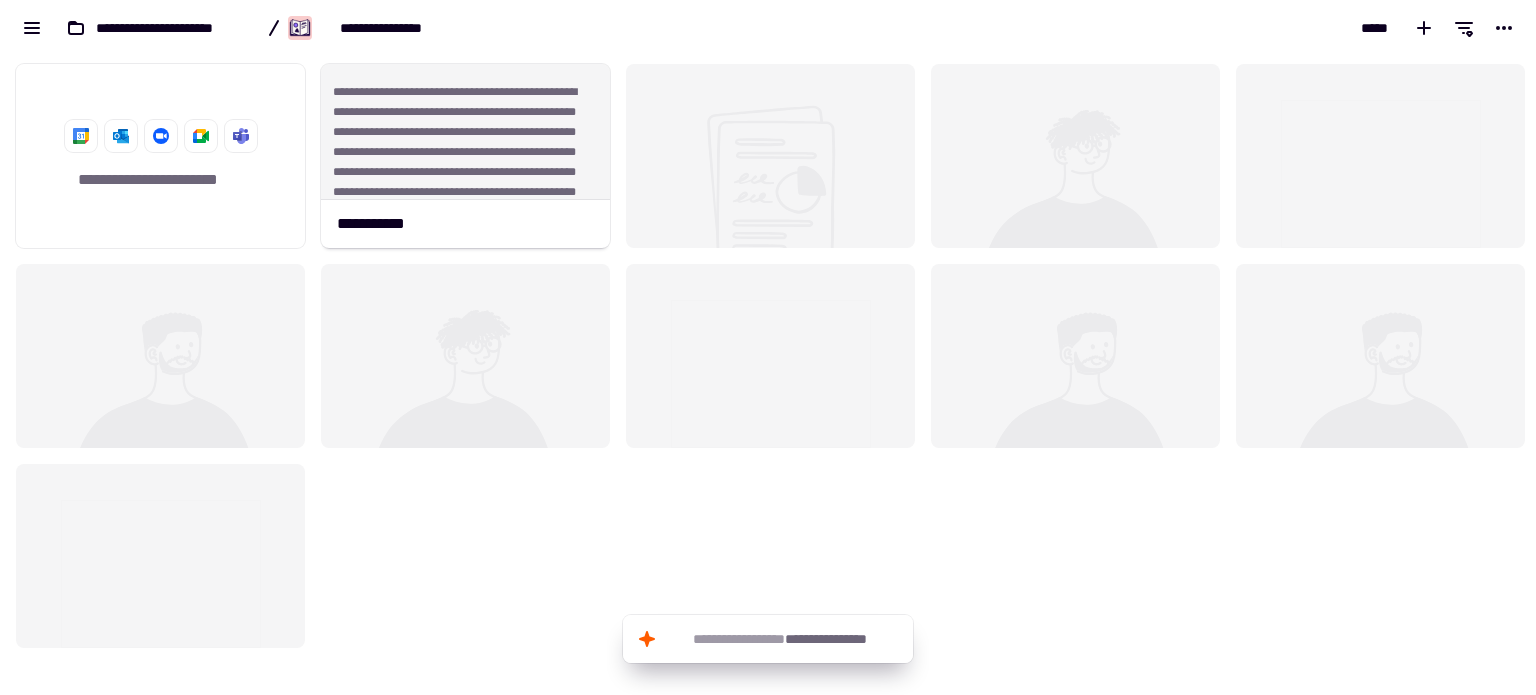 click 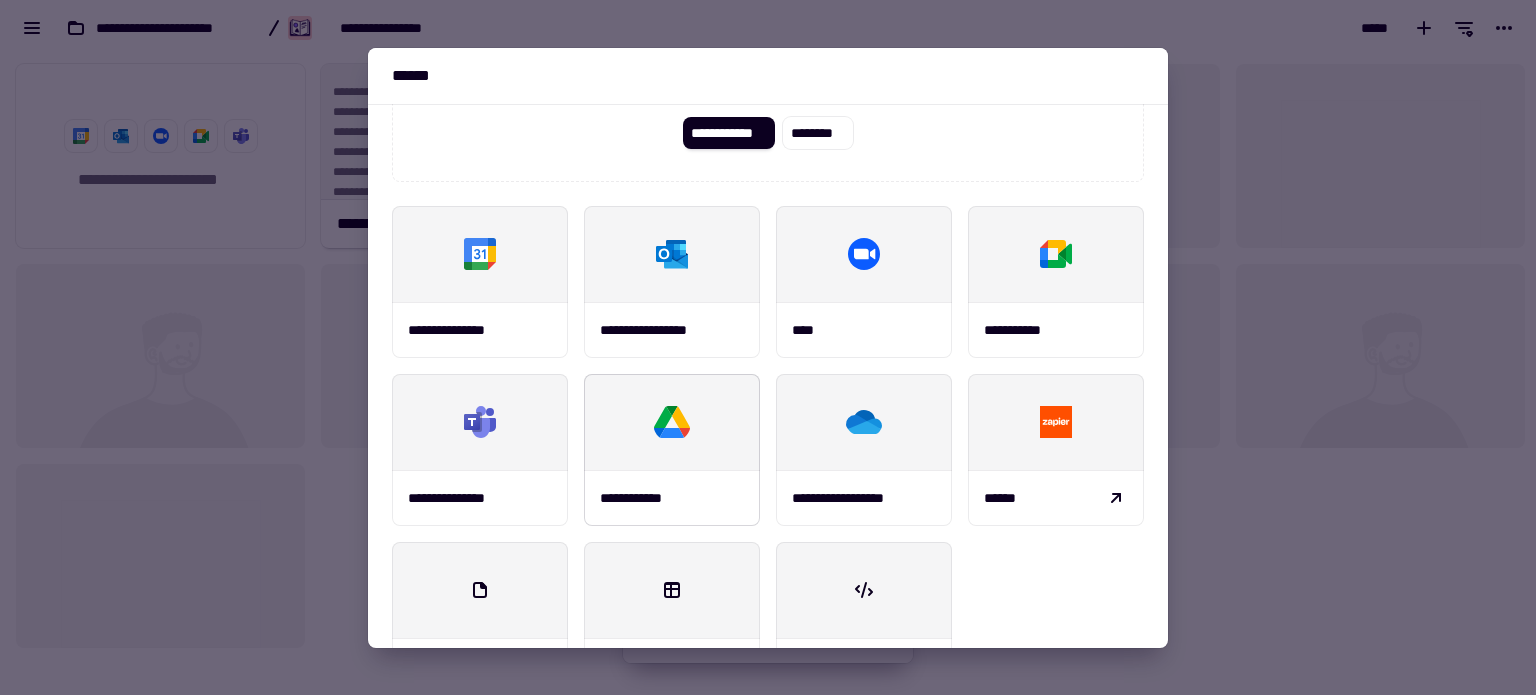 scroll, scrollTop: 233, scrollLeft: 0, axis: vertical 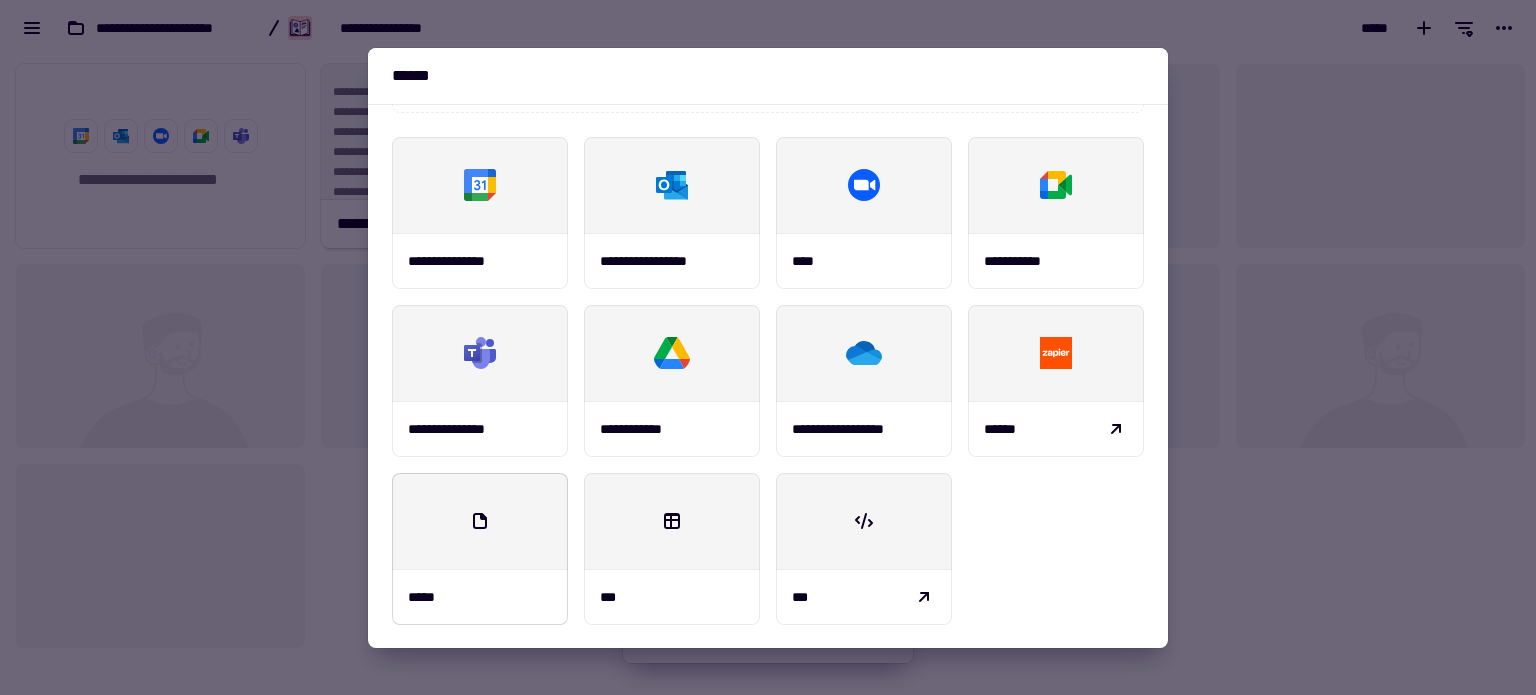 click at bounding box center (480, 521) 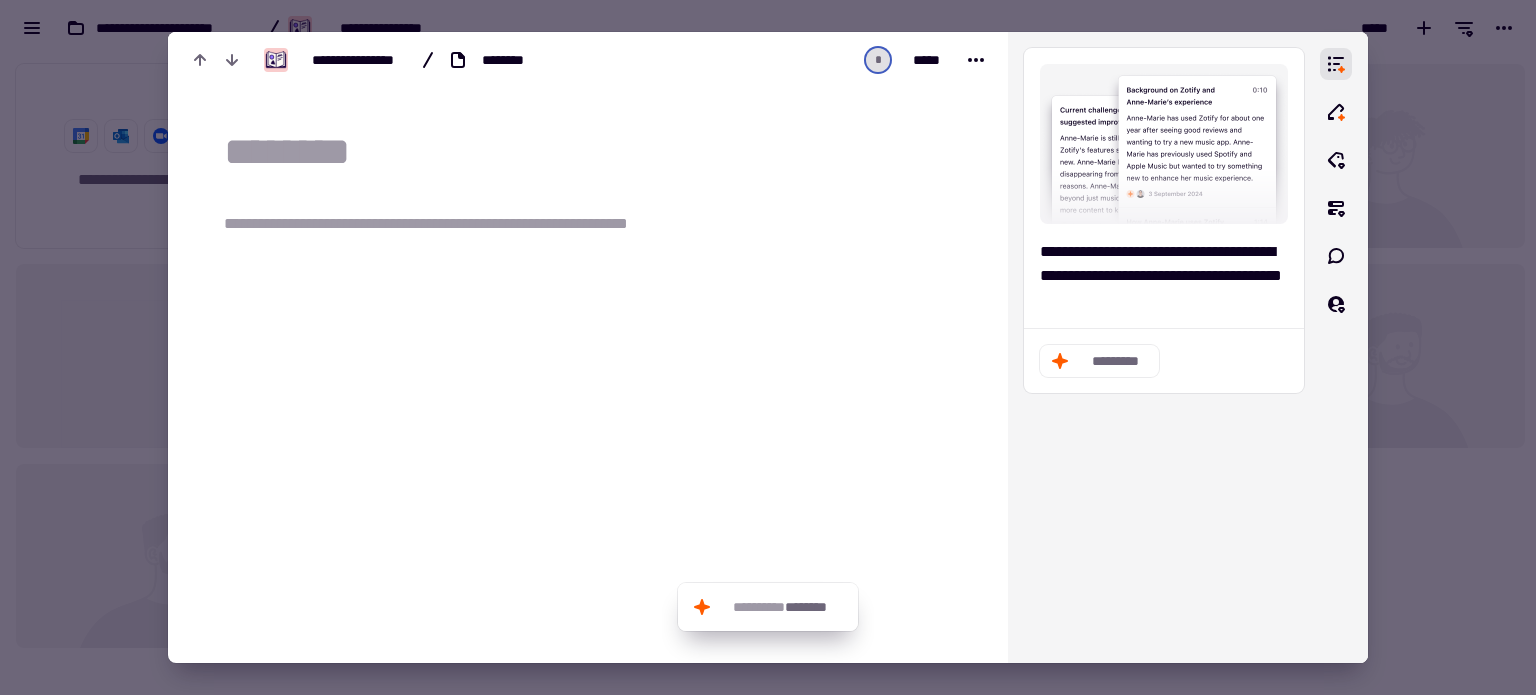 click on "**********" at bounding box center [460, 224] 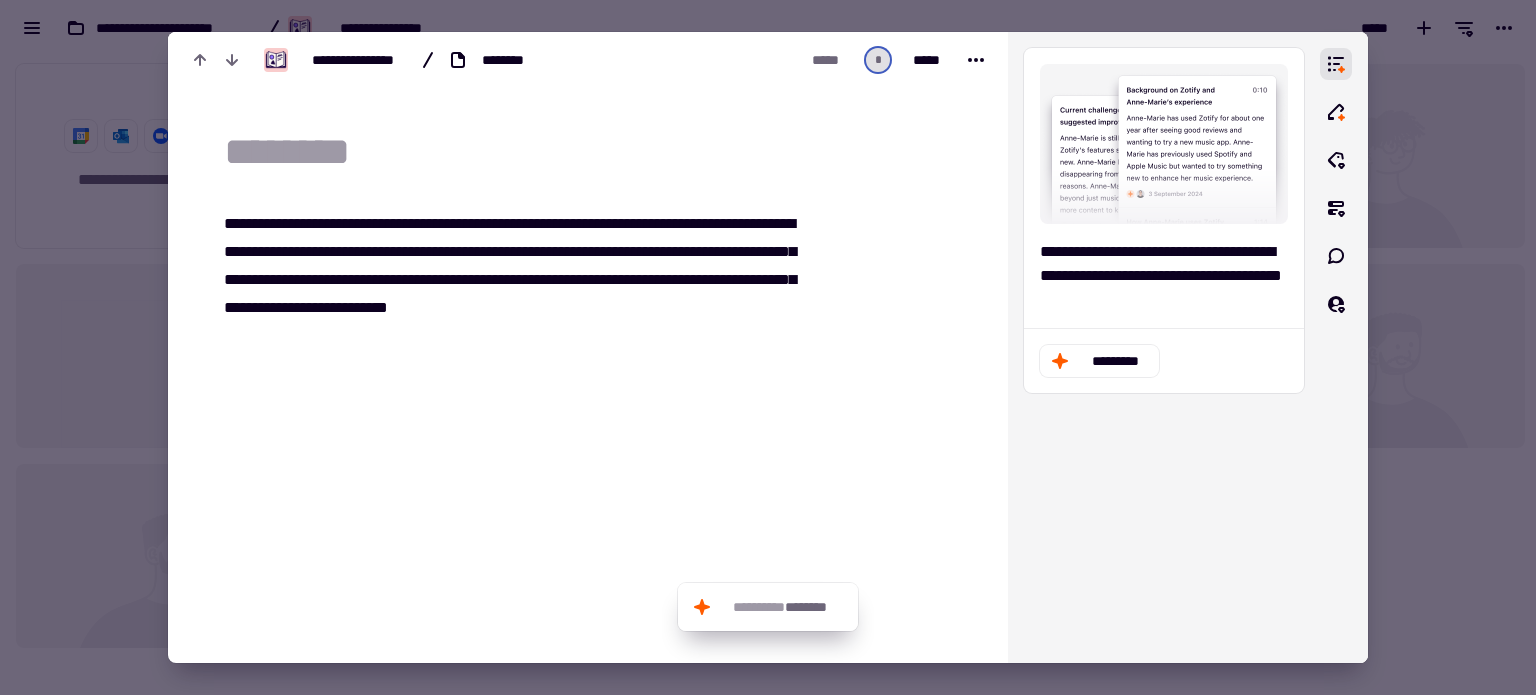 click at bounding box center (600, 153) 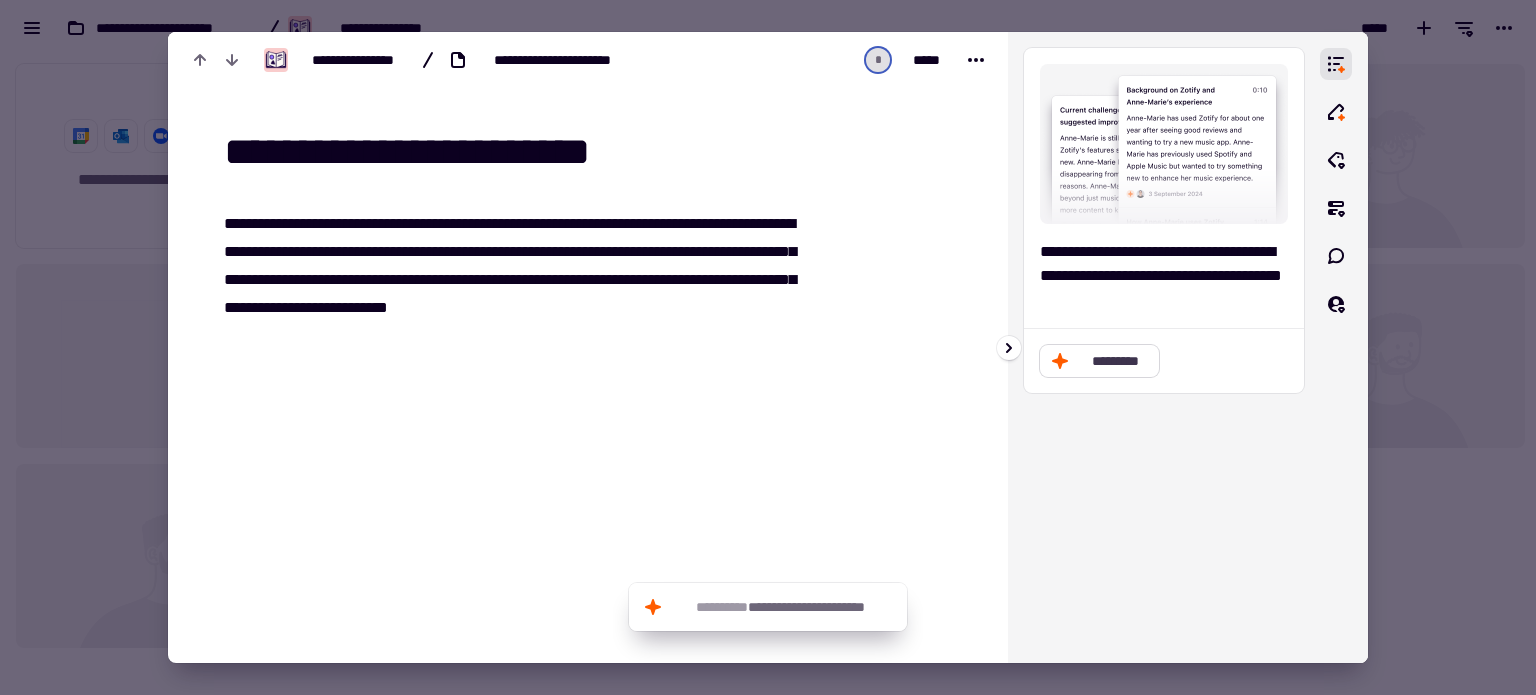 type on "**********" 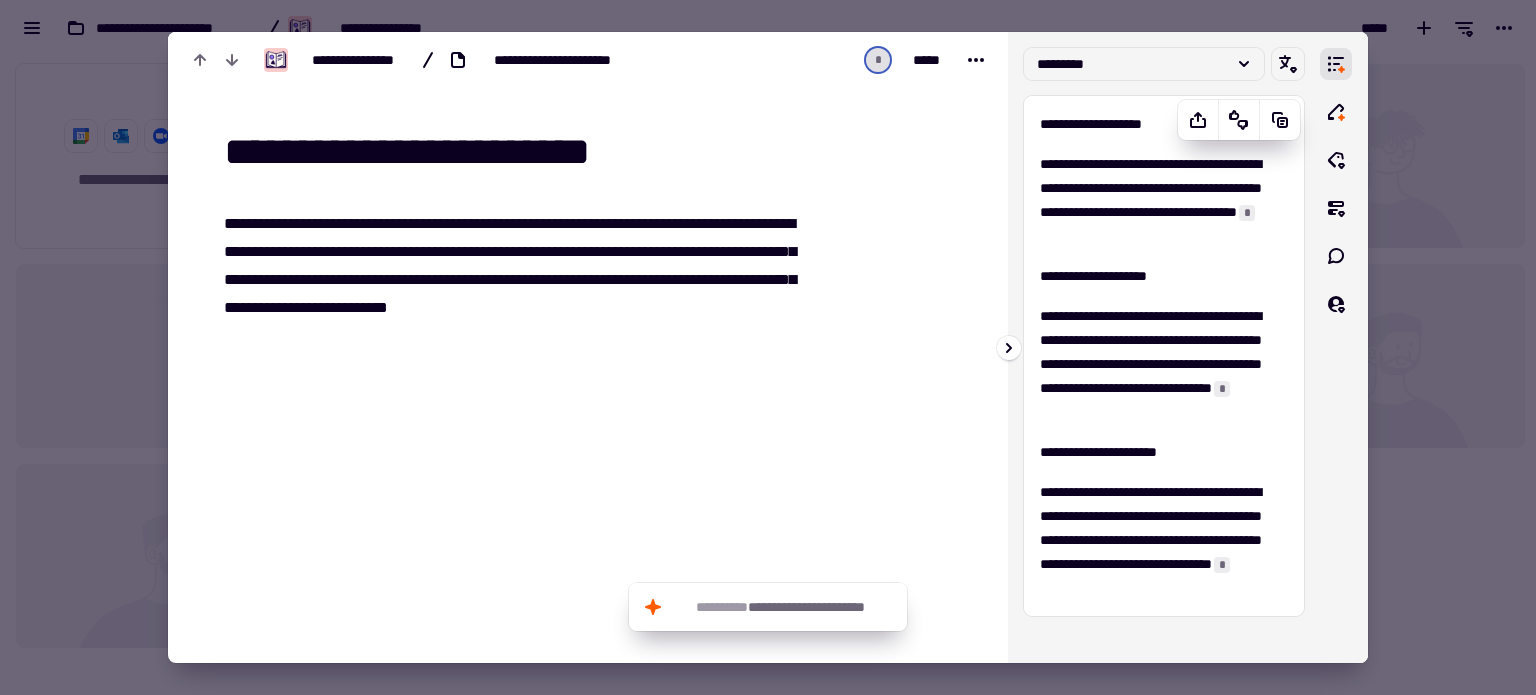 scroll, scrollTop: 0, scrollLeft: 0, axis: both 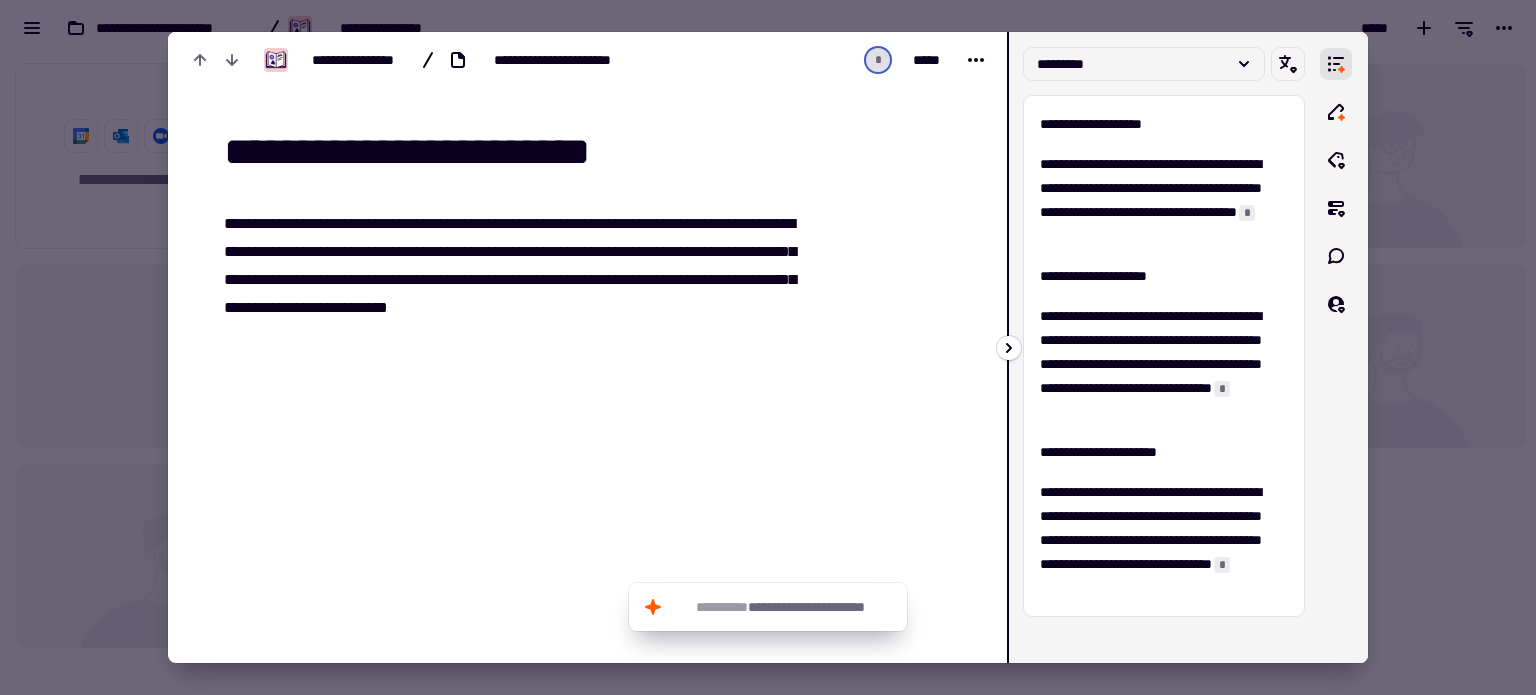 click 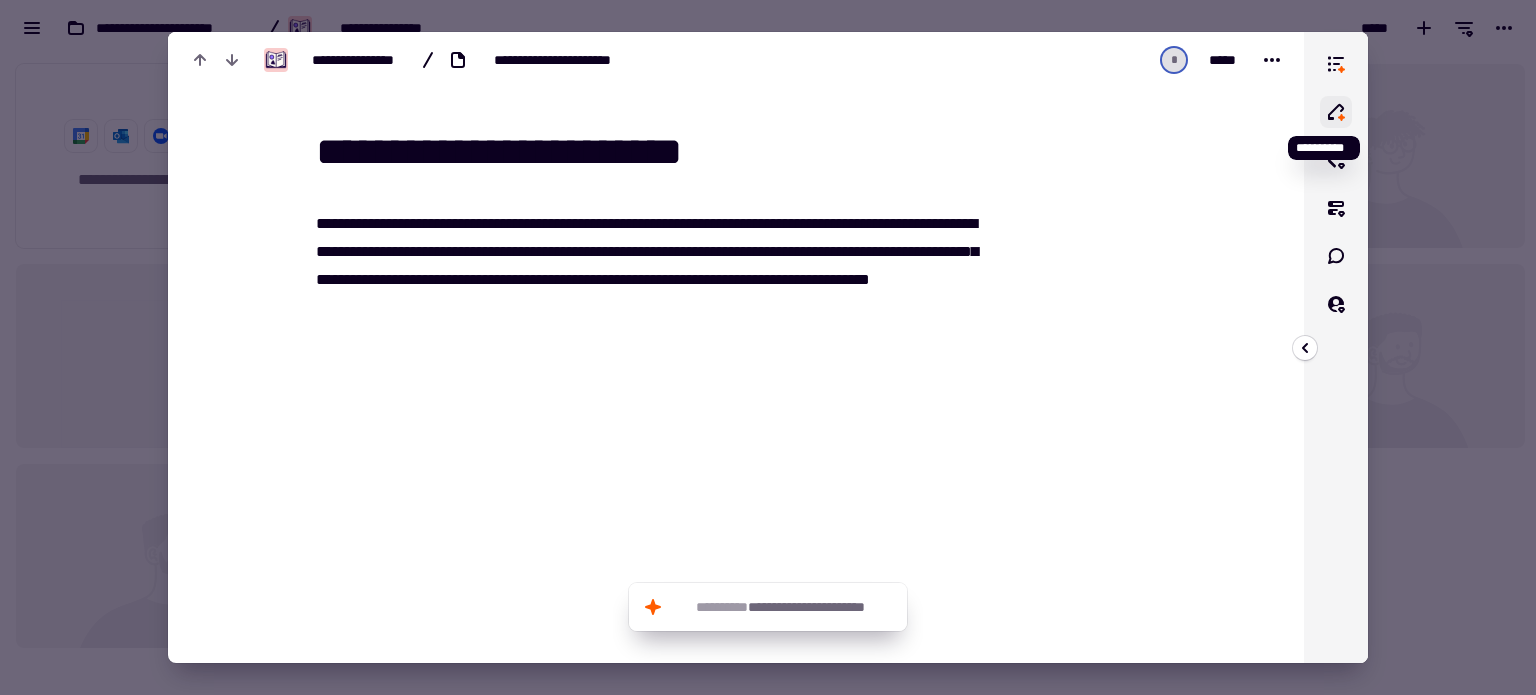 click 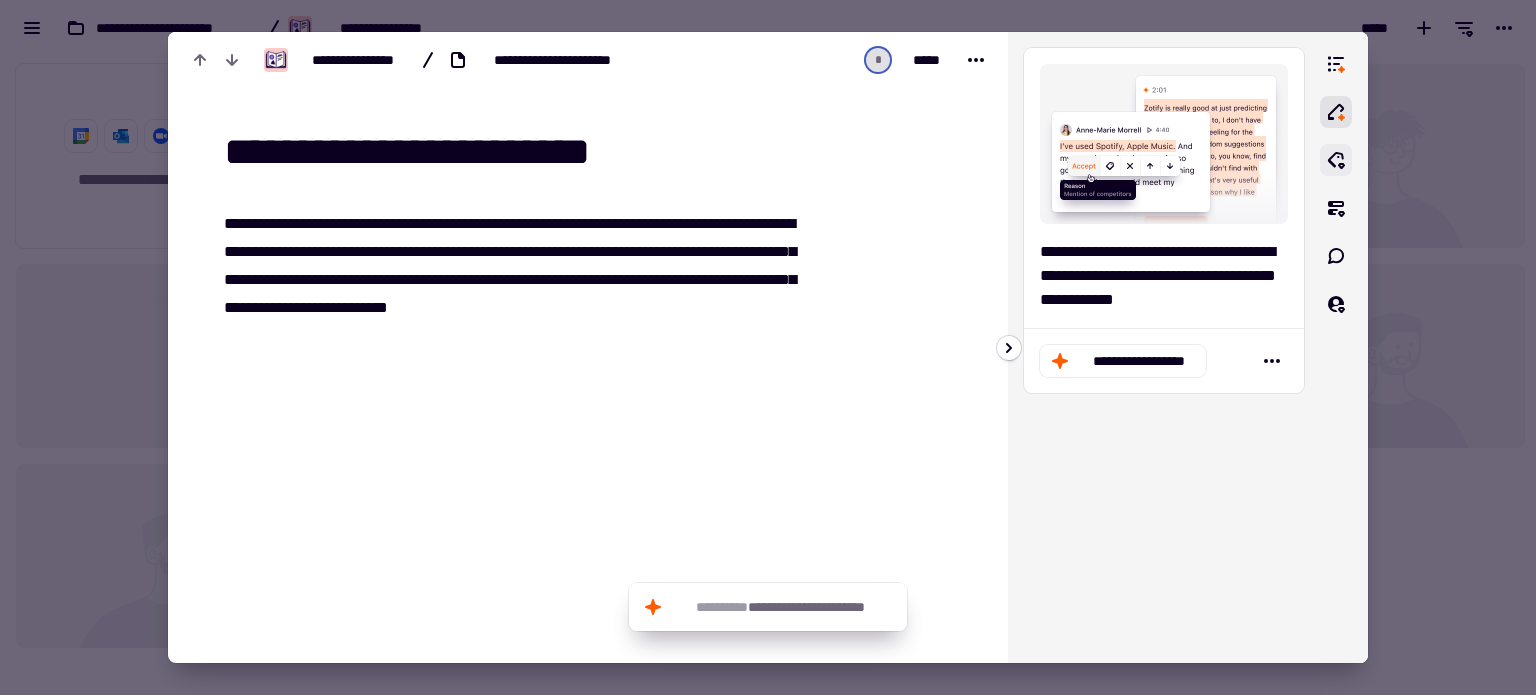 click 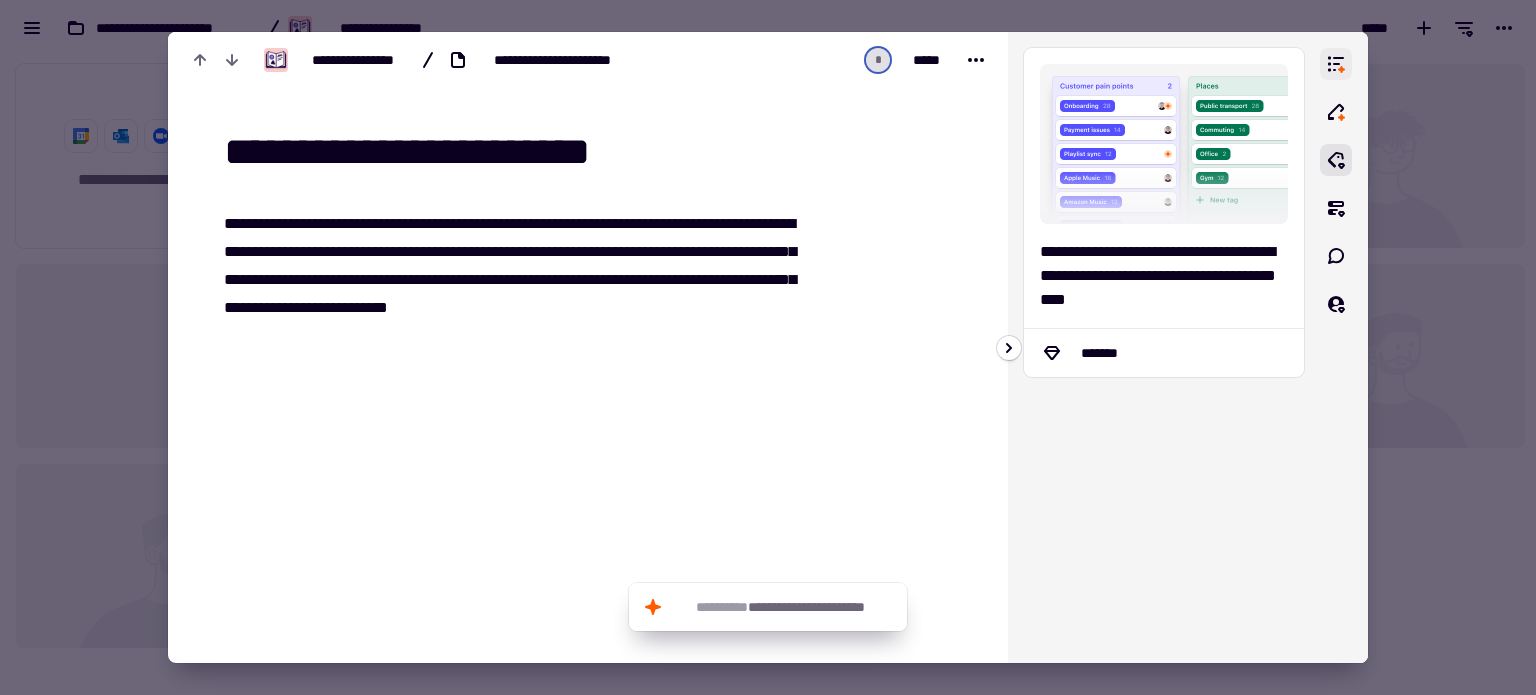 click 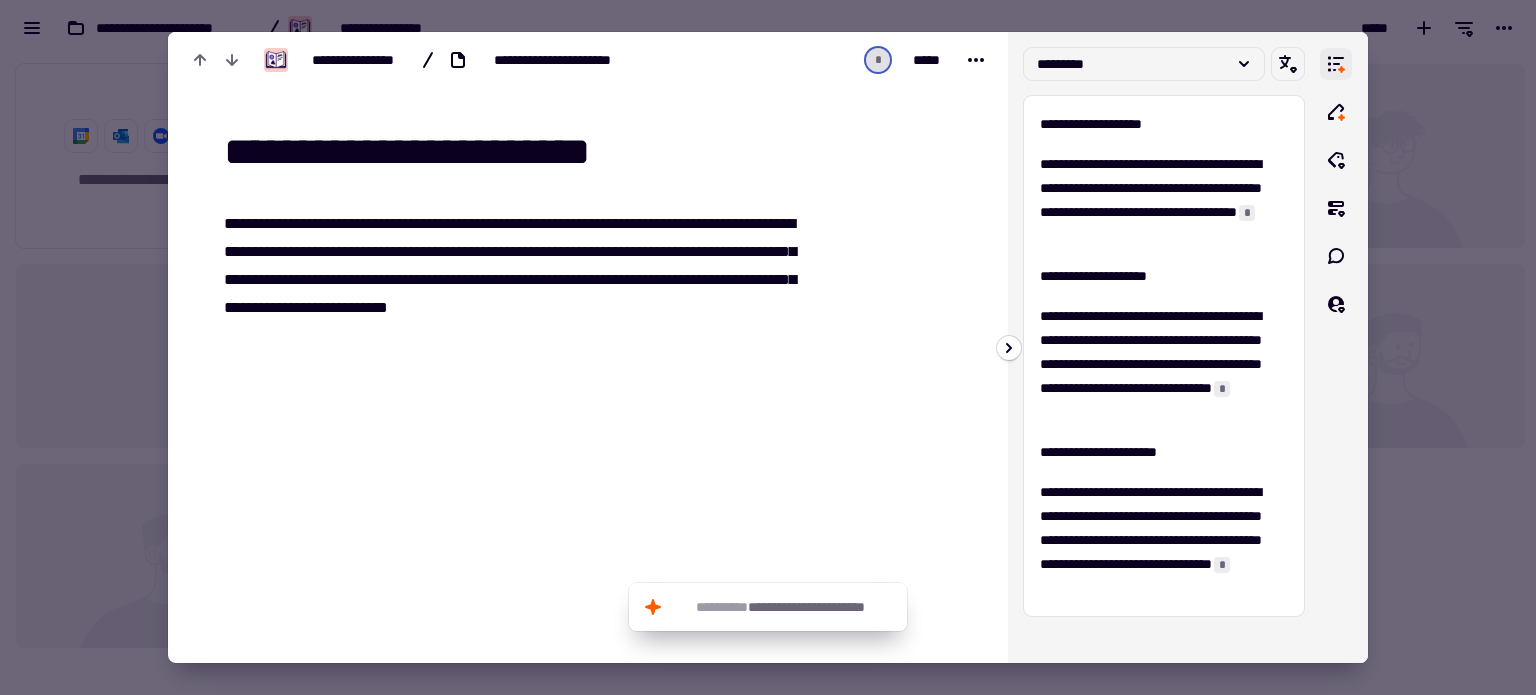 click 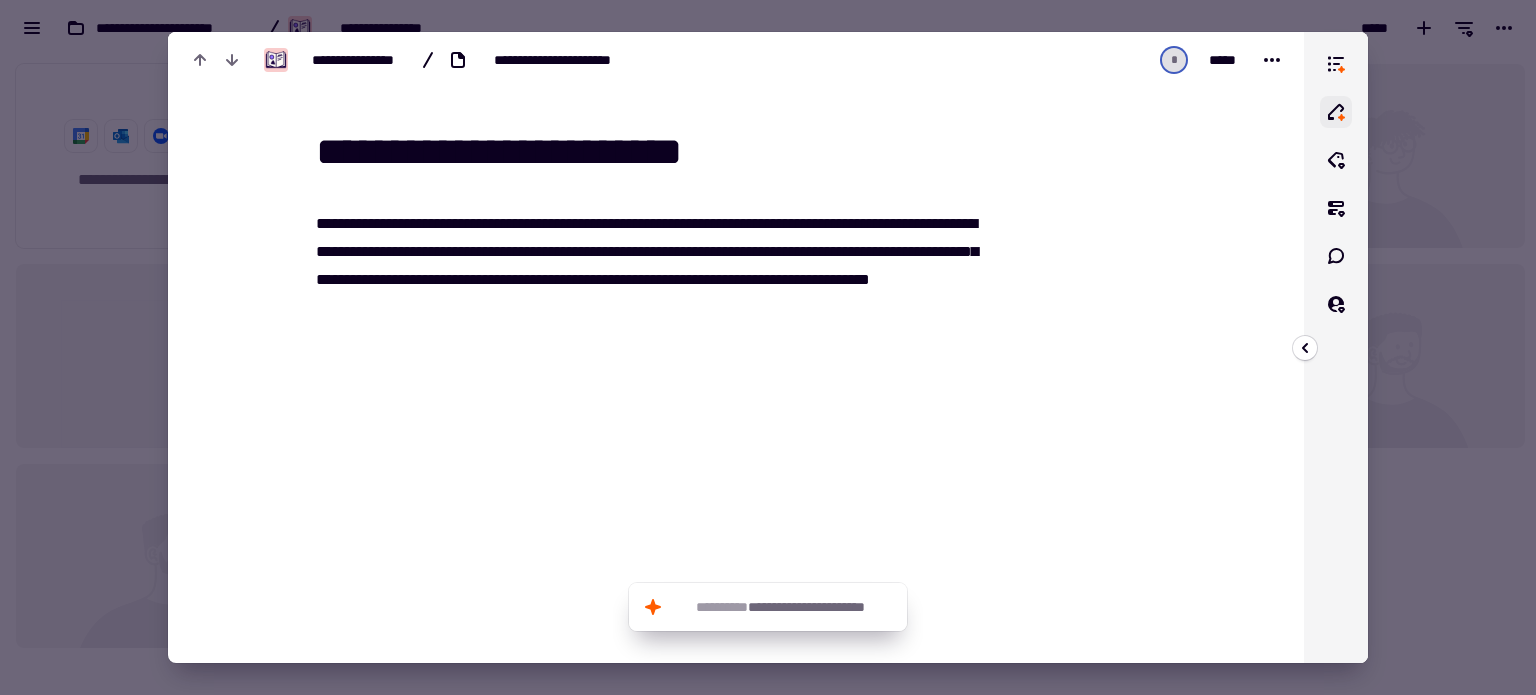 click 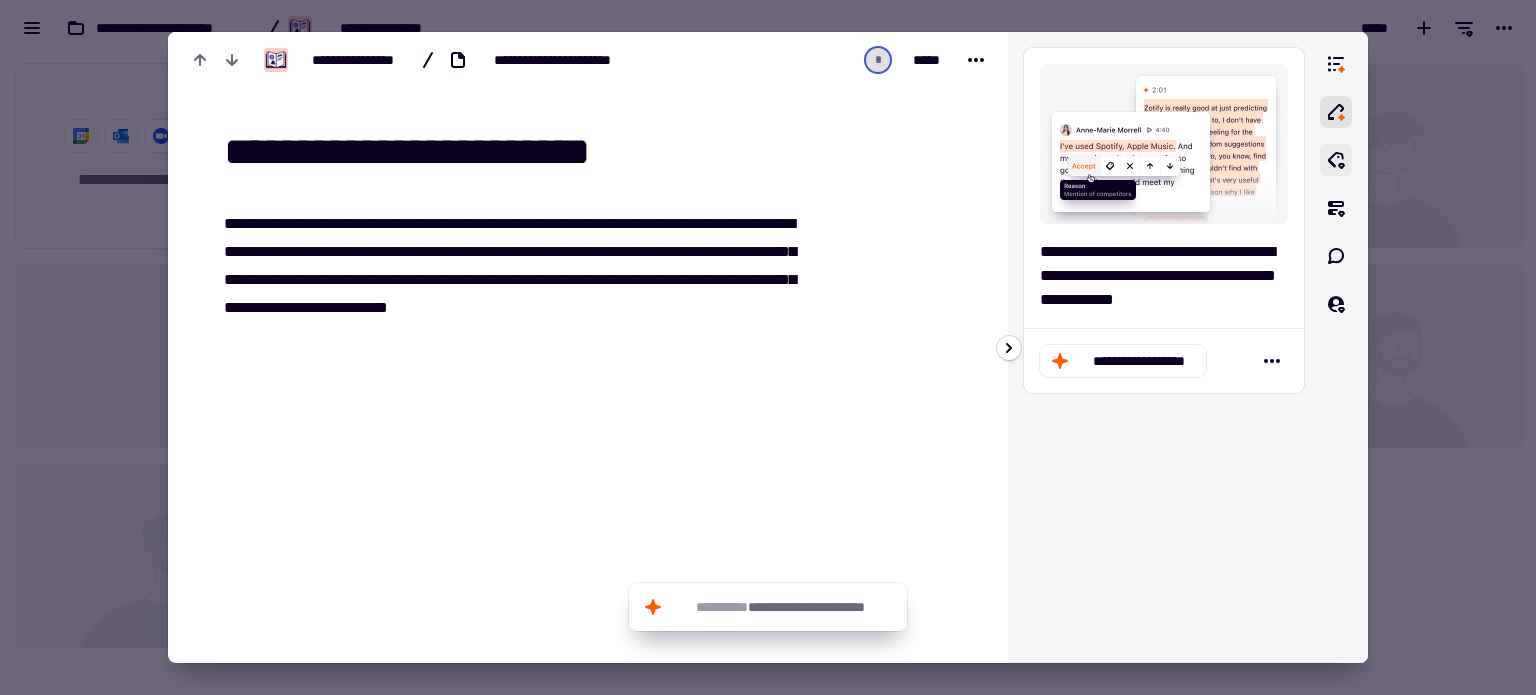 click 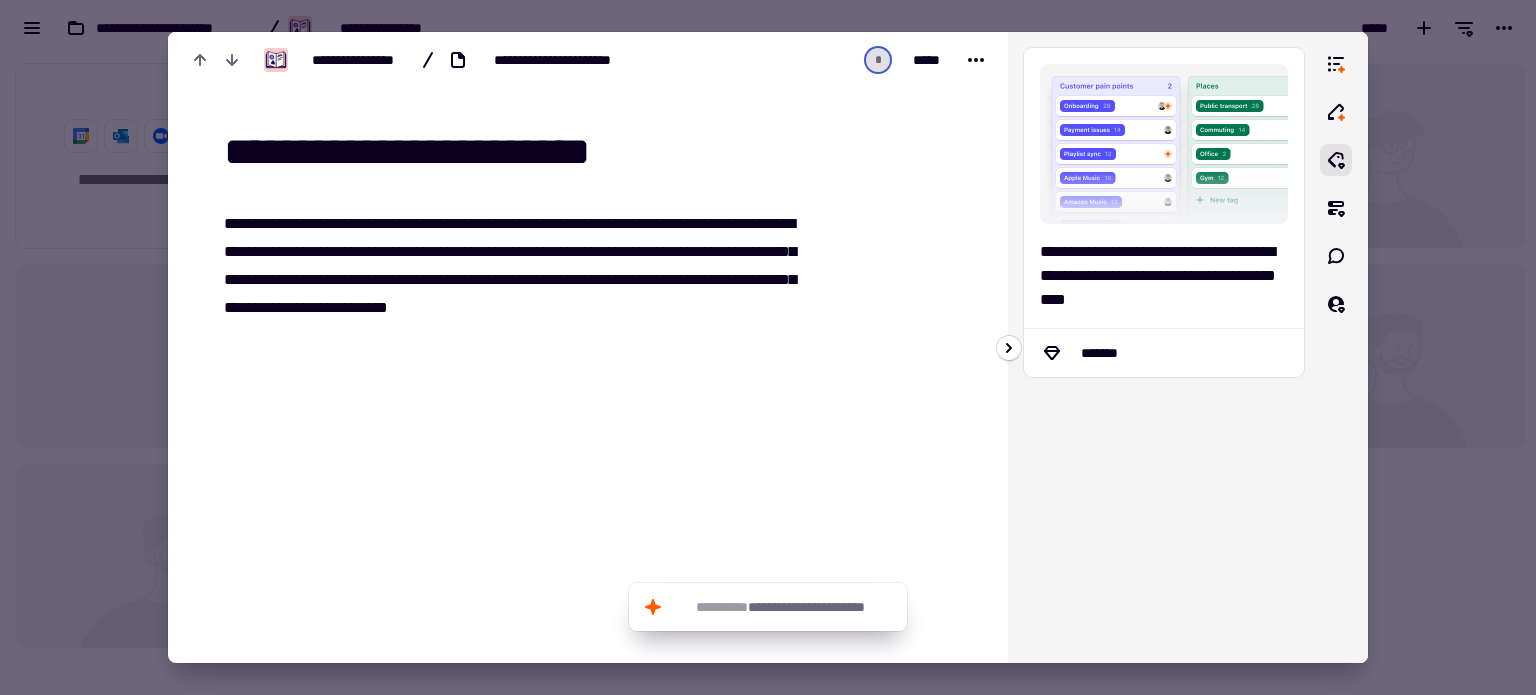 click at bounding box center [1164, 144] 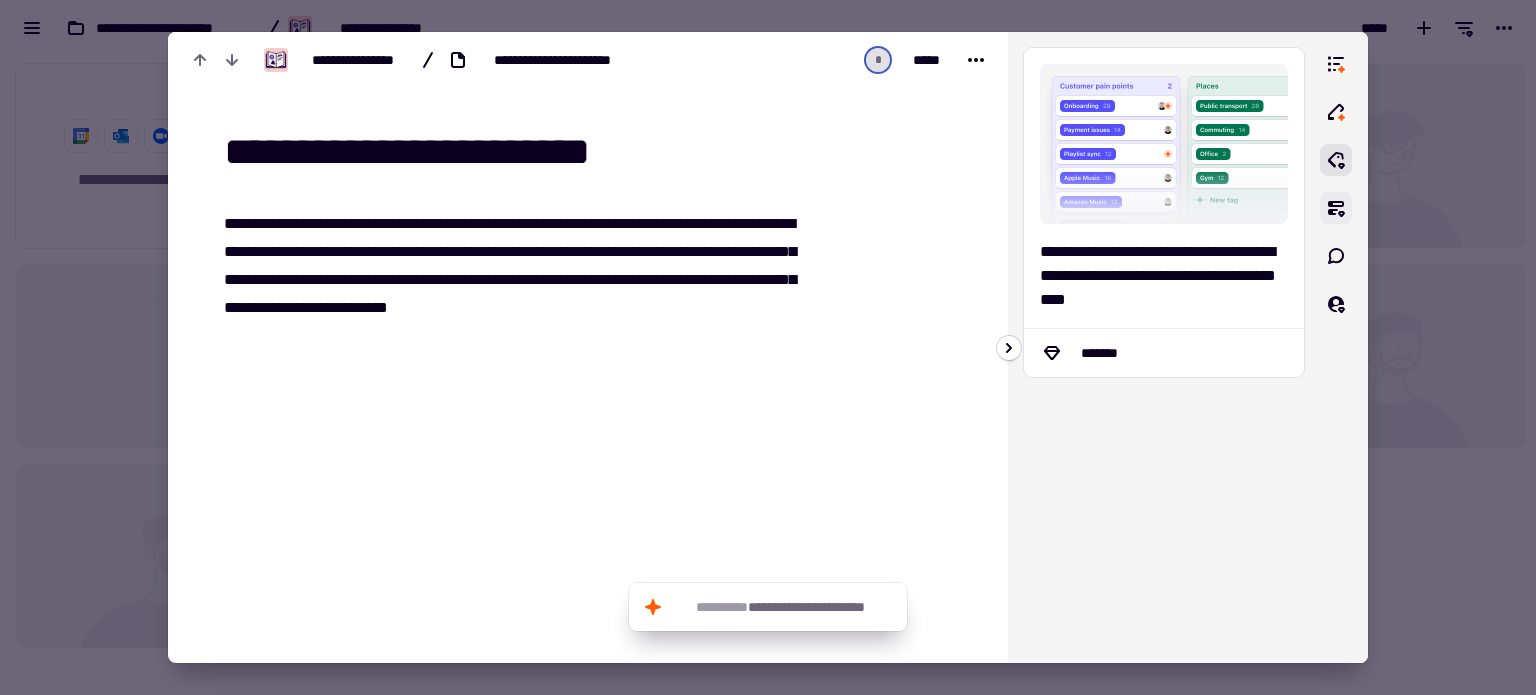 click 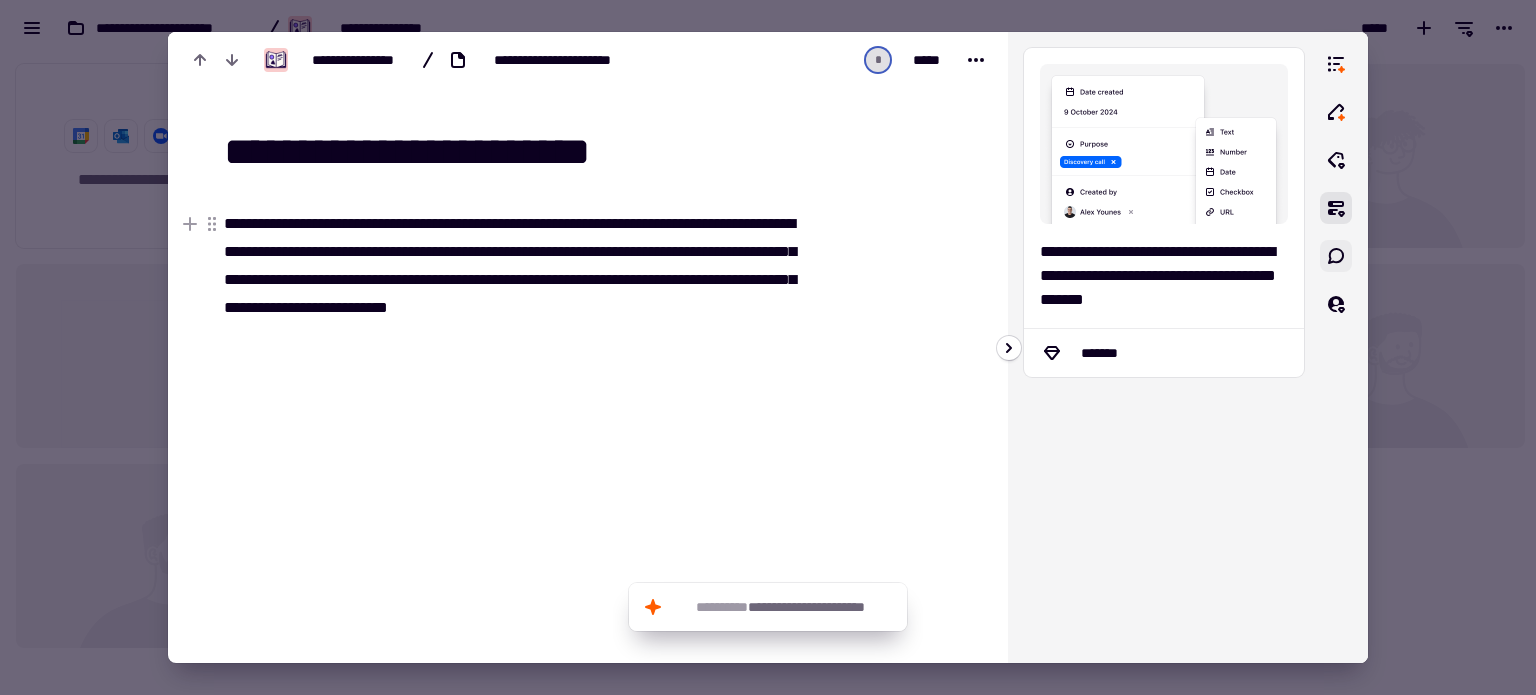 click 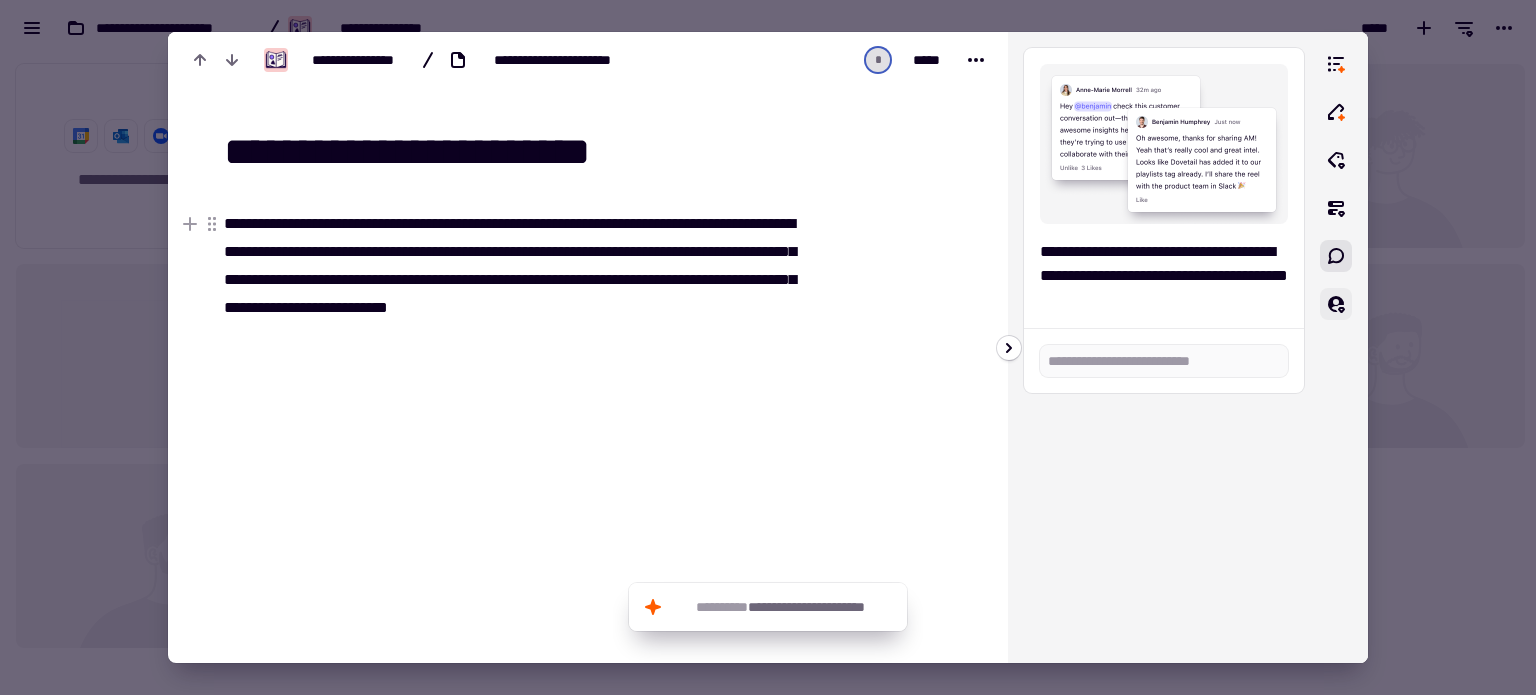 click 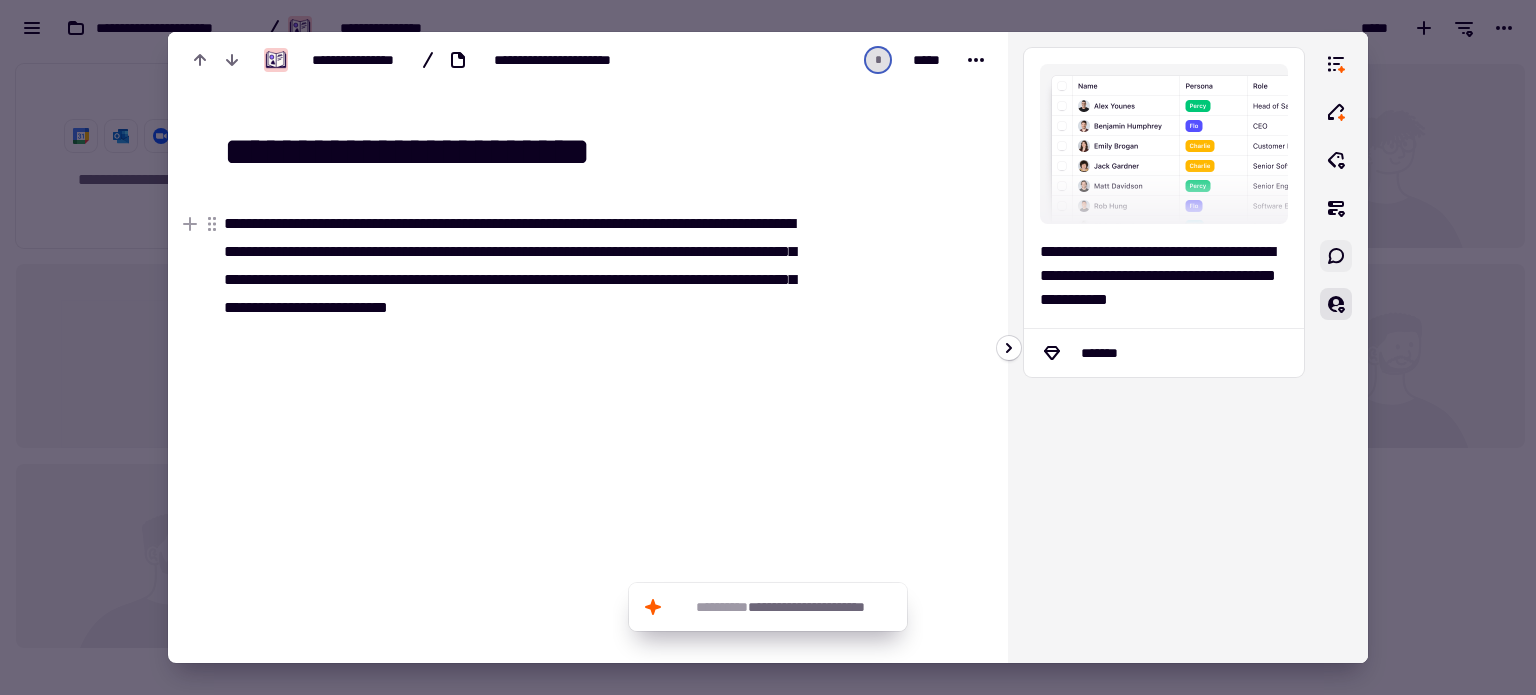 click 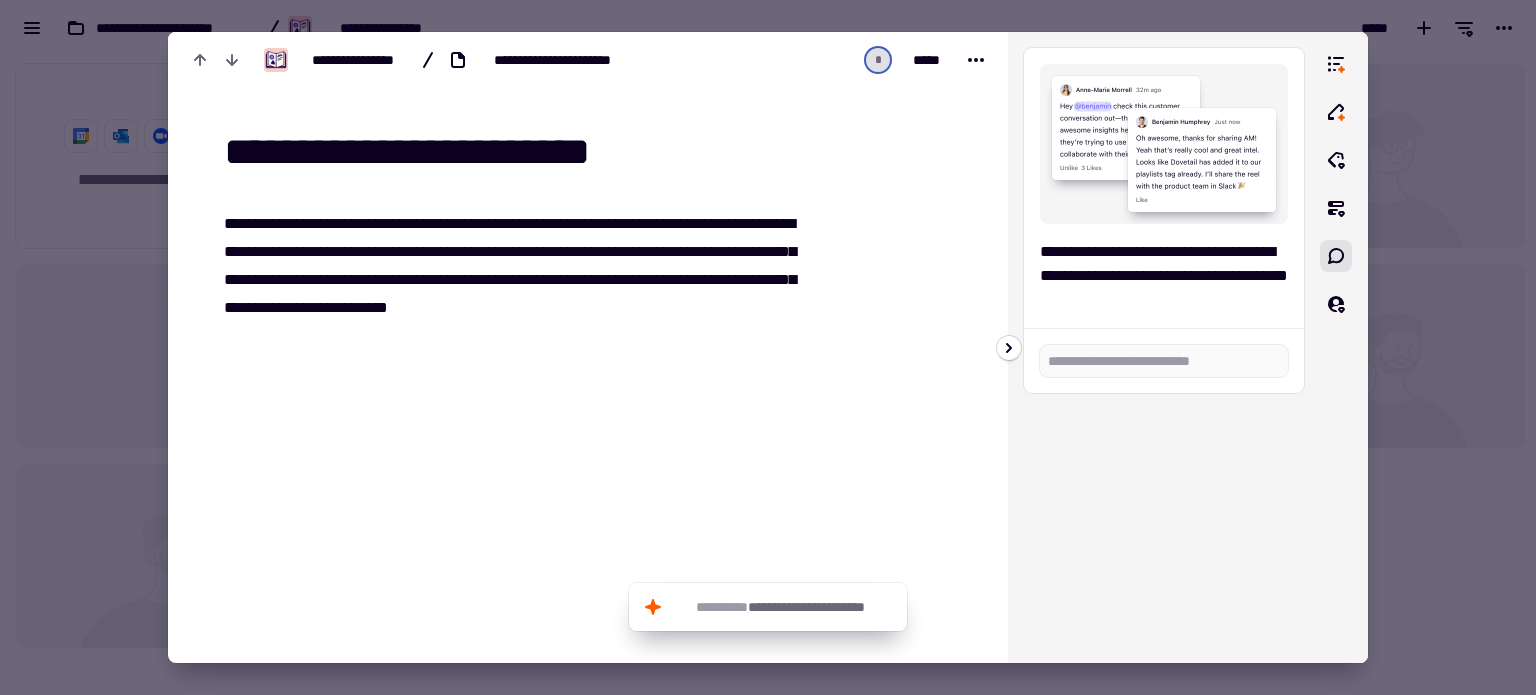 click at bounding box center (1336, 347) 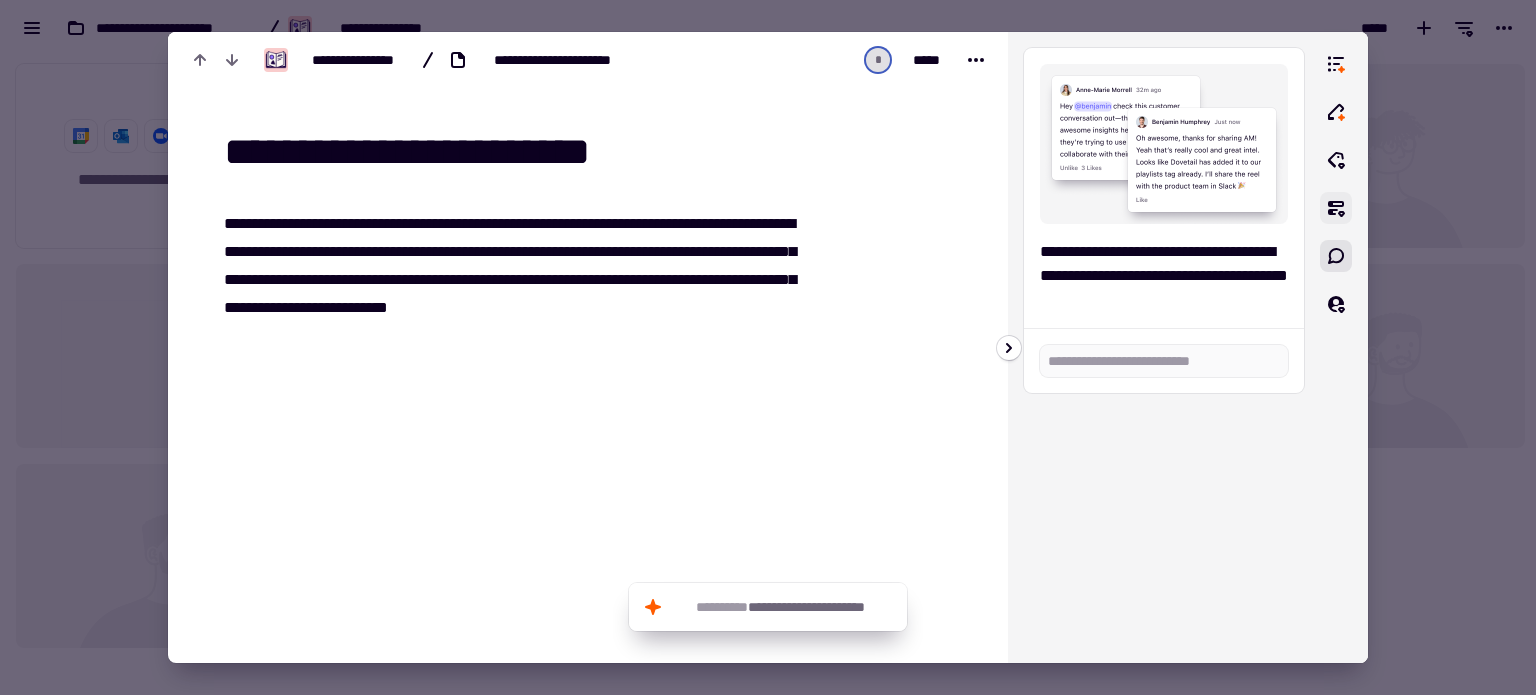 click 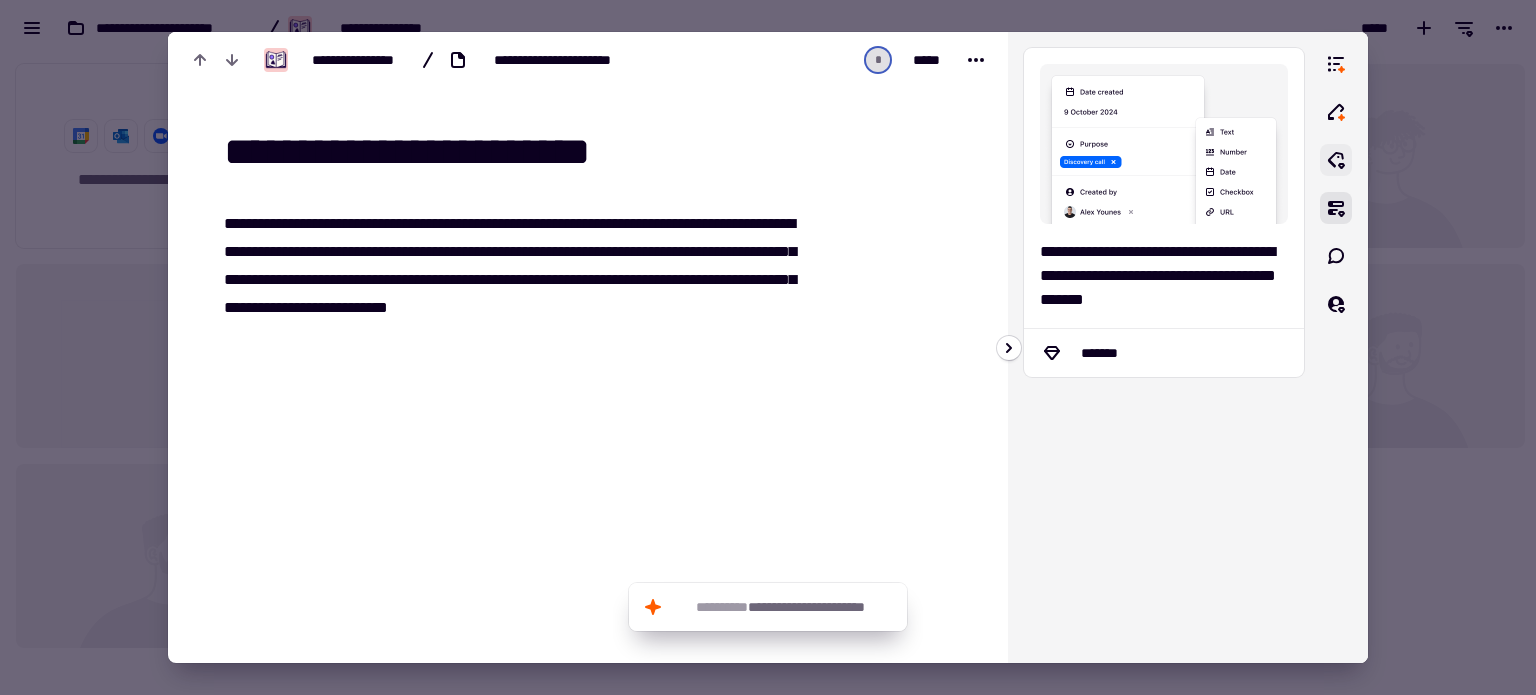click 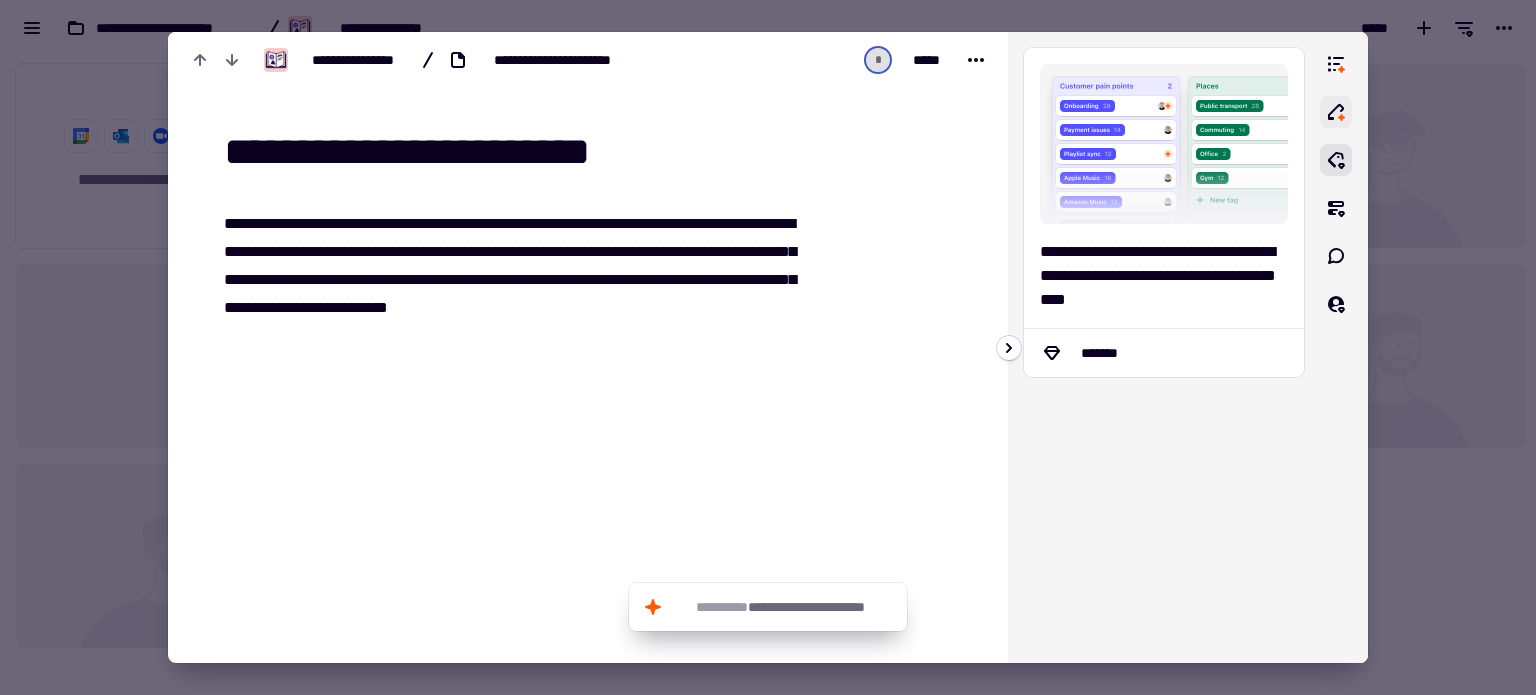 click 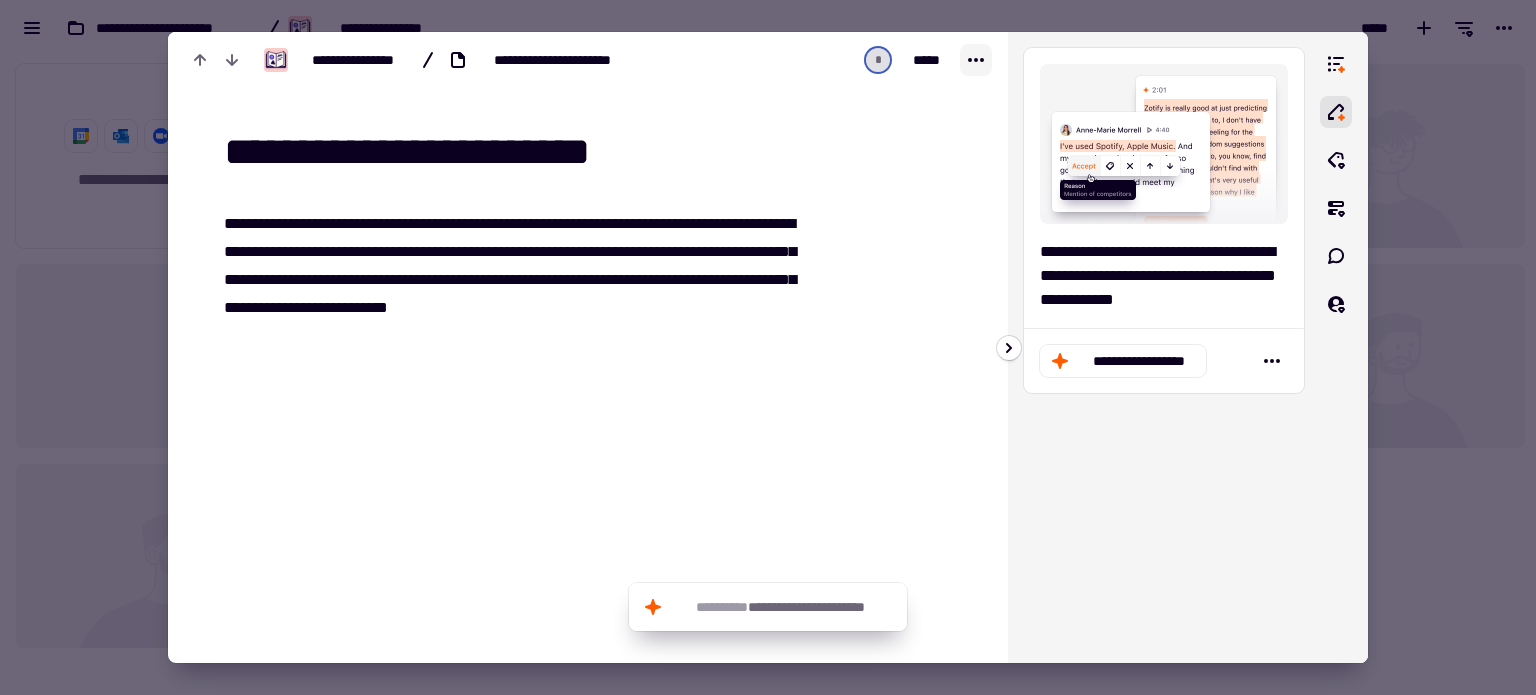 click 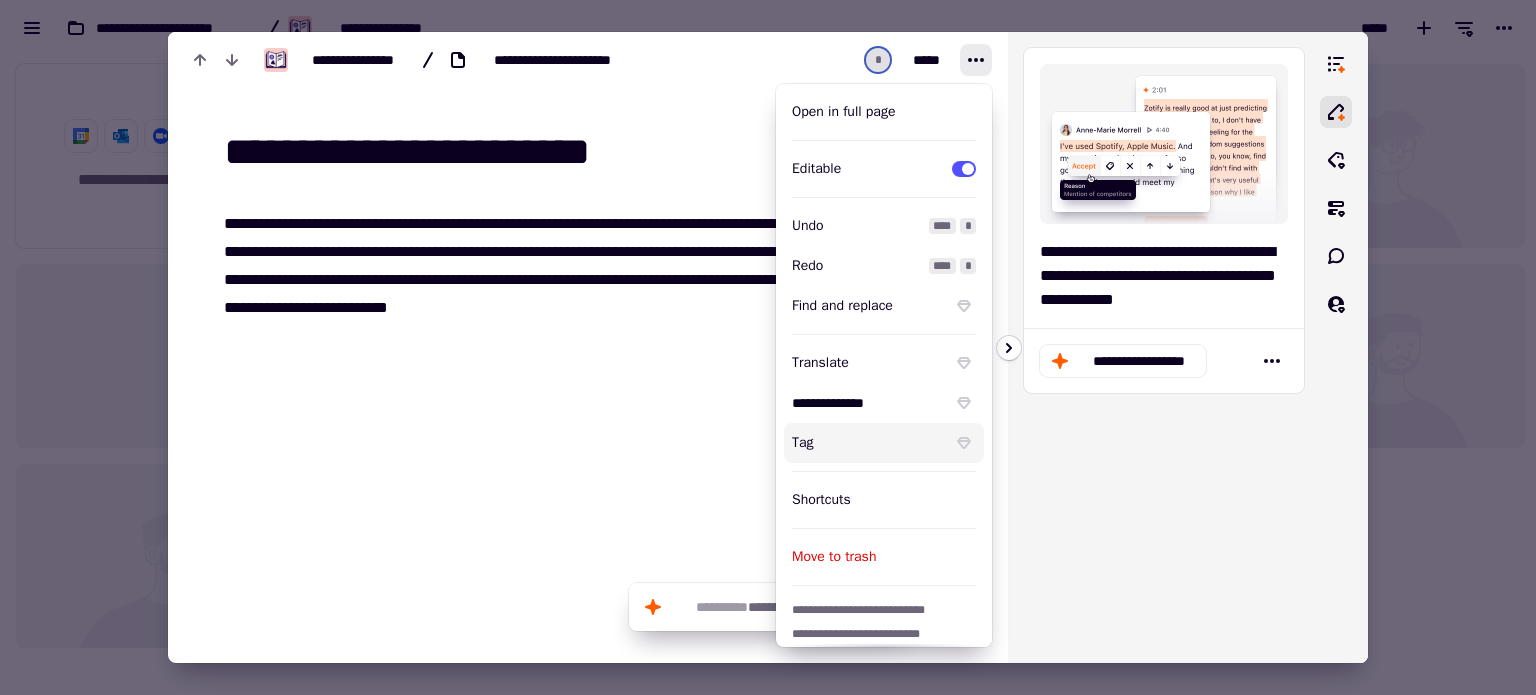 click on "Tag" at bounding box center [868, 443] 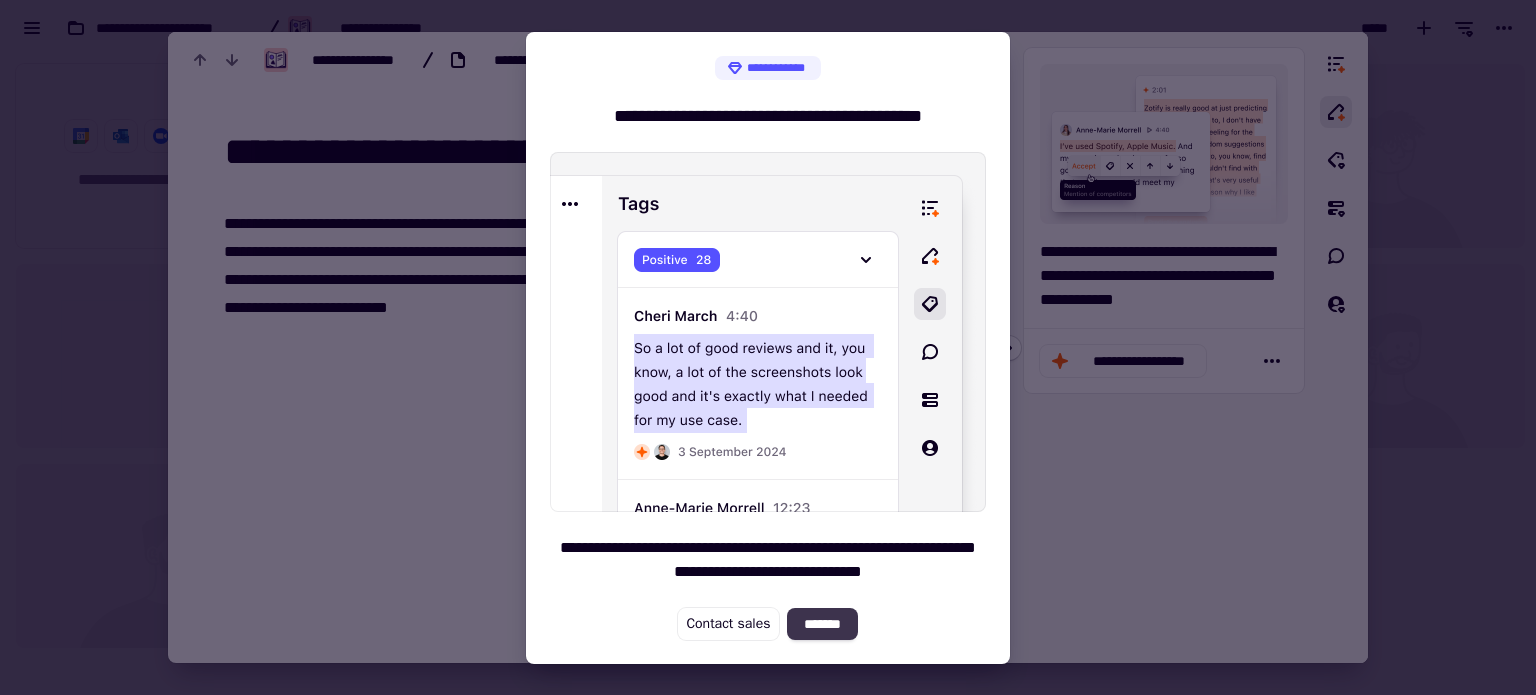 click on "*******" 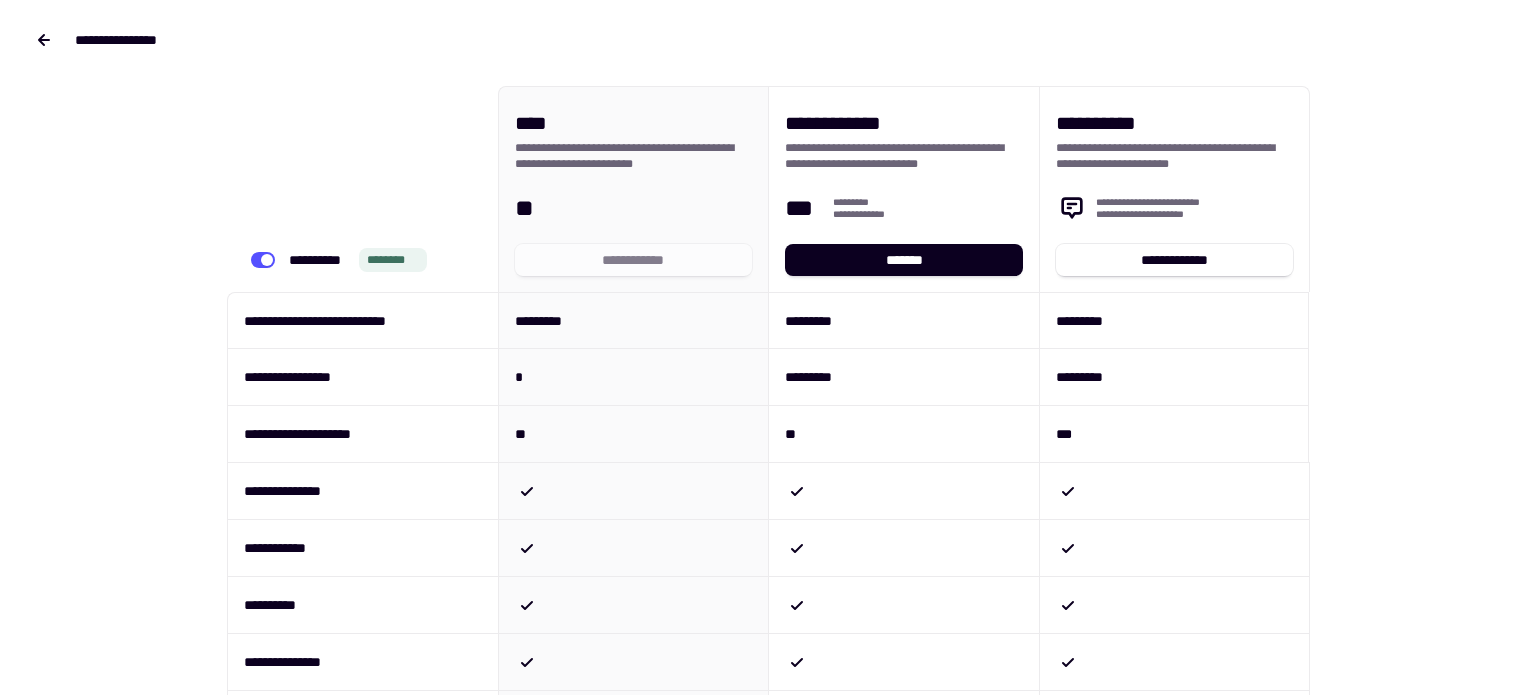 scroll, scrollTop: 0, scrollLeft: 0, axis: both 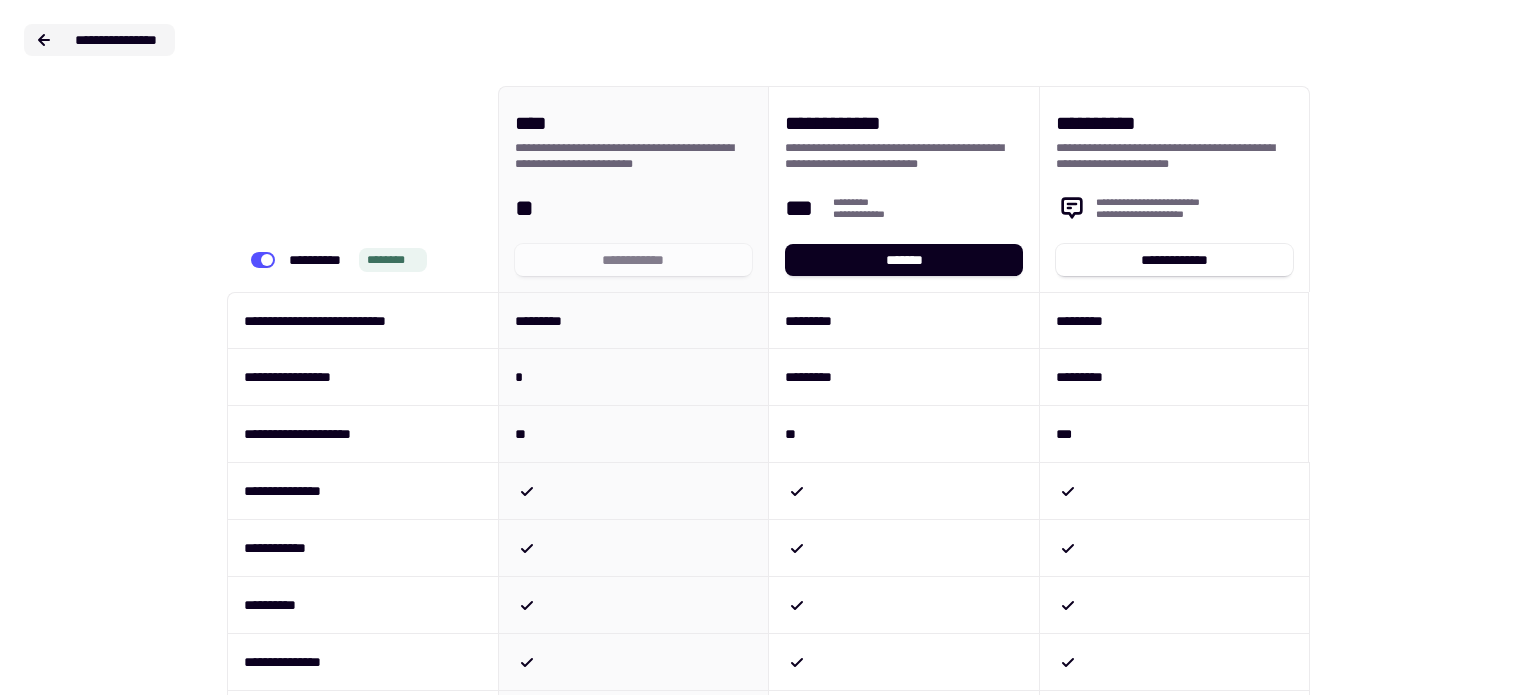 click on "**********" 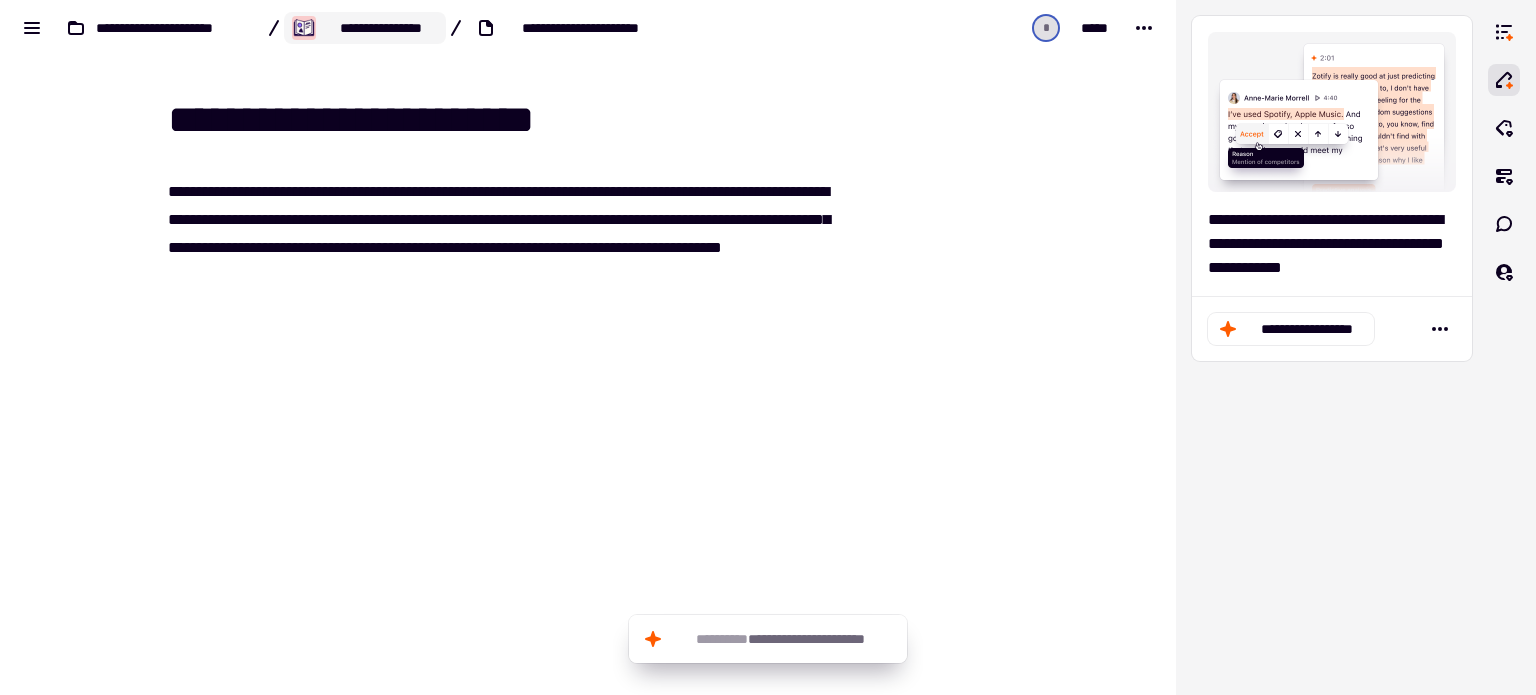 click on "**********" 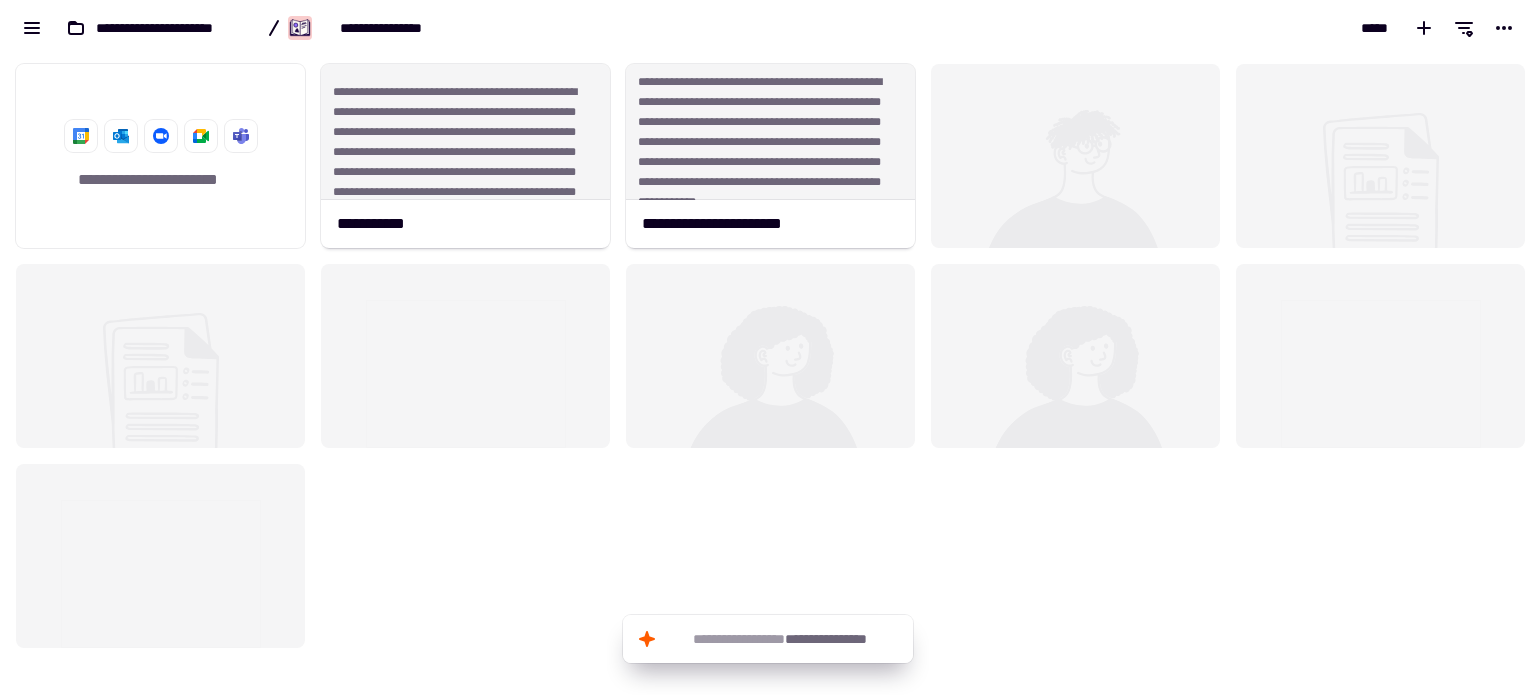 scroll, scrollTop: 16, scrollLeft: 16, axis: both 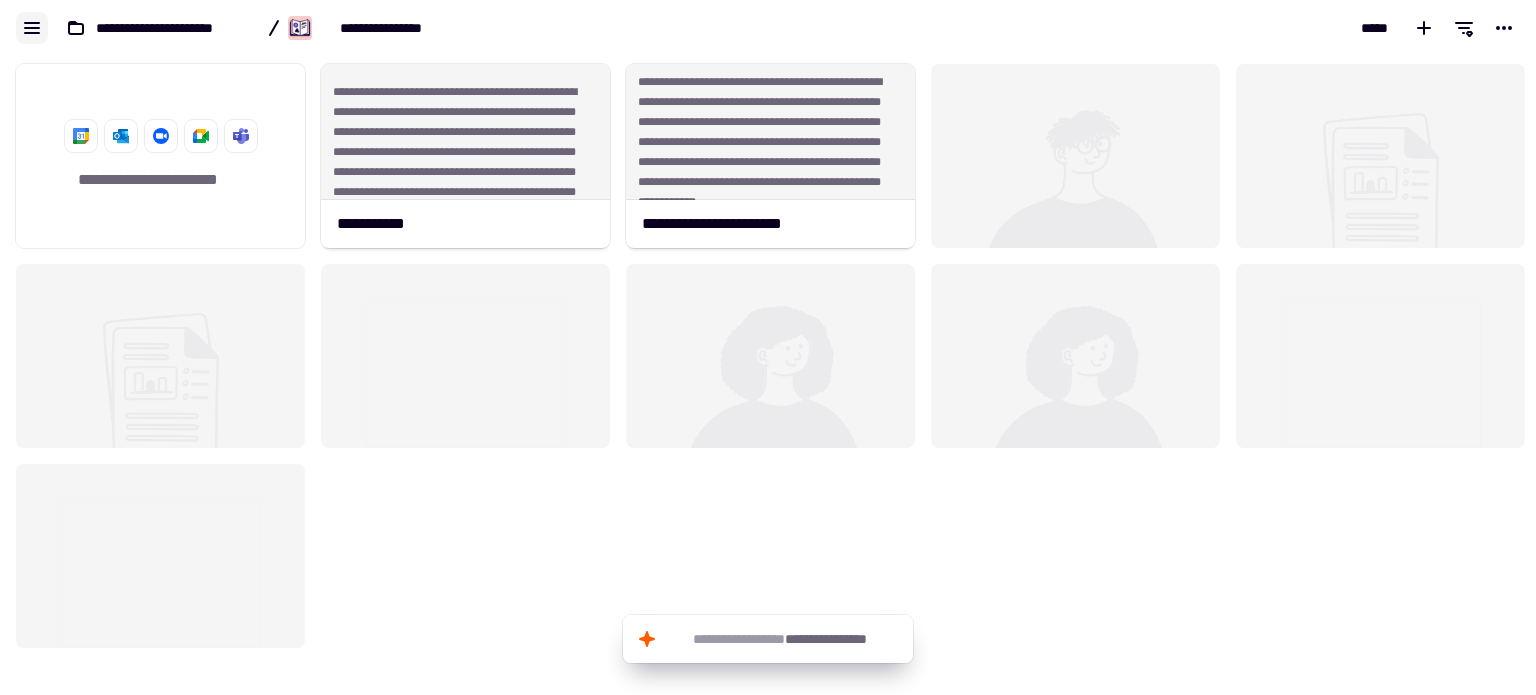 click 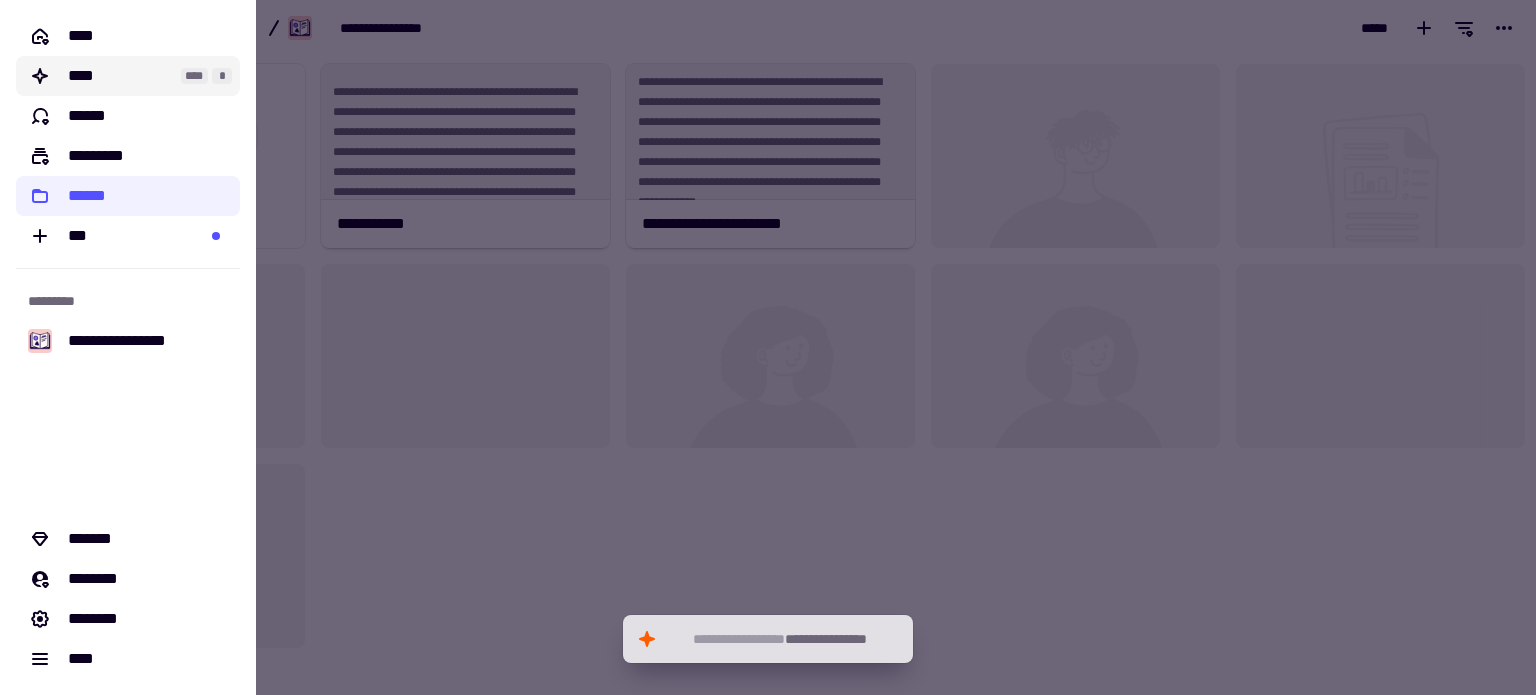 click on "****" 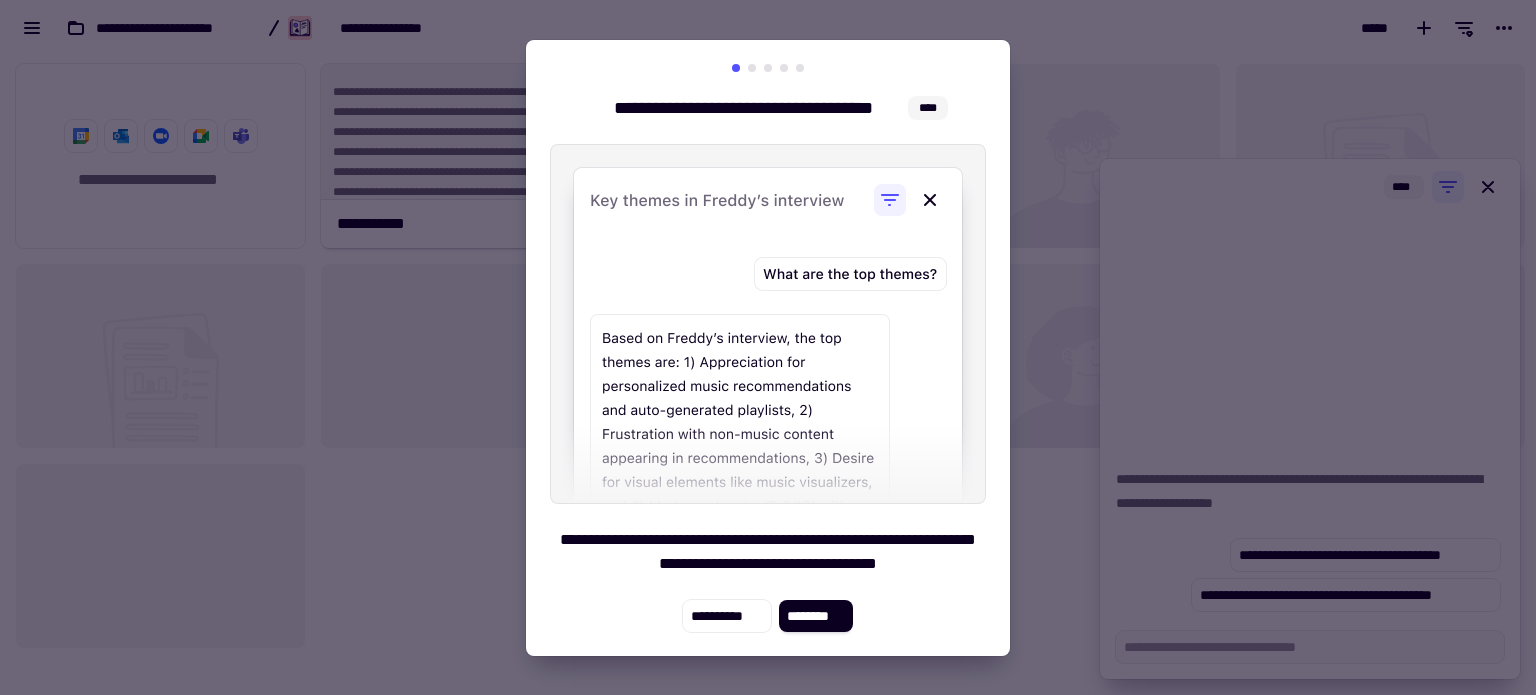 click at bounding box center [768, 347] 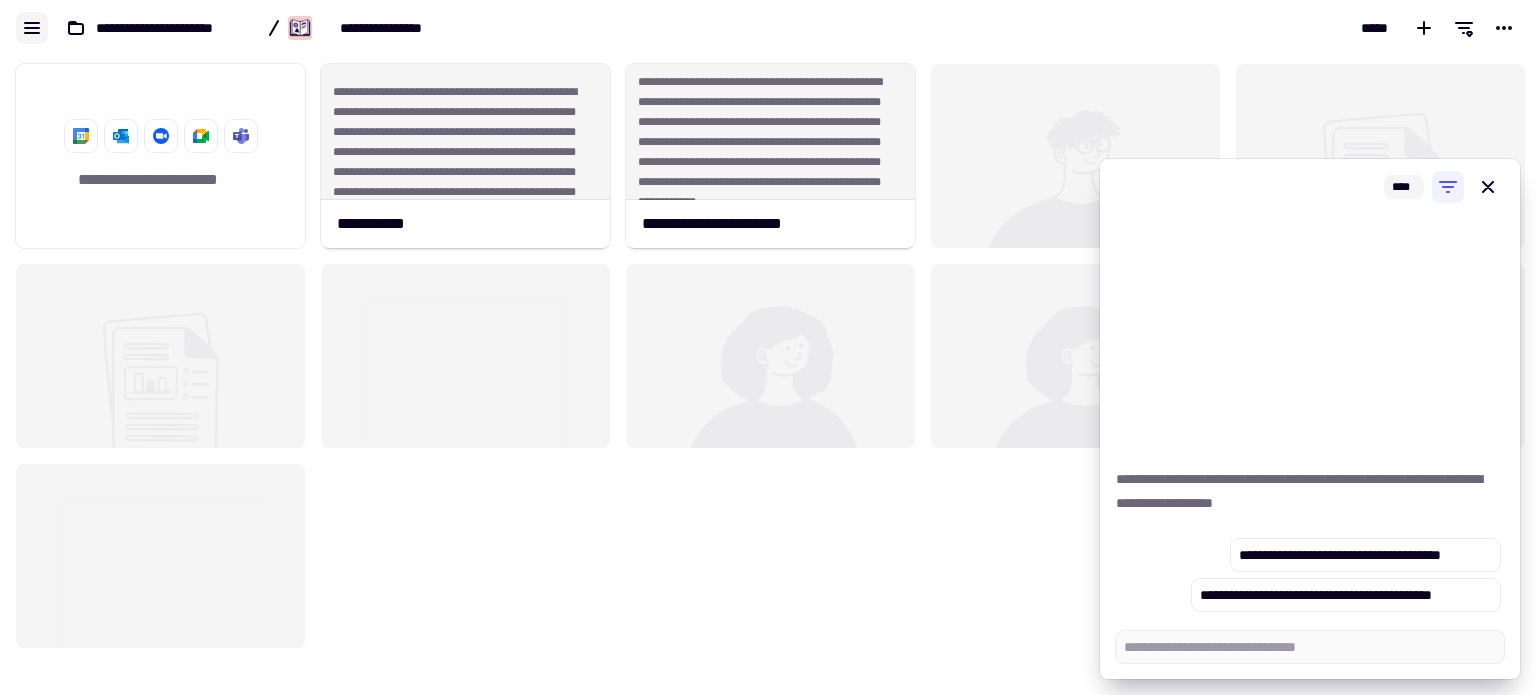 click 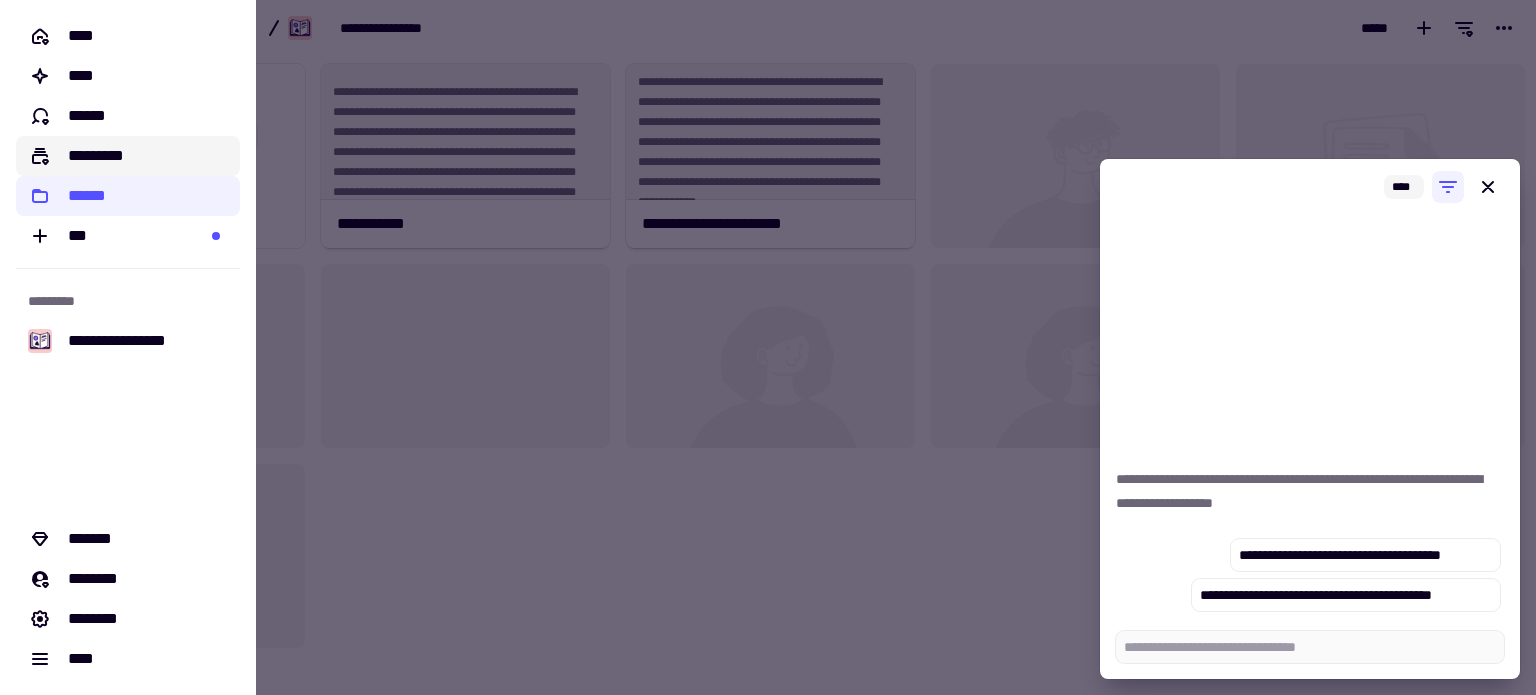 click on "*********" 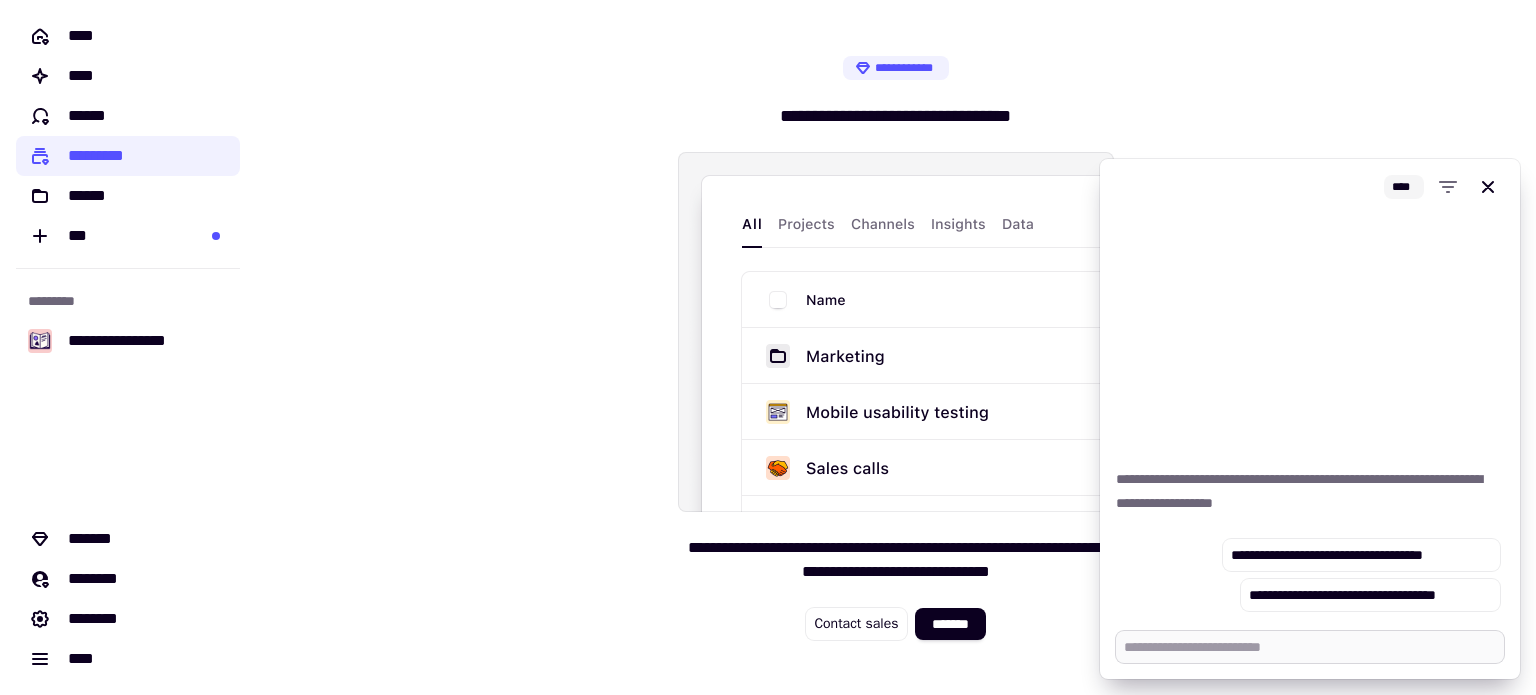 click at bounding box center (1310, 647) 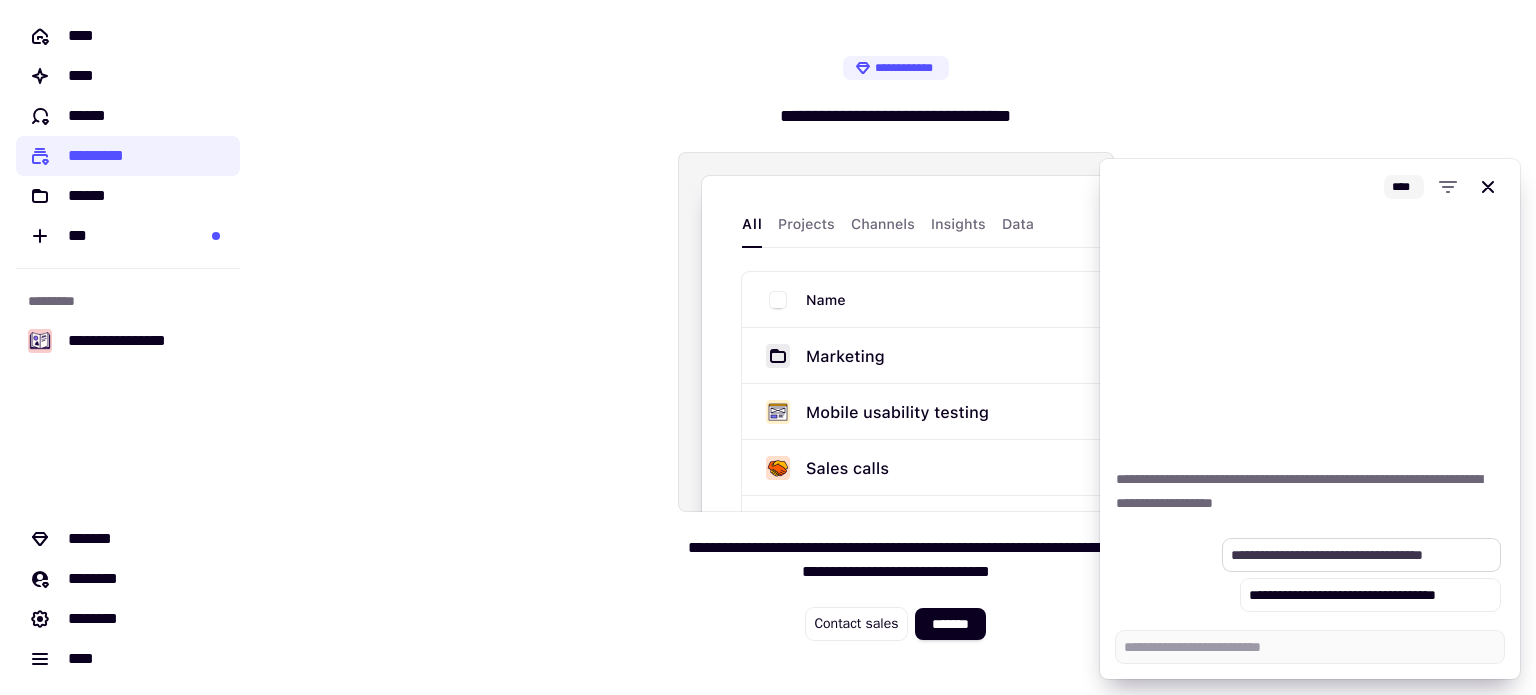 click on "**********" at bounding box center (1361, 555) 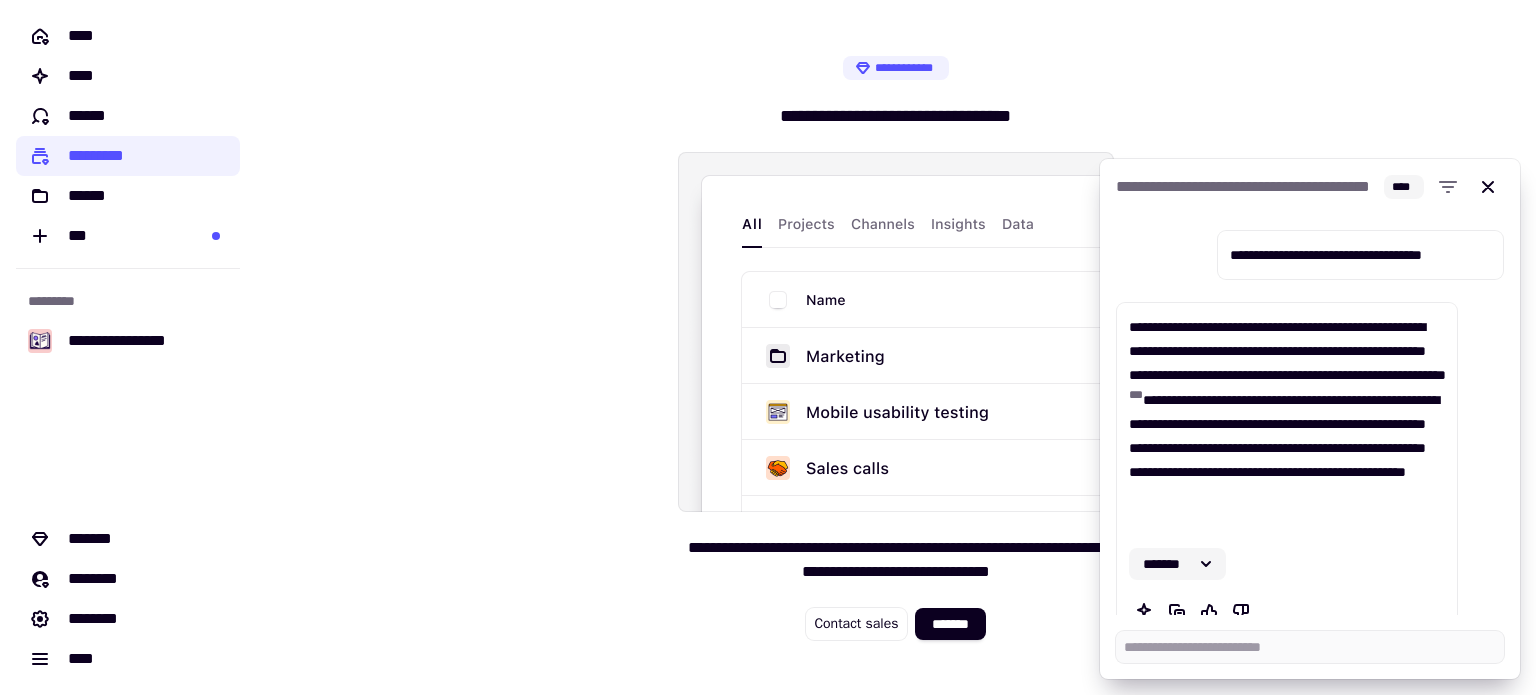 click 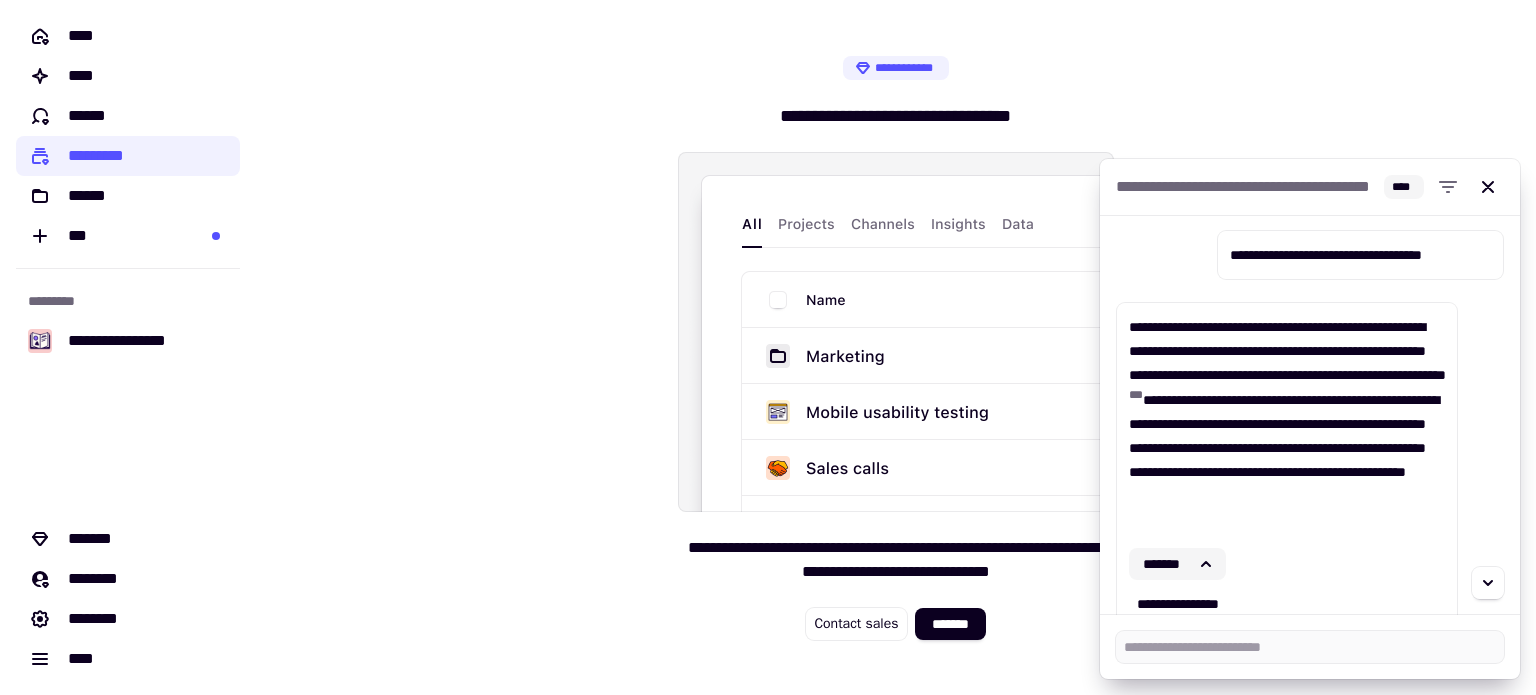 scroll, scrollTop: 88, scrollLeft: 0, axis: vertical 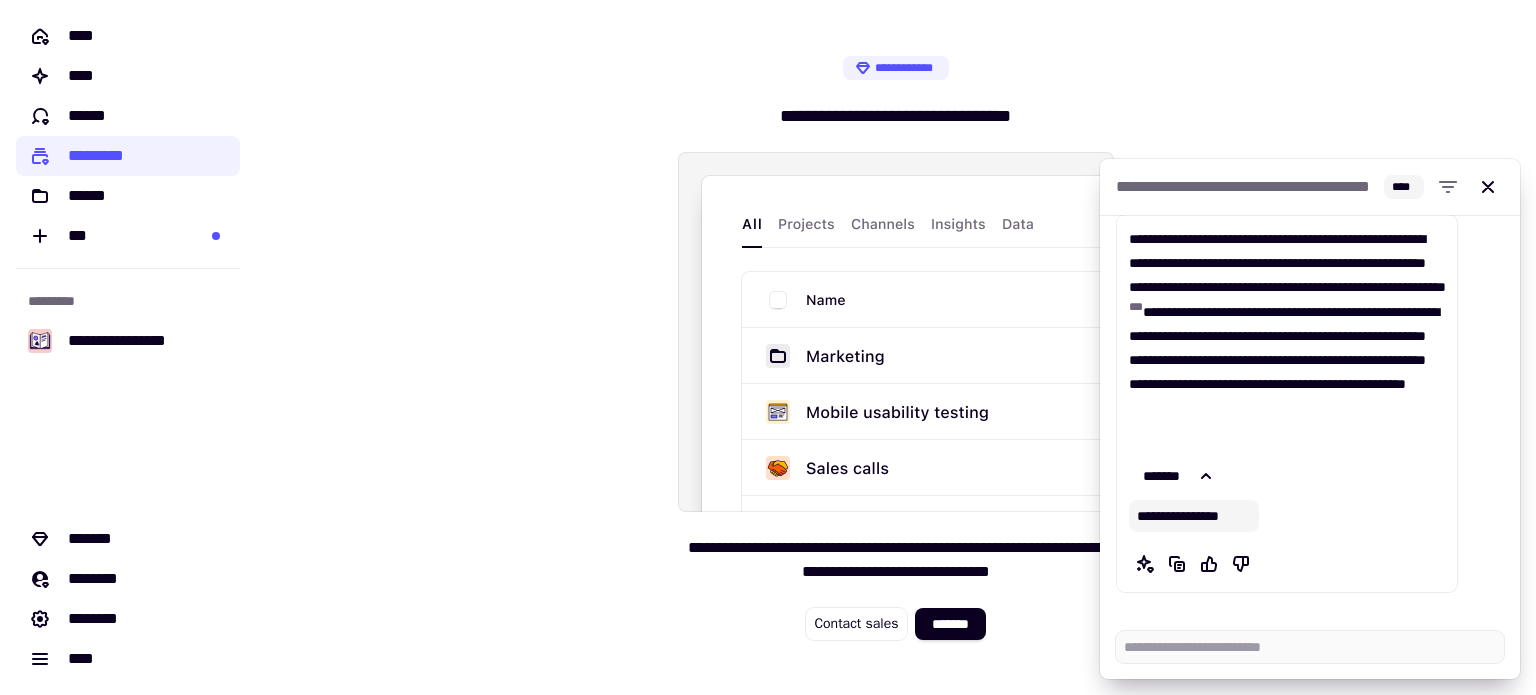 click on "**********" 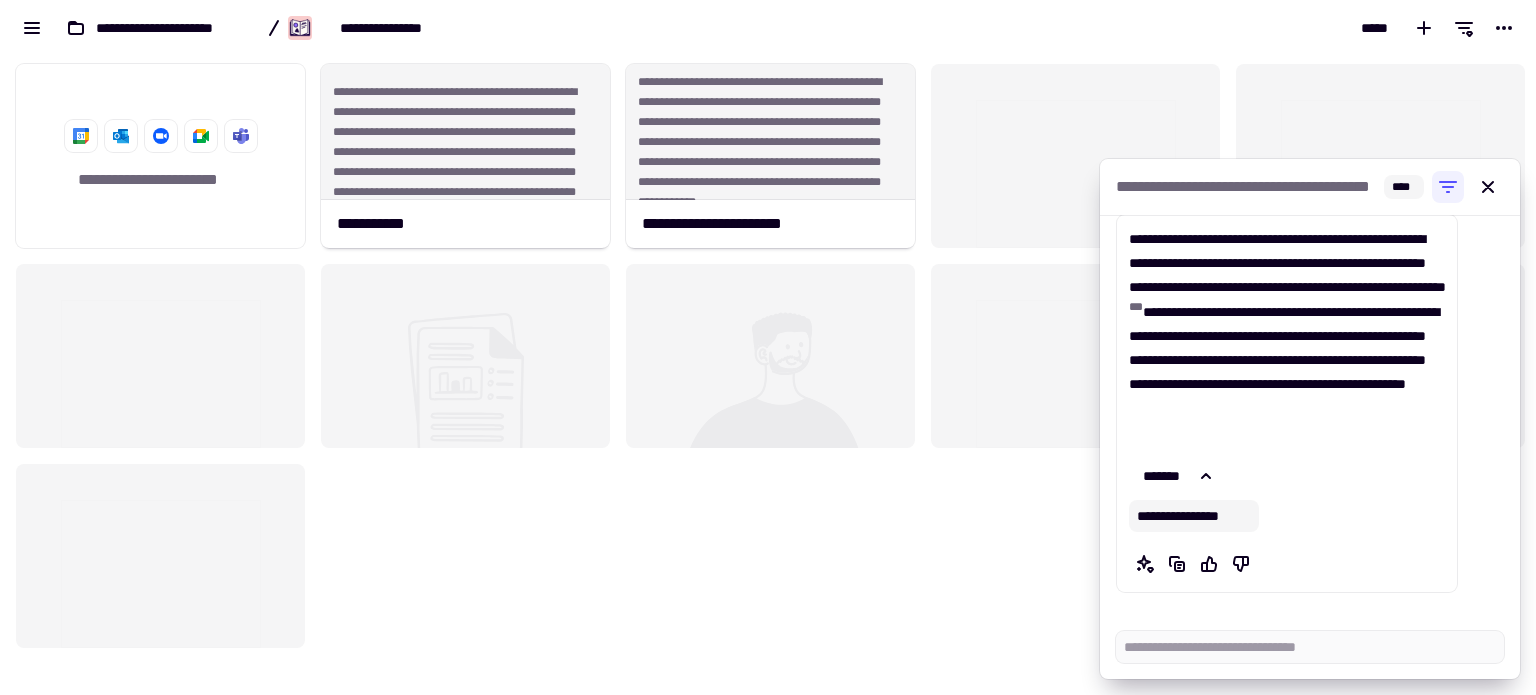scroll, scrollTop: 16, scrollLeft: 16, axis: both 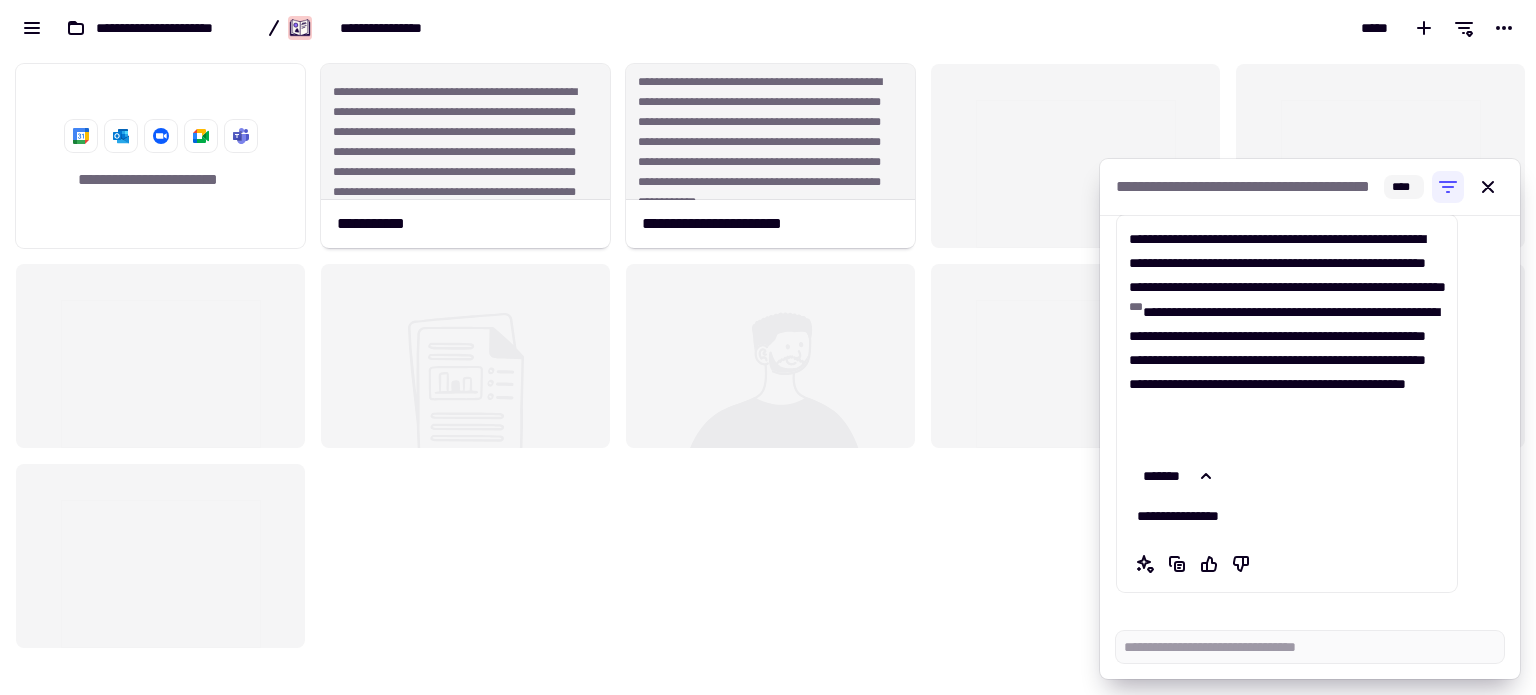 click on "[FIRST] [LAST] [EMAIL] [ADDRESS] [CITY] [STATE] [POSTAL_CODE] [COUNTRY] [CREDIT_CARD] [EXPIRY_DATE] [CVV] [NAME_ON_CARD] [BILLING_ADDRESS] [ZIP_CODE] [PHONE] [DATE_OF_BIRTH] [AGE] [PASSPORT_NUMBER] [DRIVER_LICENSE] [SOCIAL_SECURITY_NUMBER]" 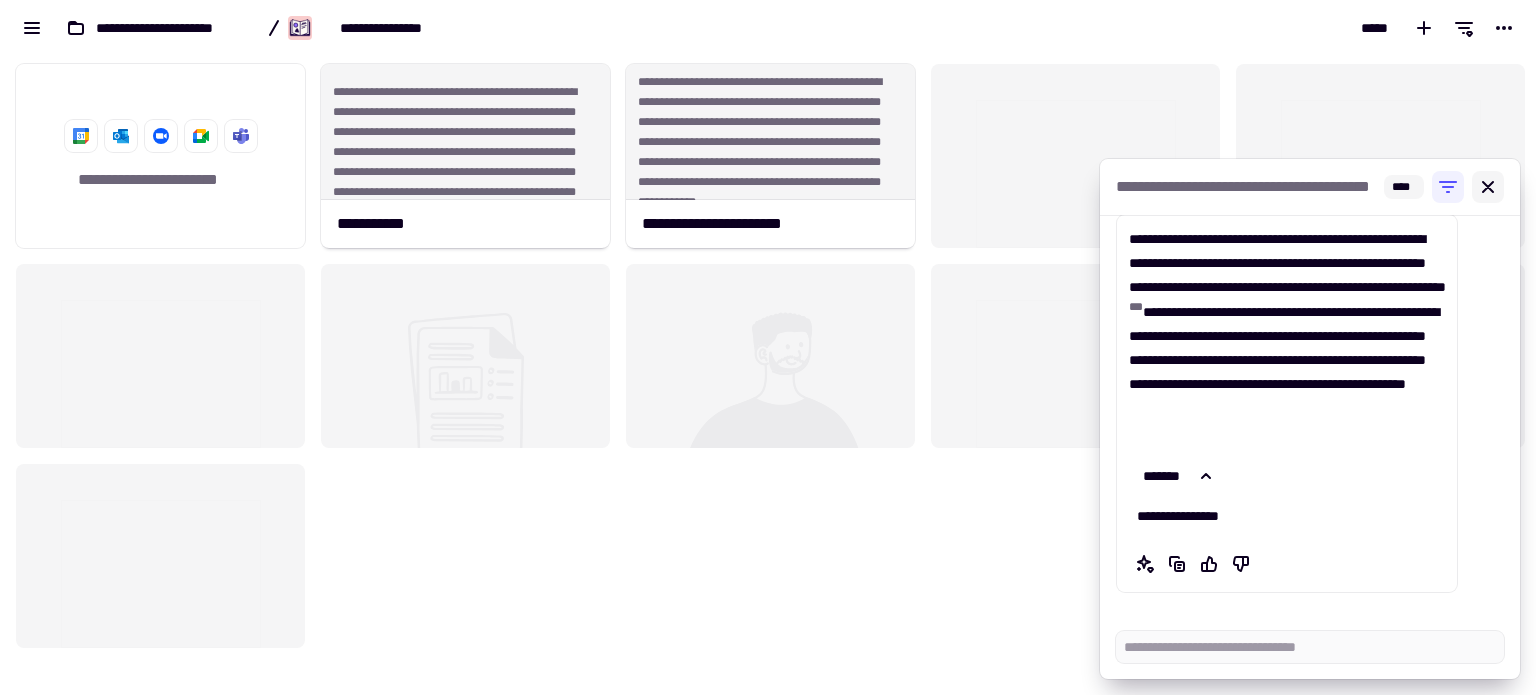 click 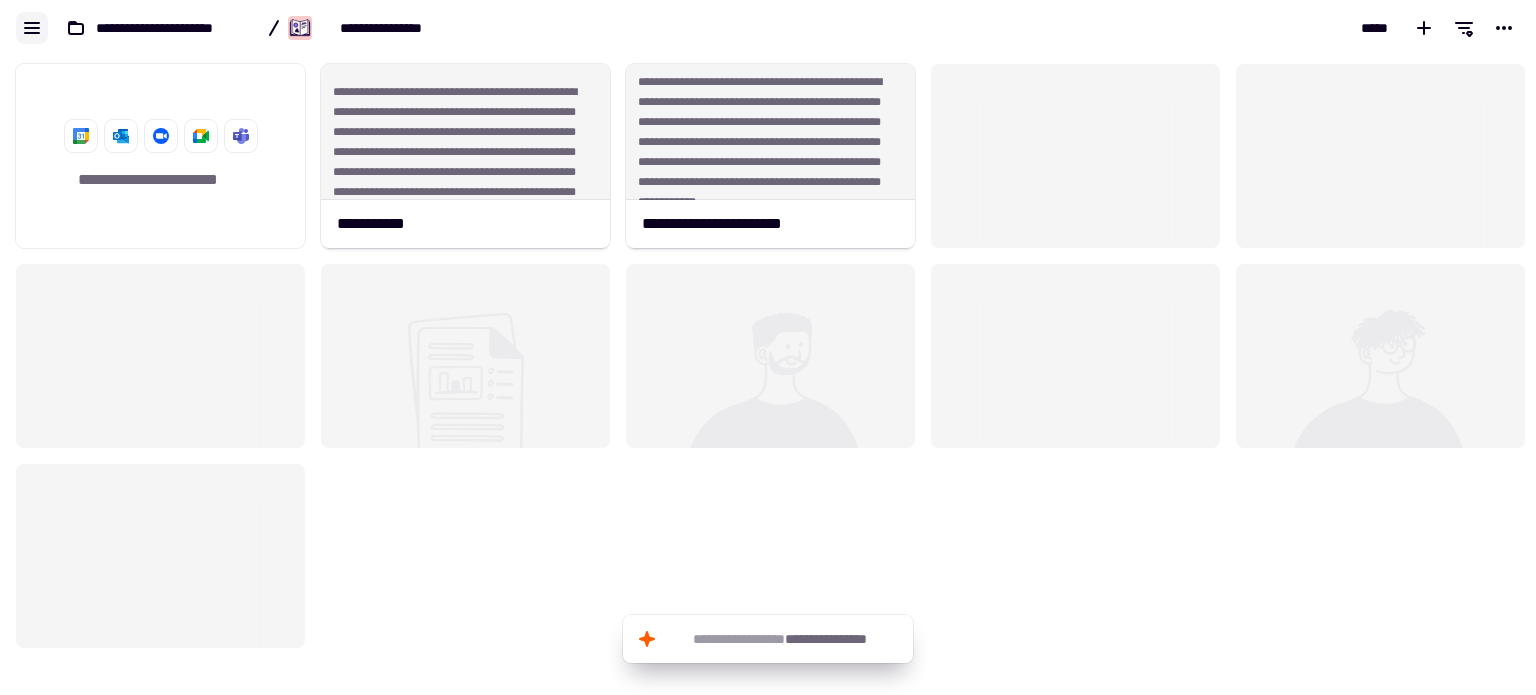 click 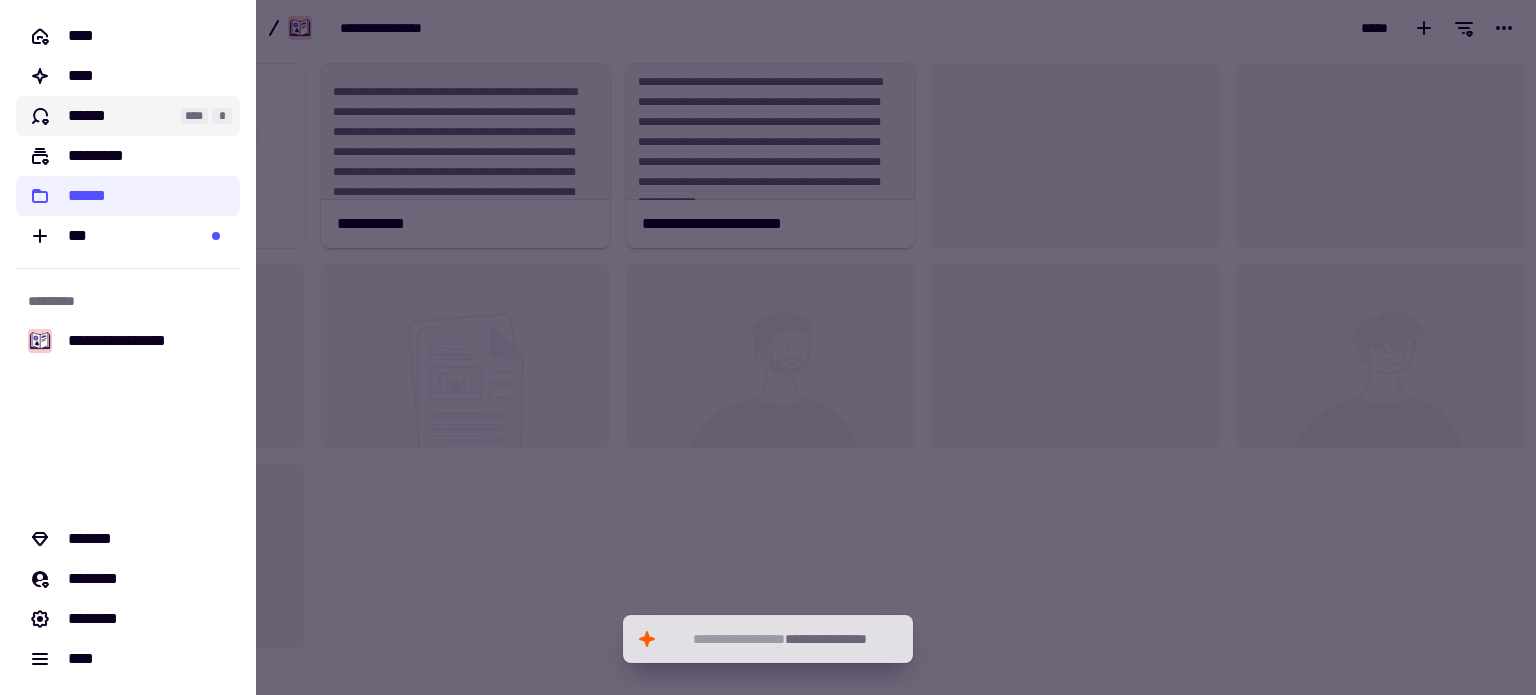click on "******" 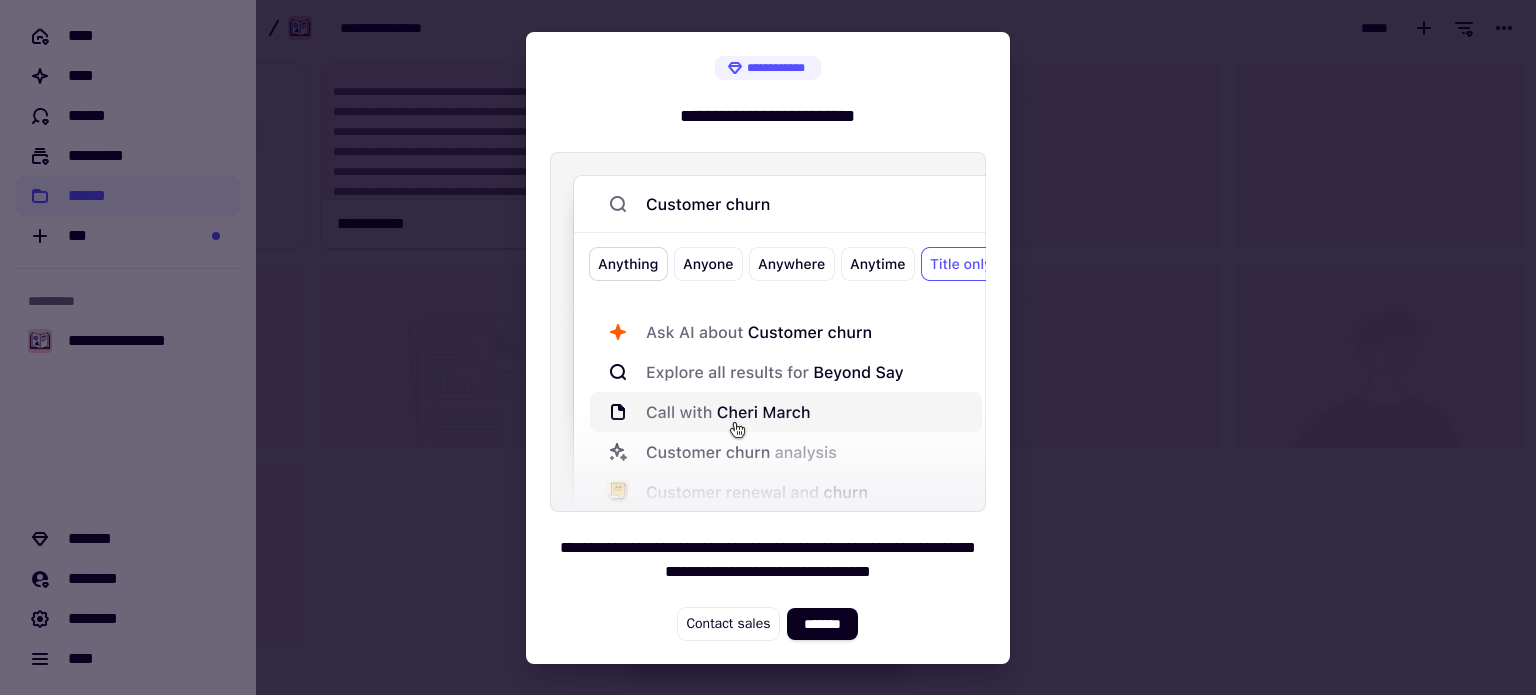 click at bounding box center [768, 347] 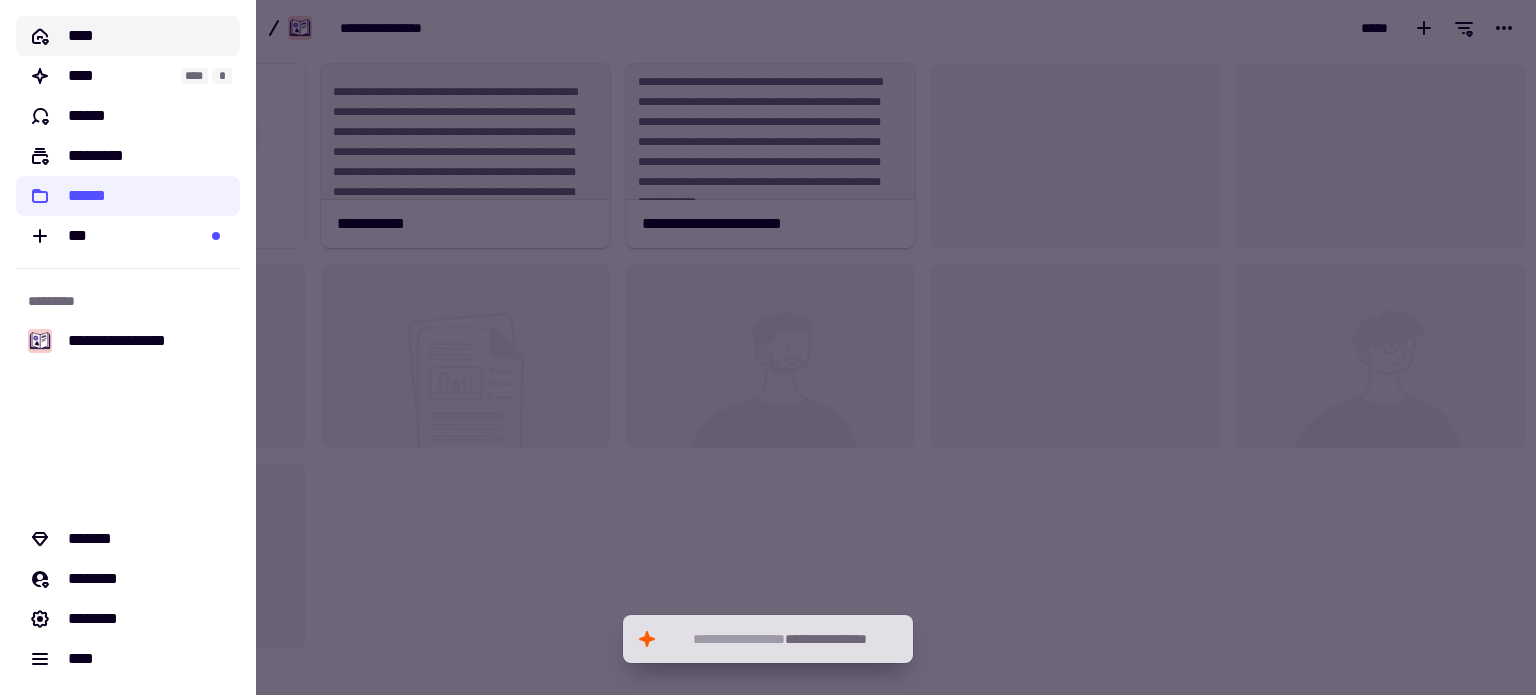click on "****" 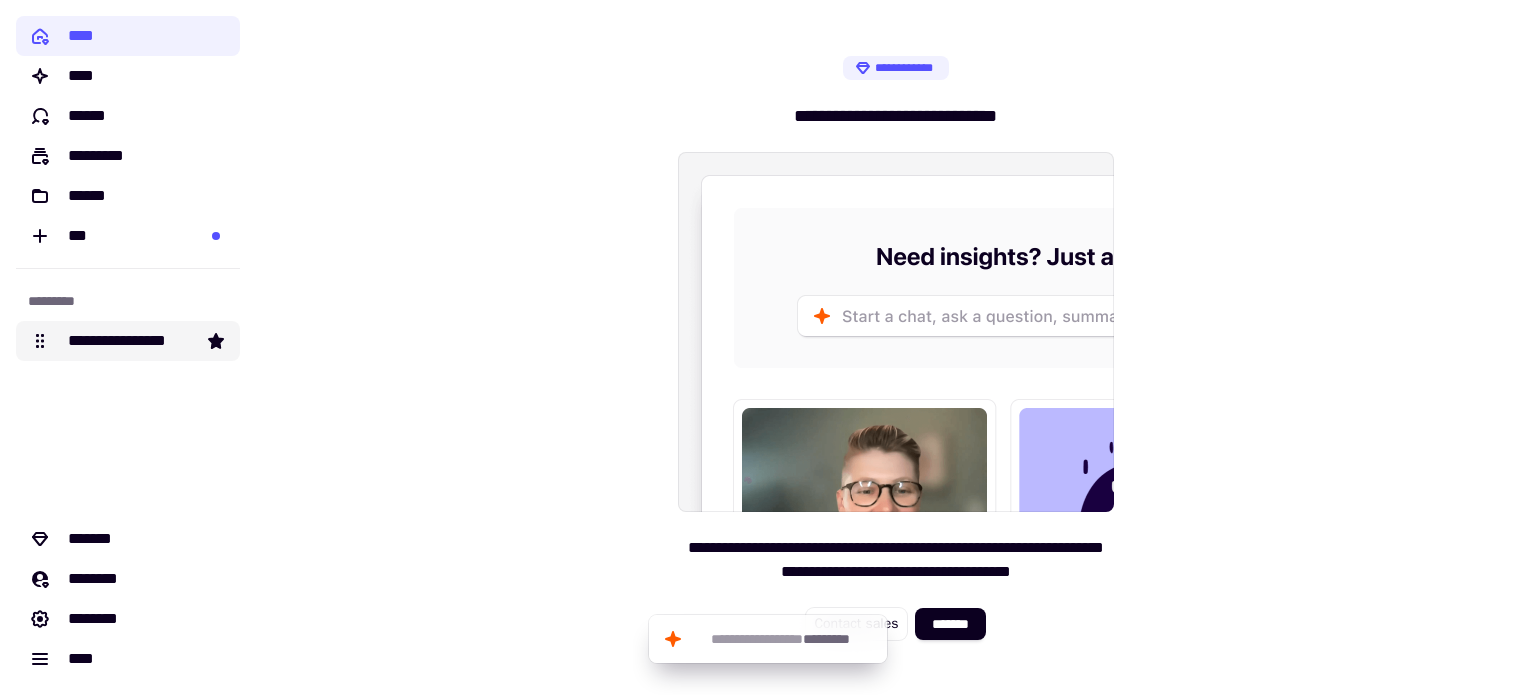 click on "**********" 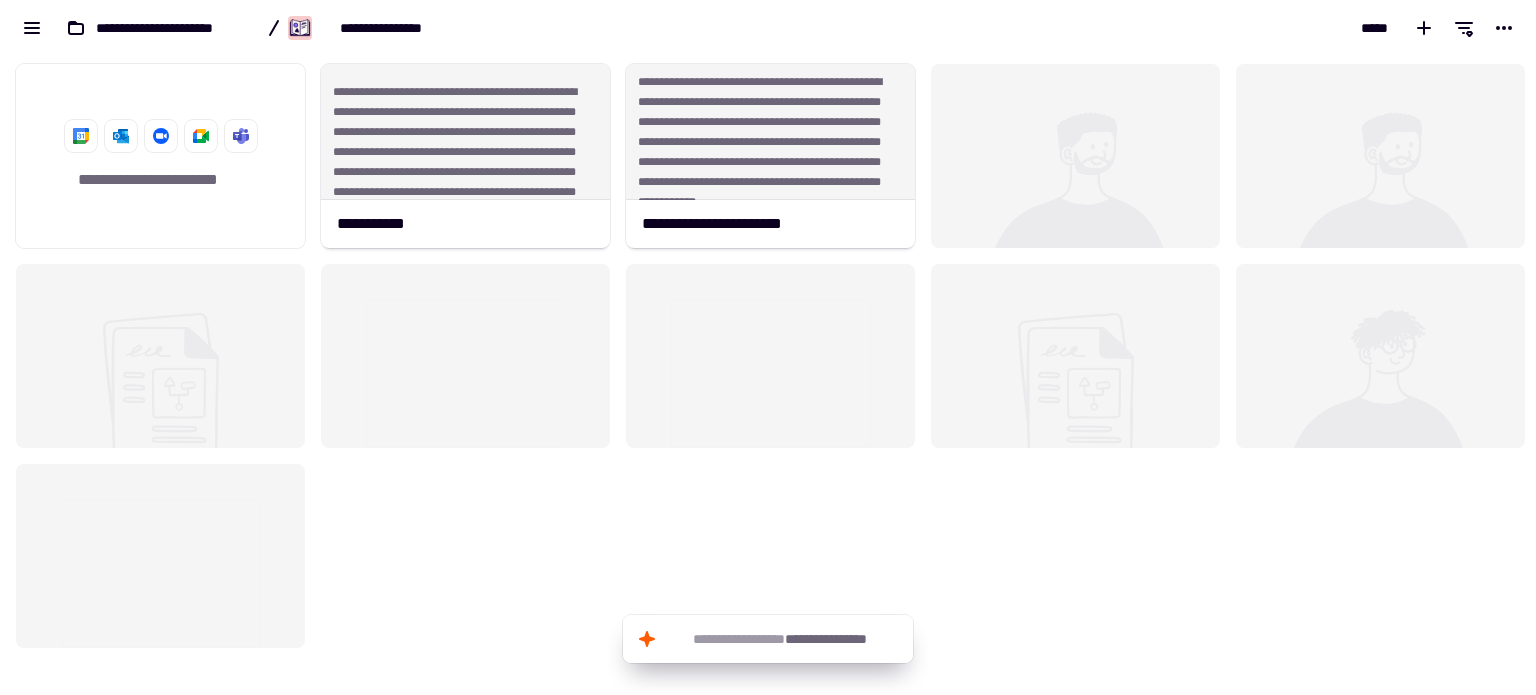 scroll, scrollTop: 16, scrollLeft: 16, axis: both 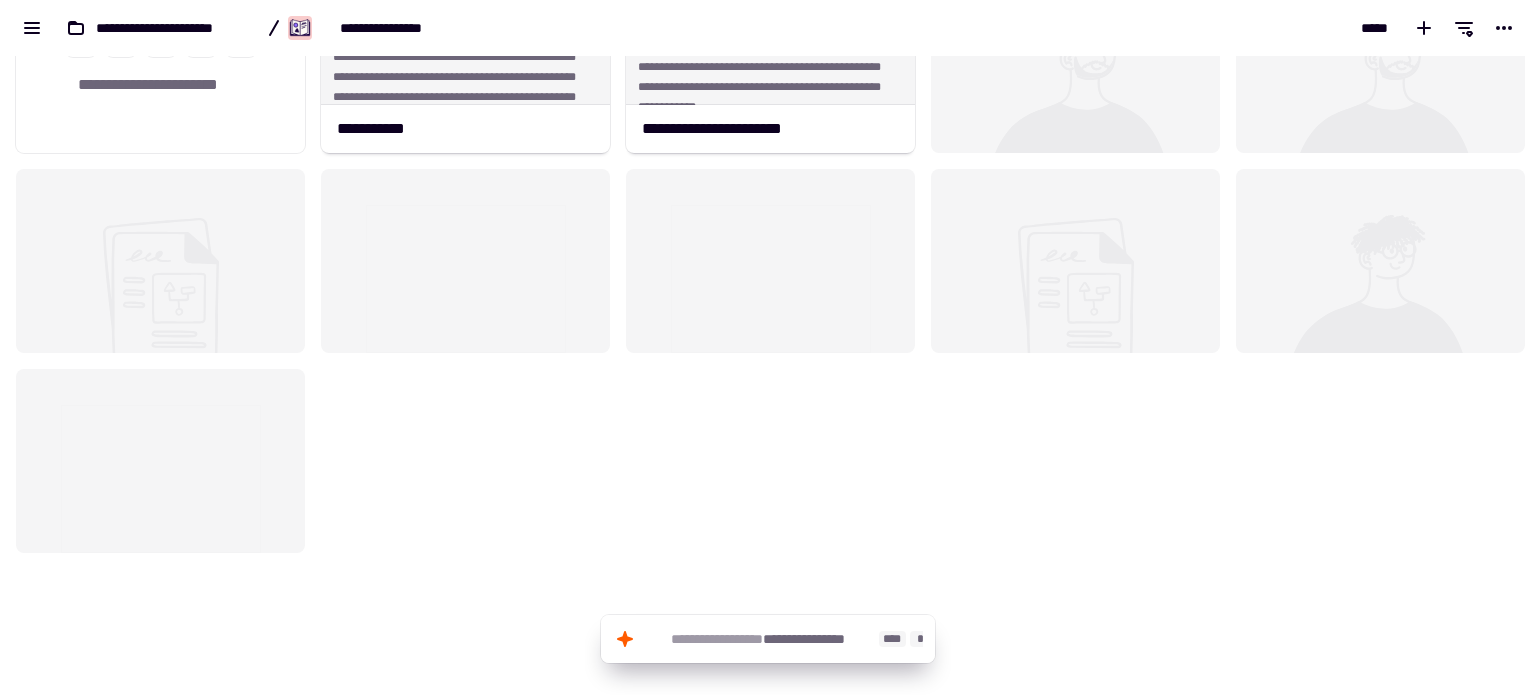 click on "**********" 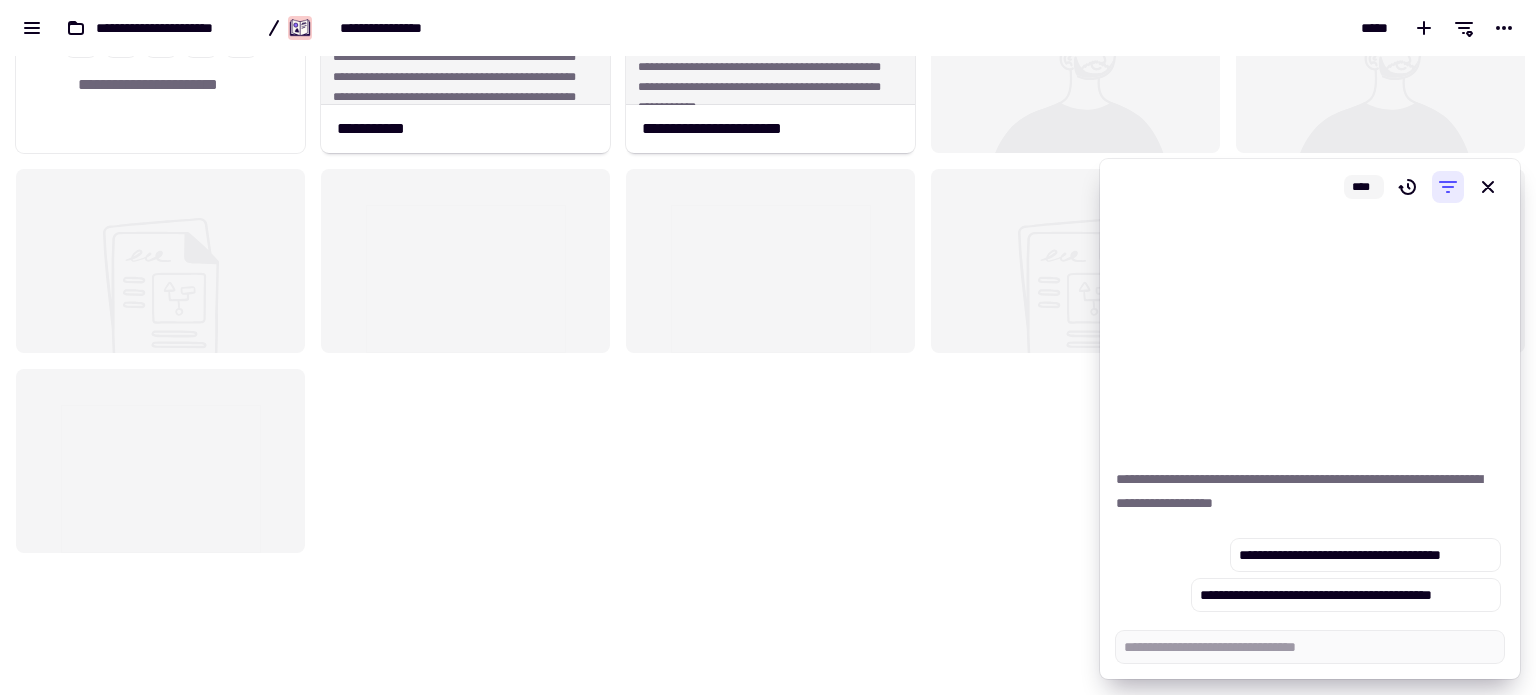 click 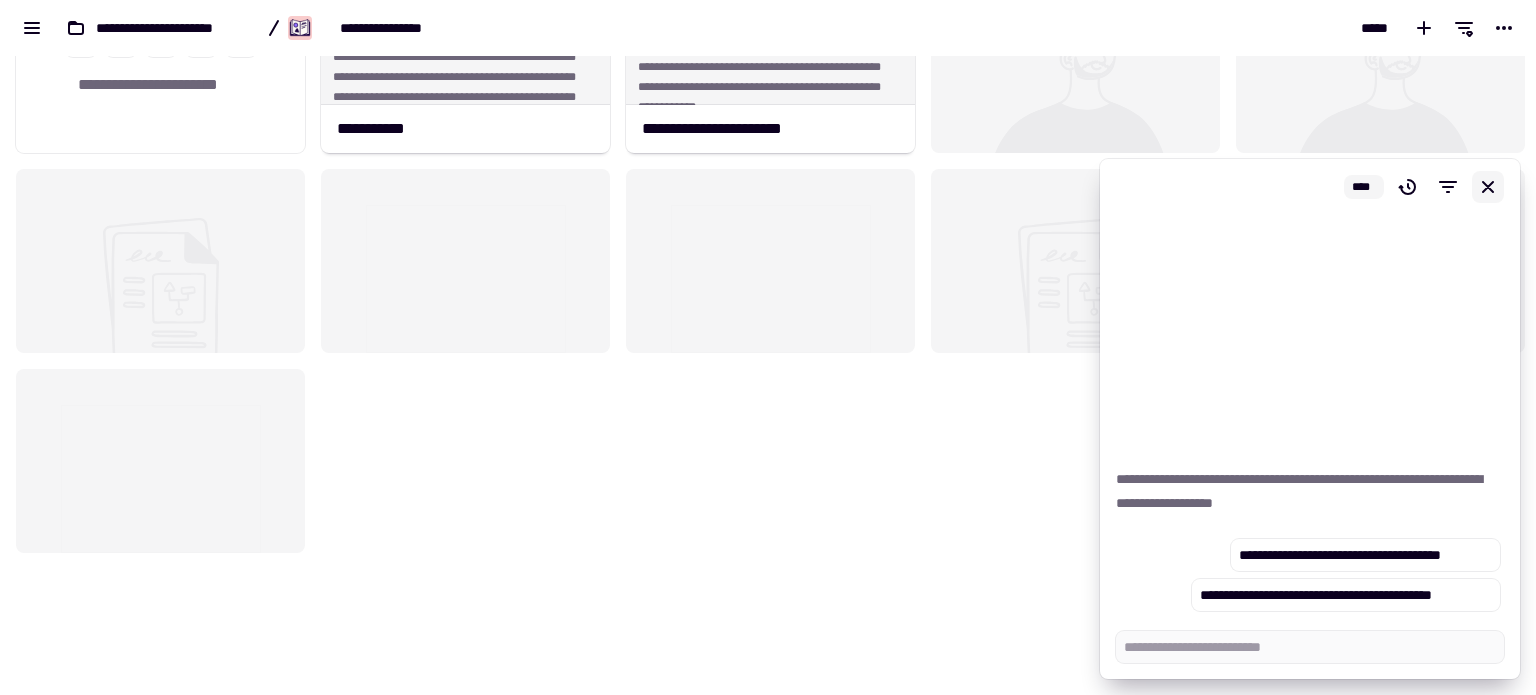 click 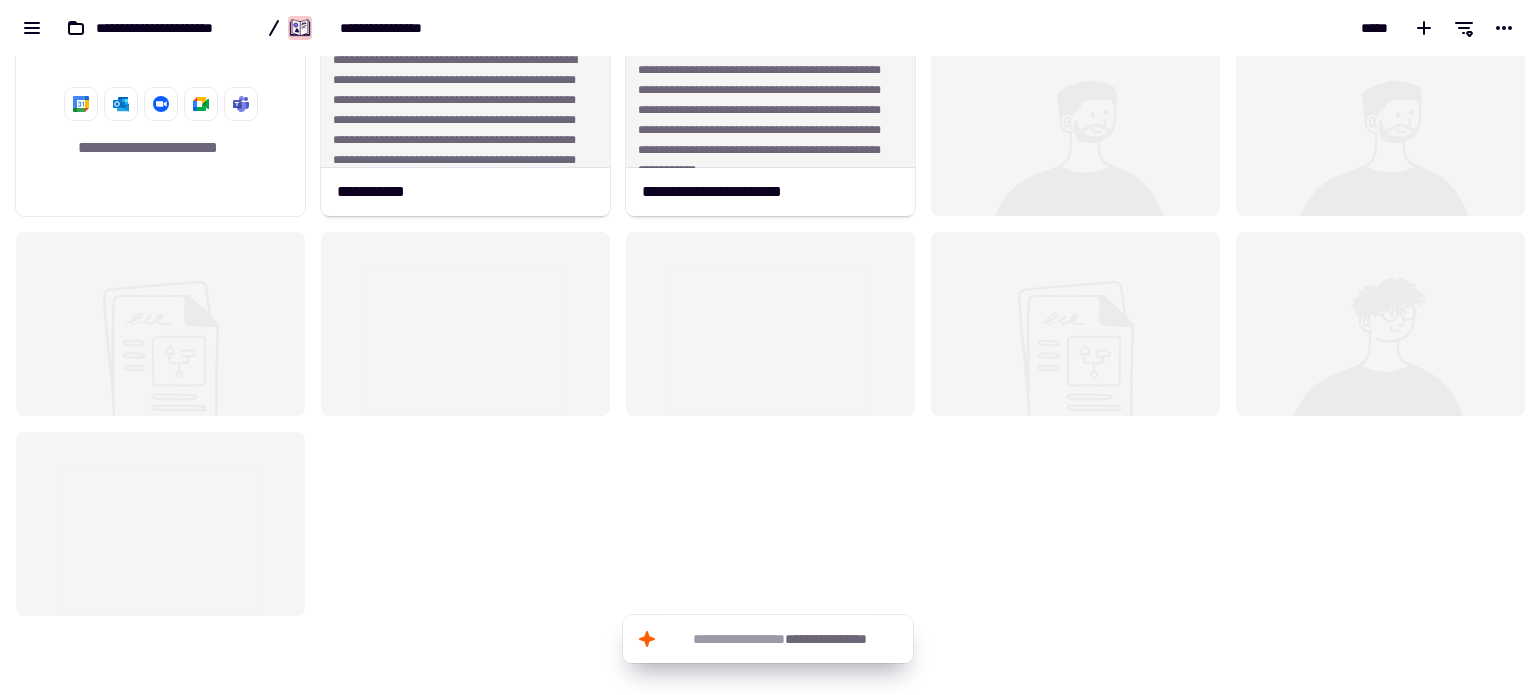 scroll, scrollTop: 0, scrollLeft: 0, axis: both 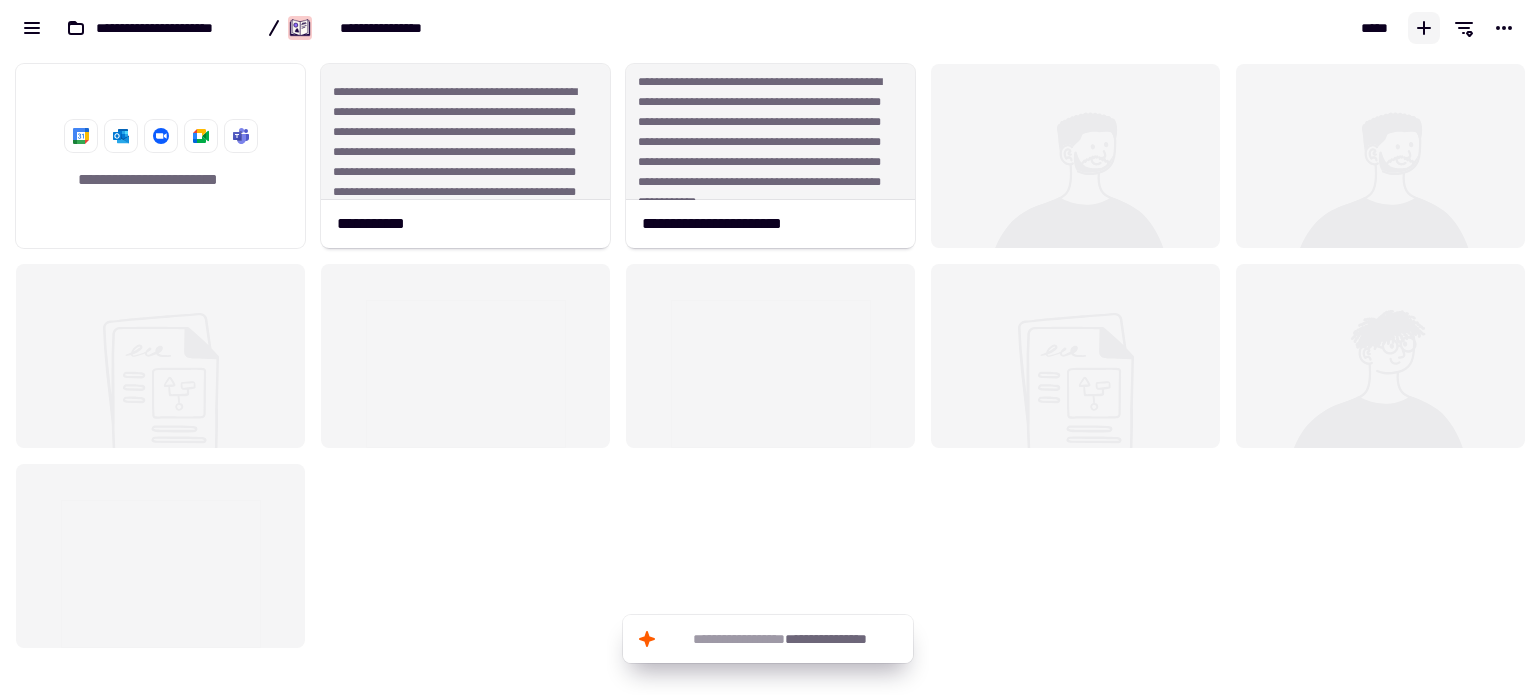 click 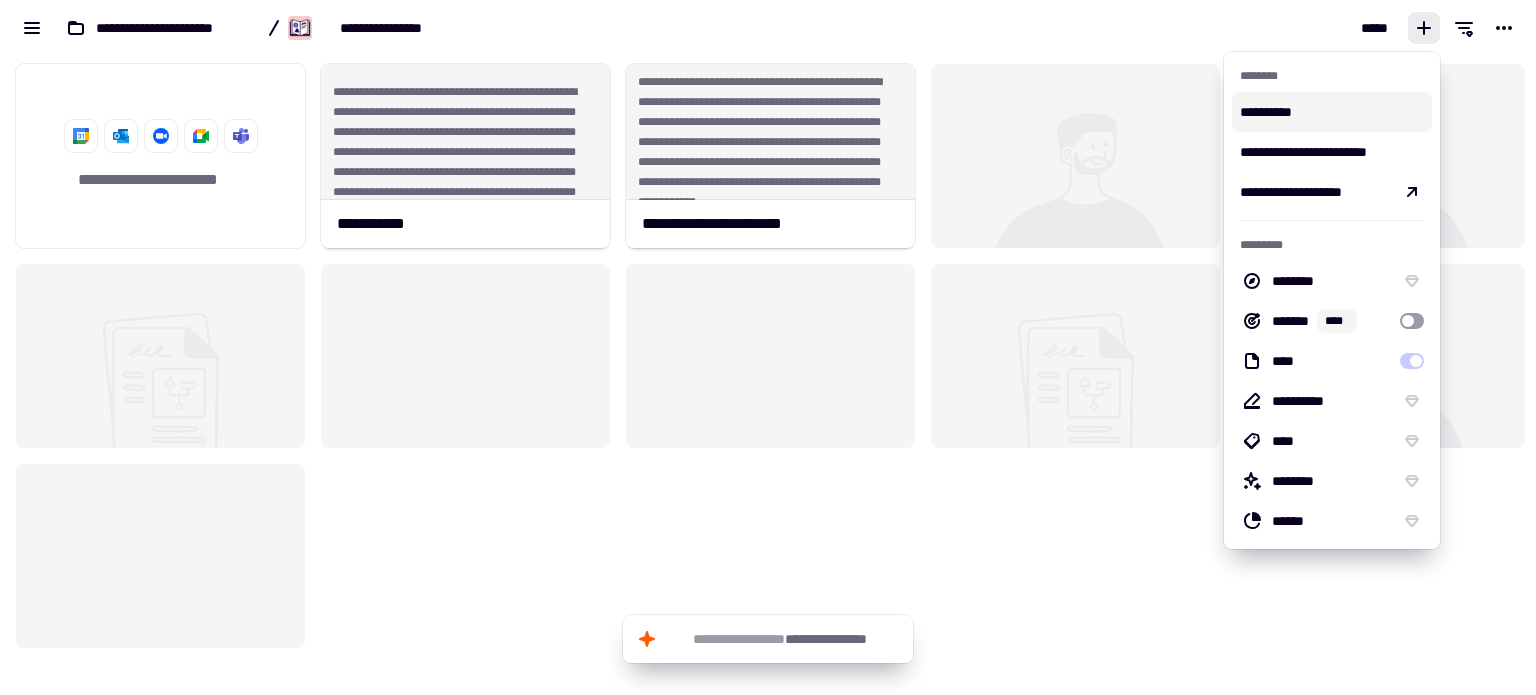 click on "*****" at bounding box center (1152, 28) 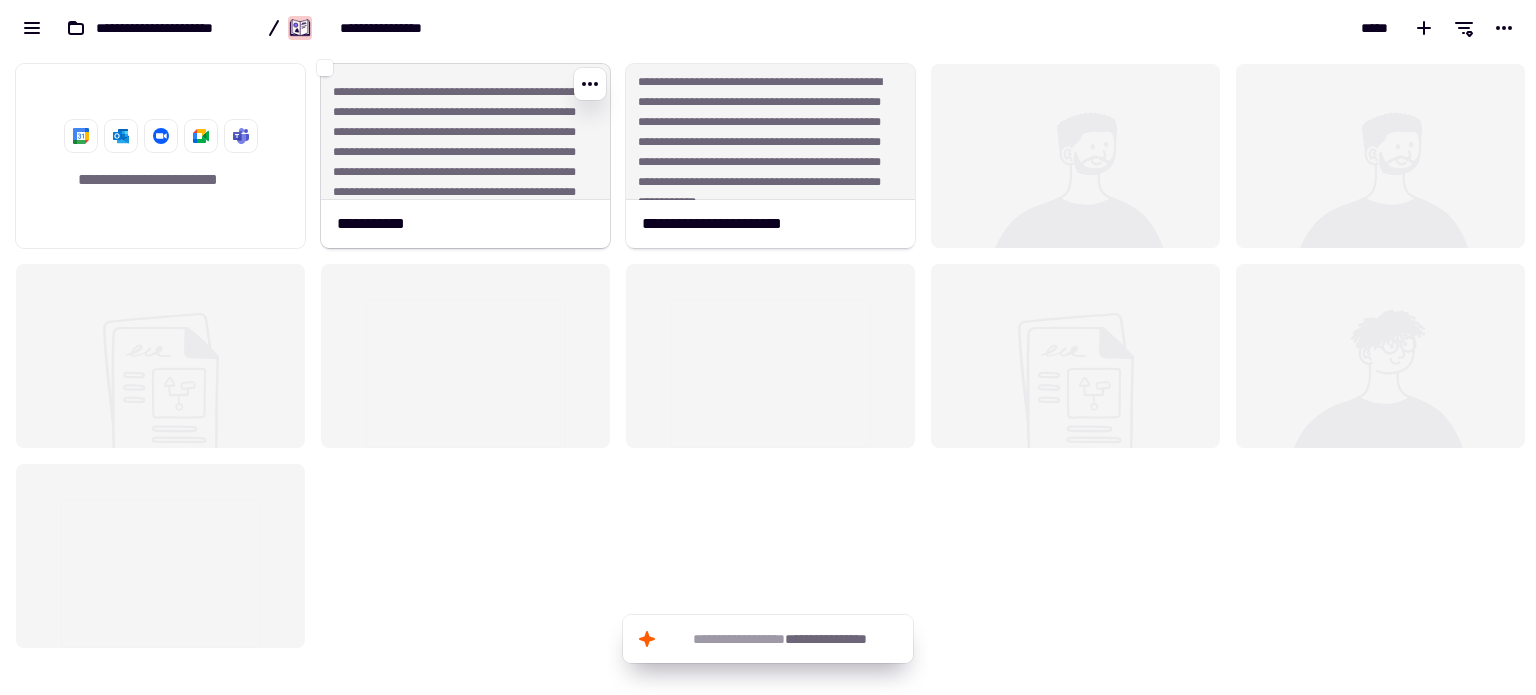 click on "**********" 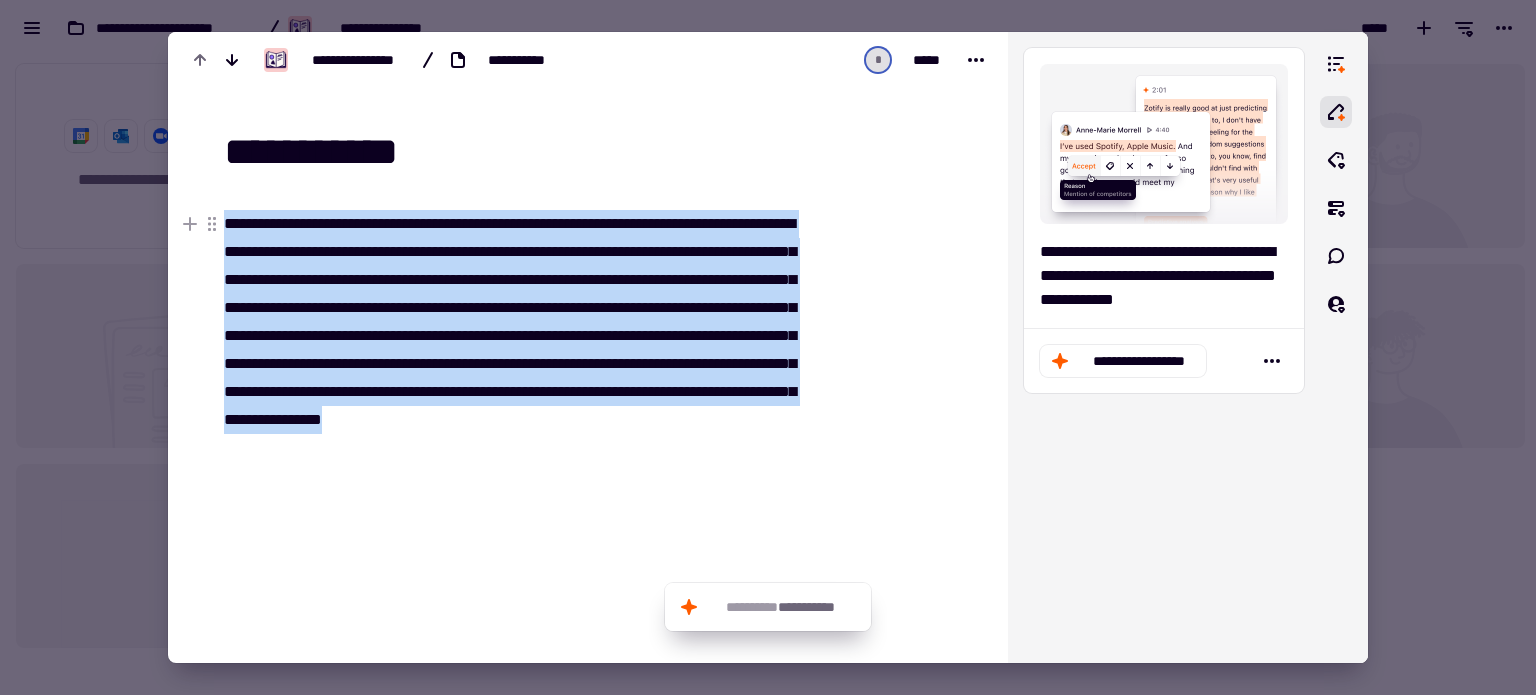 drag, startPoint x: 701, startPoint y: 457, endPoint x: 172, endPoint y: 206, distance: 585.5271 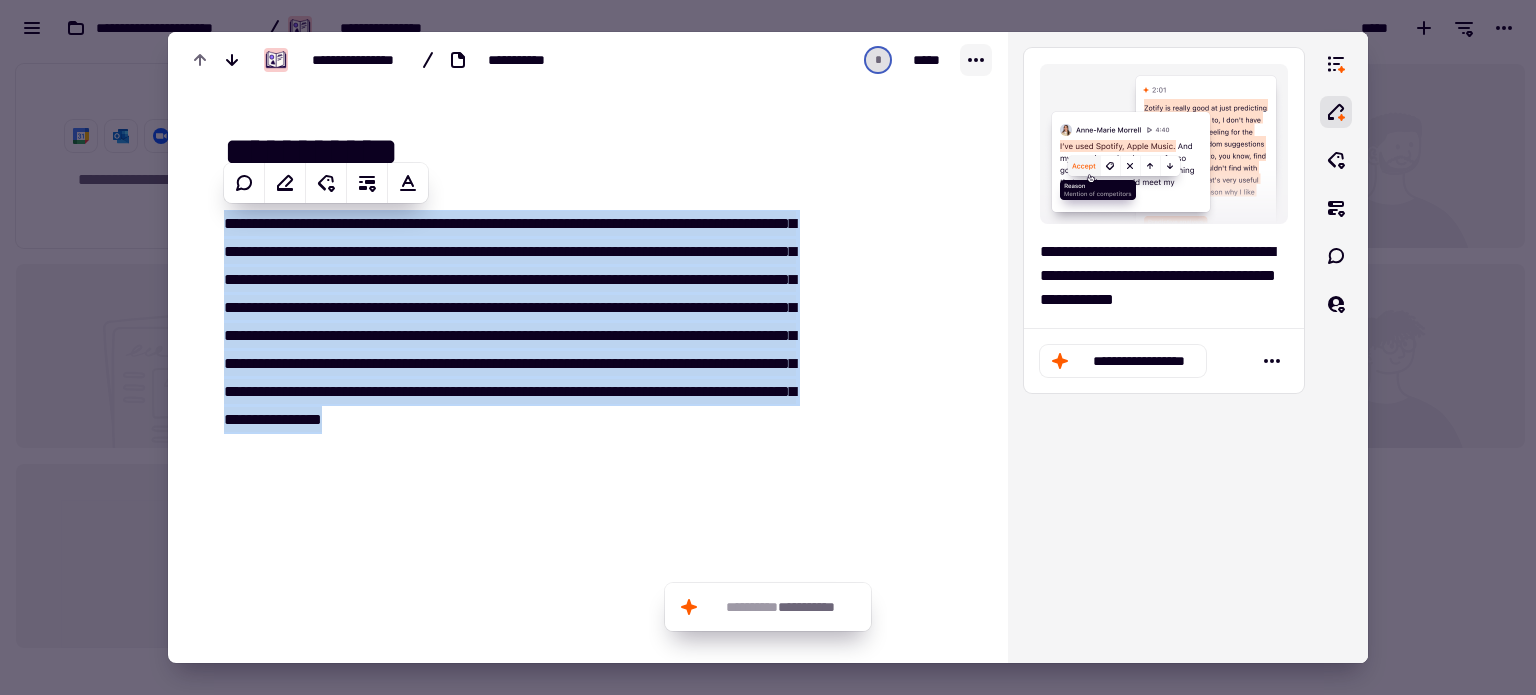 click 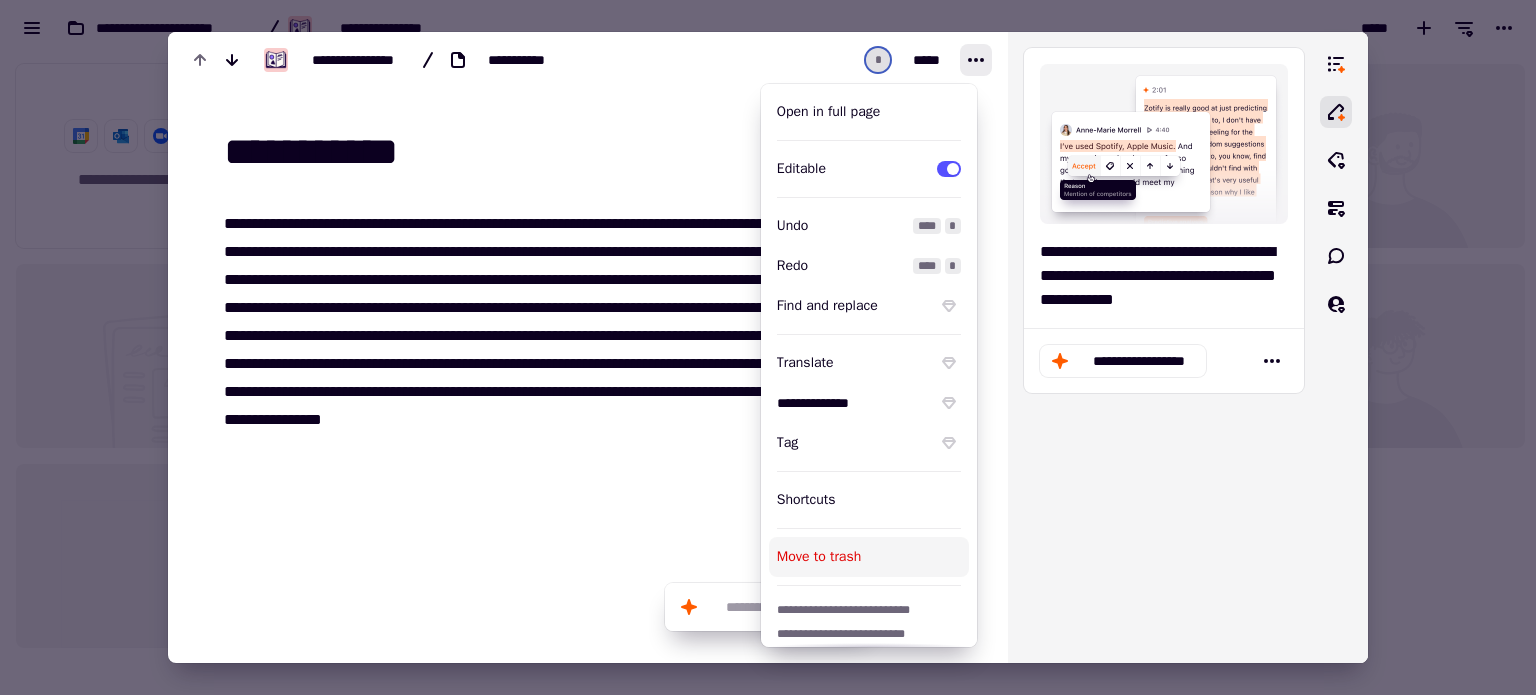 click on "Move to trash" at bounding box center [869, 557] 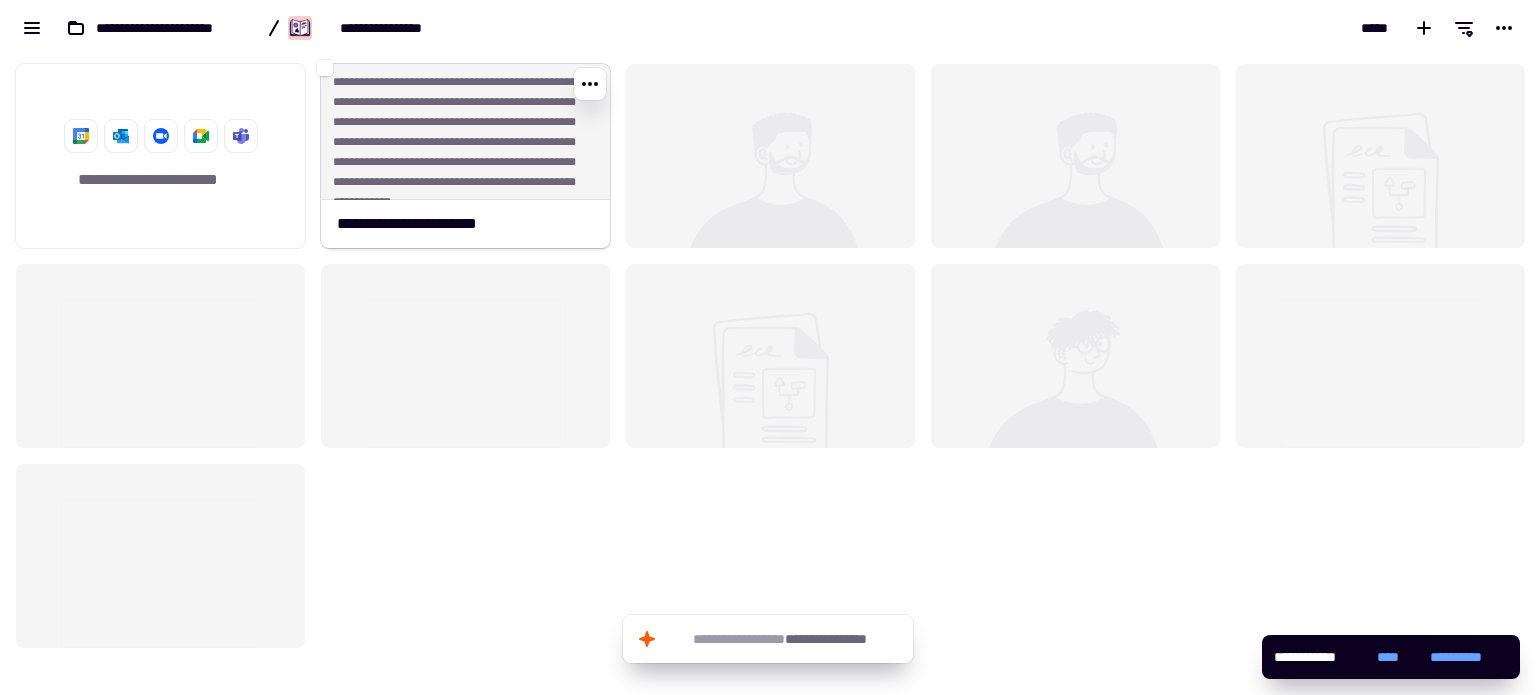 click on "**********" 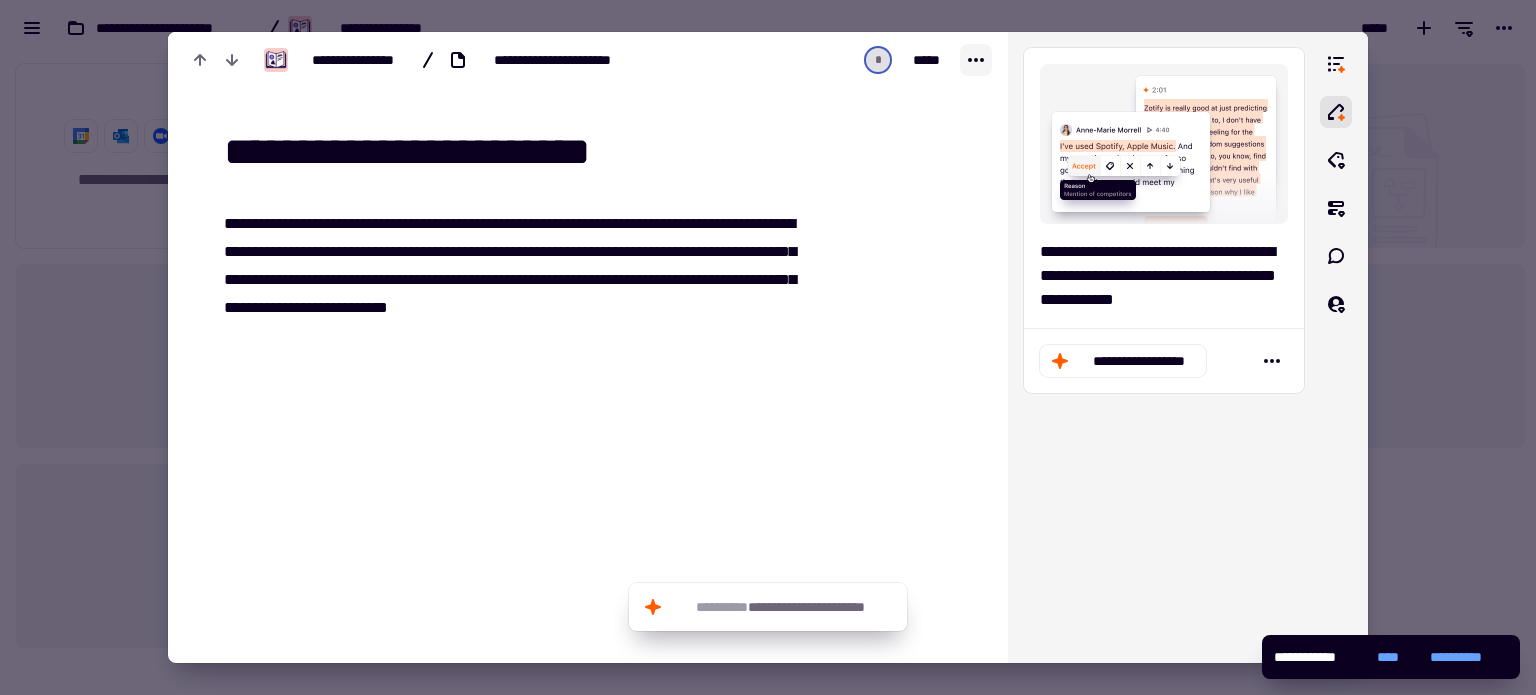 click 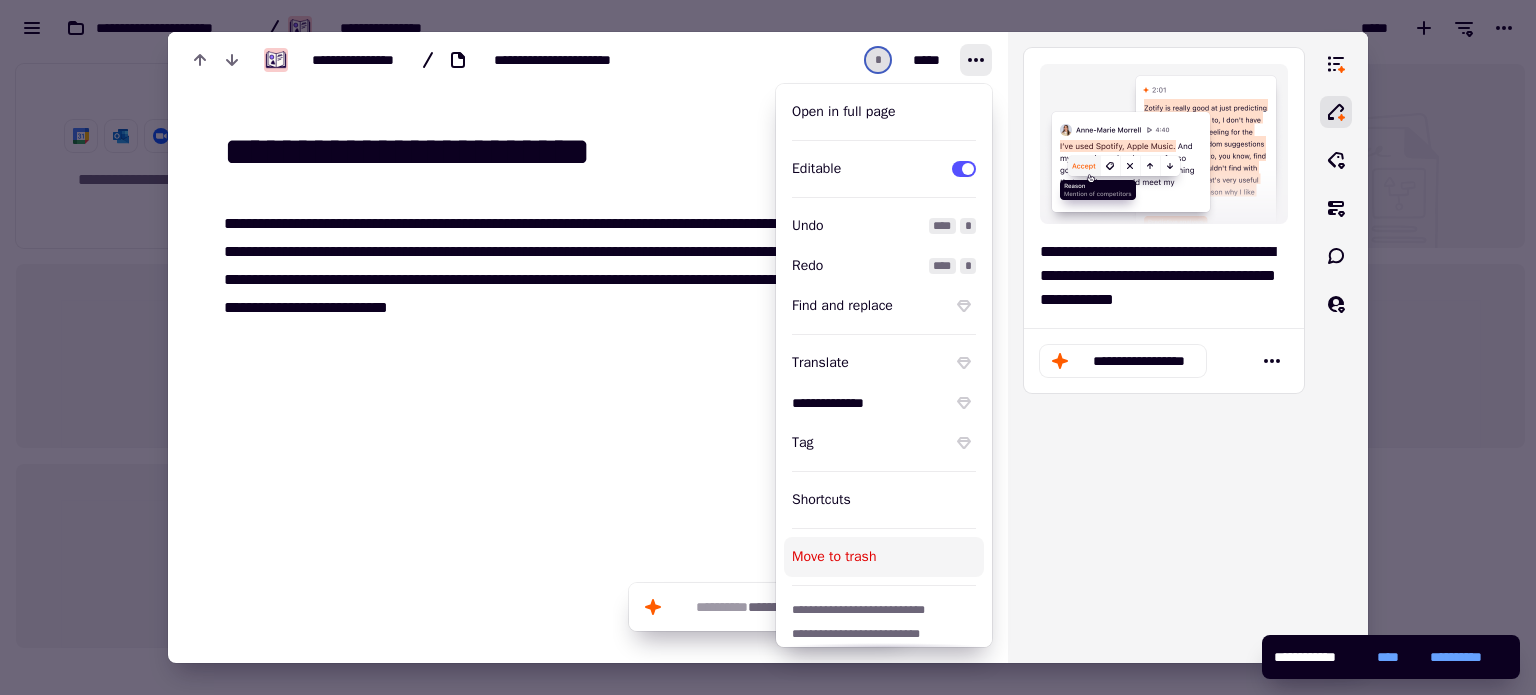 click on "Move to trash" at bounding box center [884, 557] 